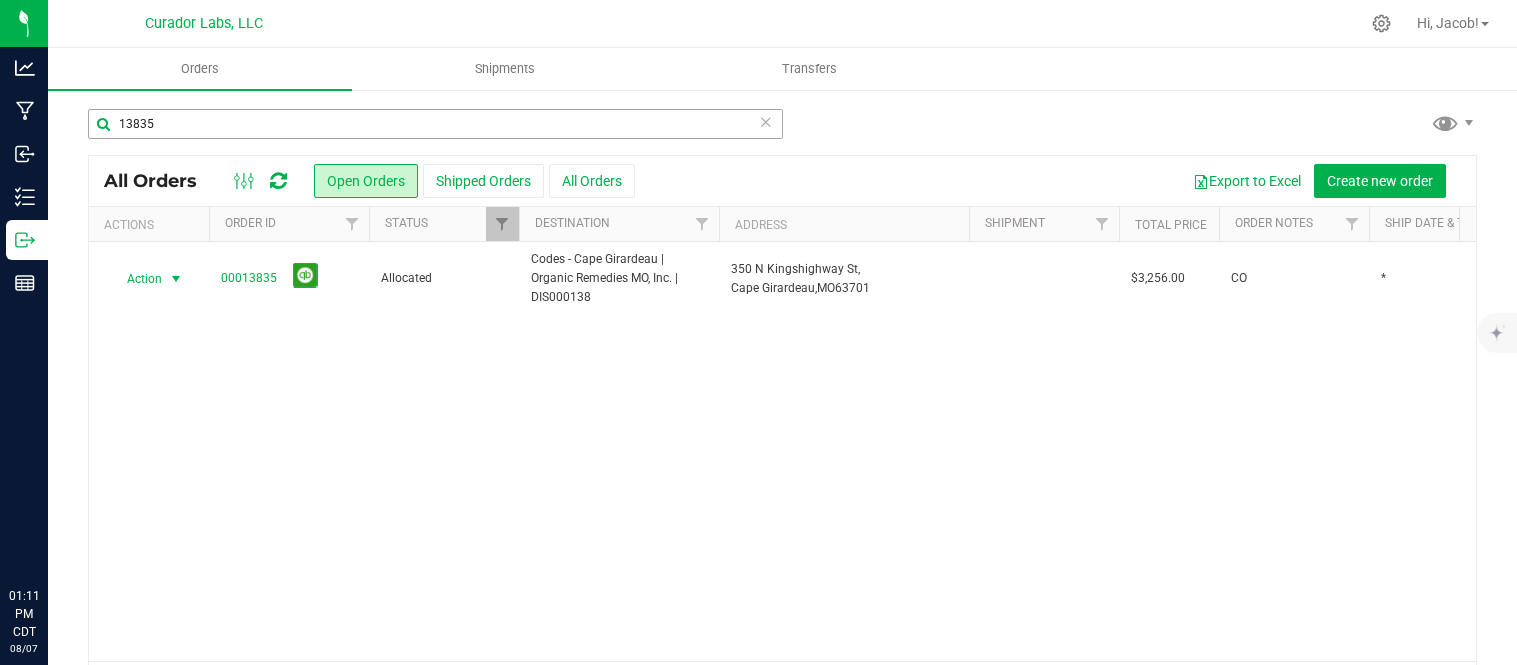 scroll, scrollTop: 0, scrollLeft: 0, axis: both 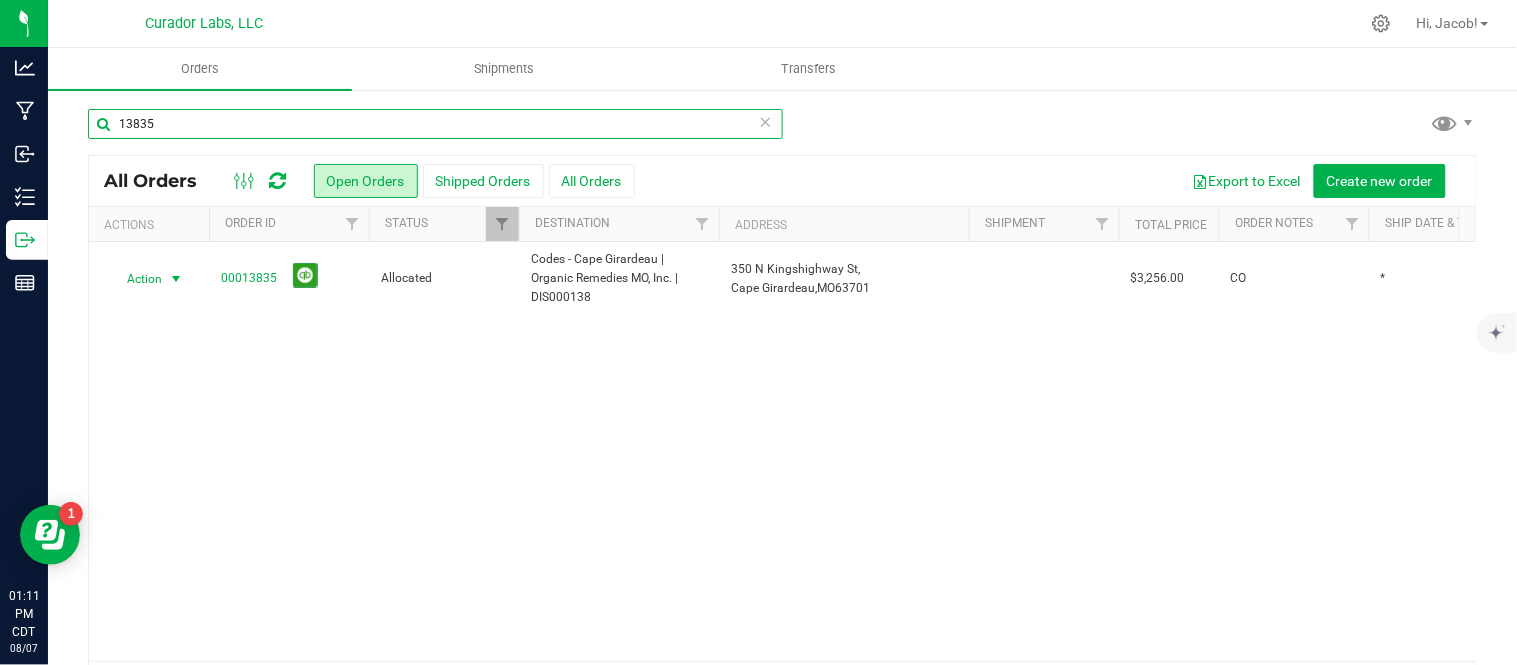 click on "13835" at bounding box center [435, 124] 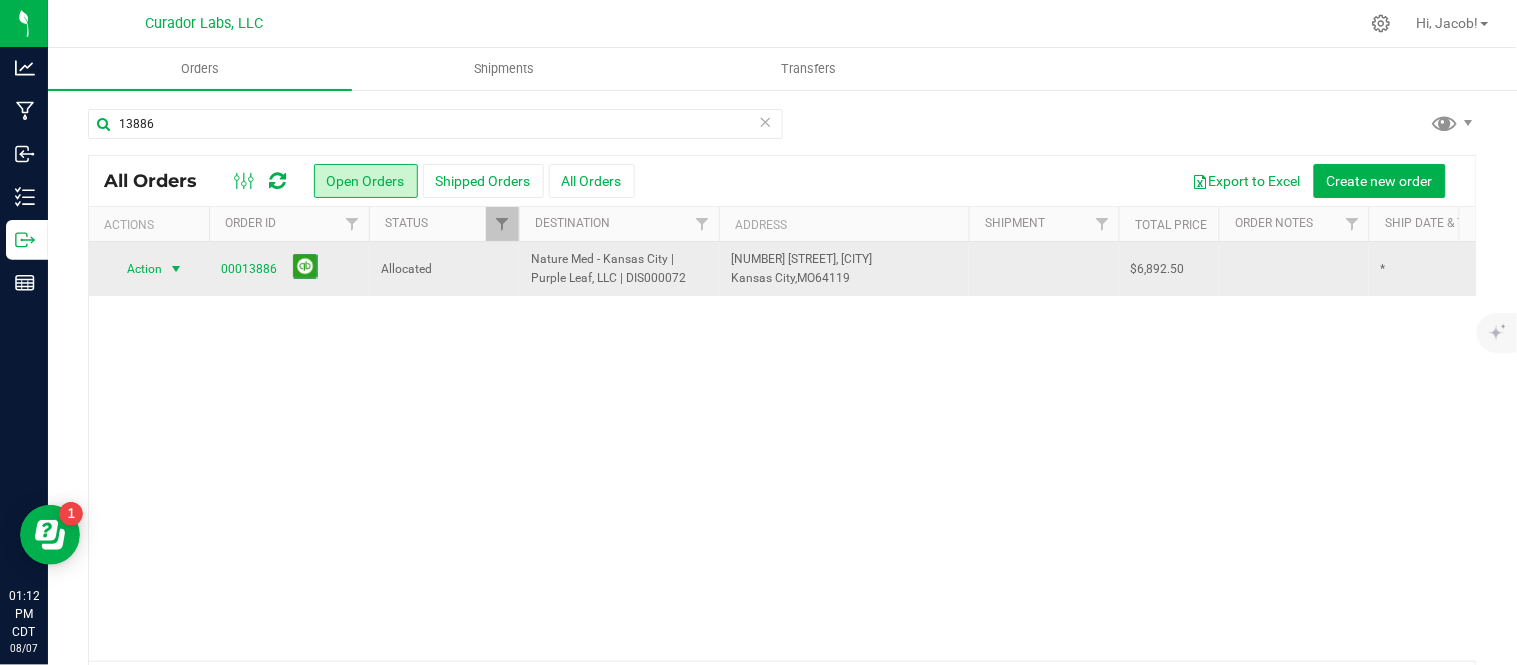 click at bounding box center [176, 269] 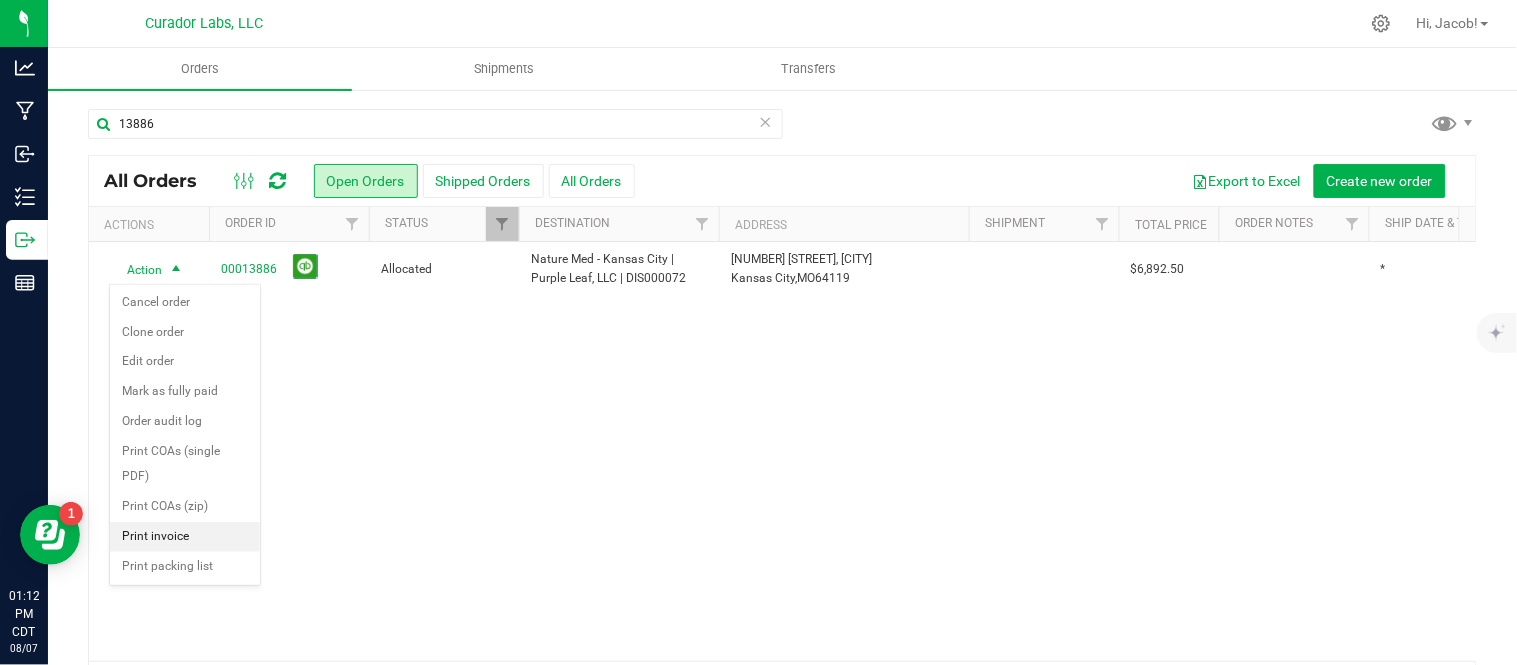 click on "Print invoice" at bounding box center [185, 537] 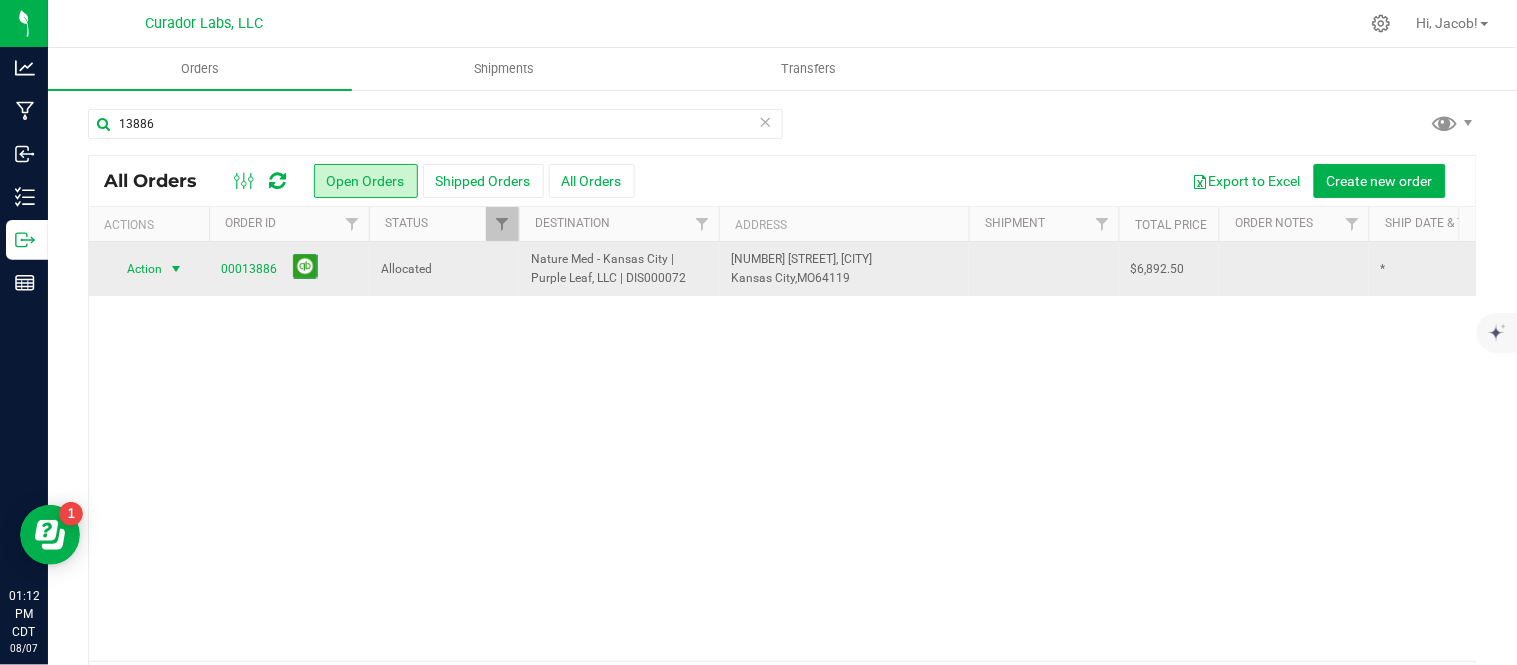click on "Action" at bounding box center (136, 269) 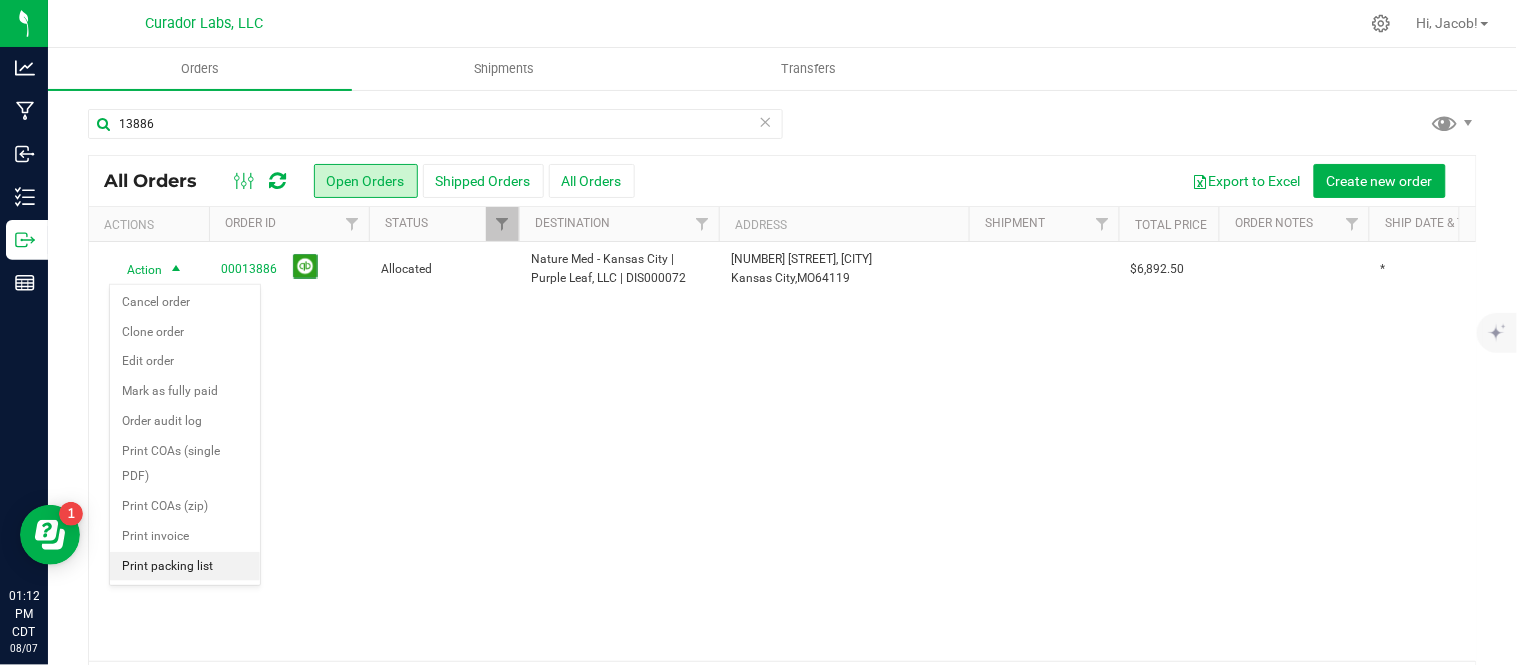 click on "Print packing list" at bounding box center (185, 567) 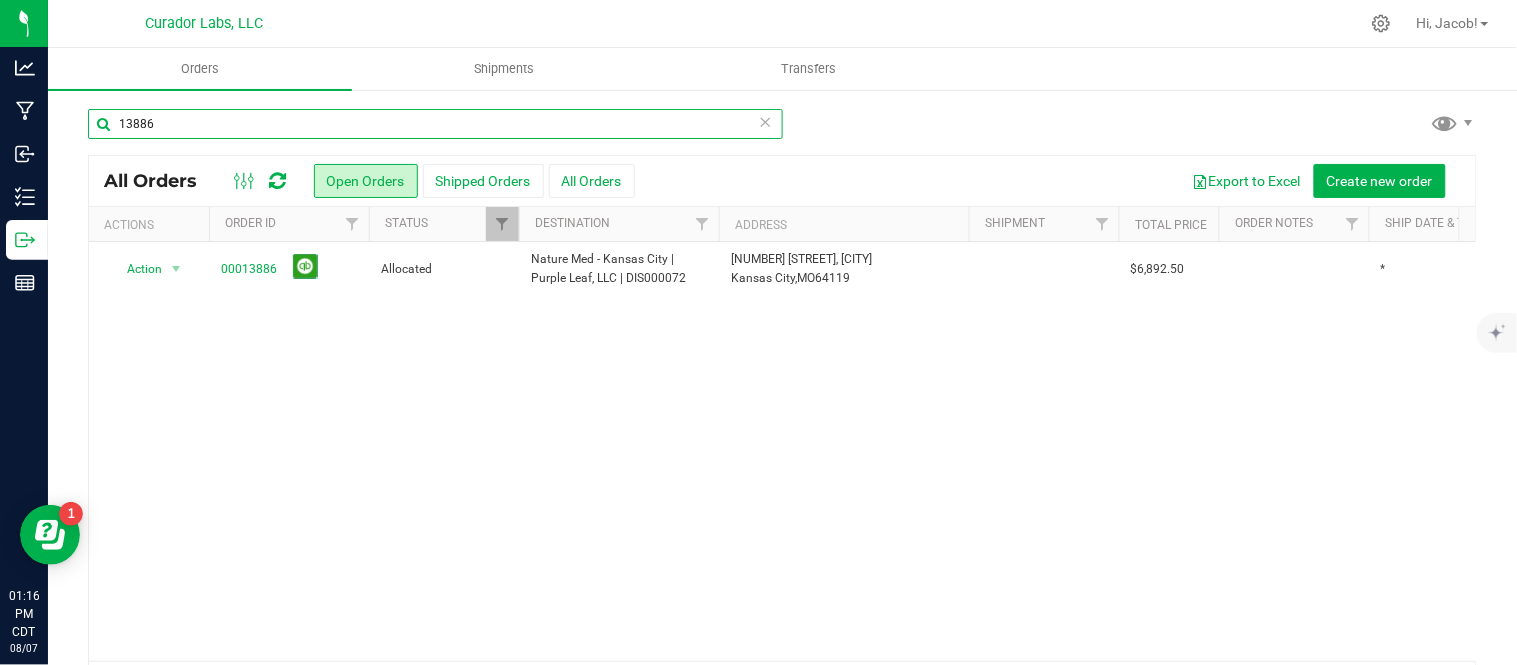 click on "13886" at bounding box center [435, 124] 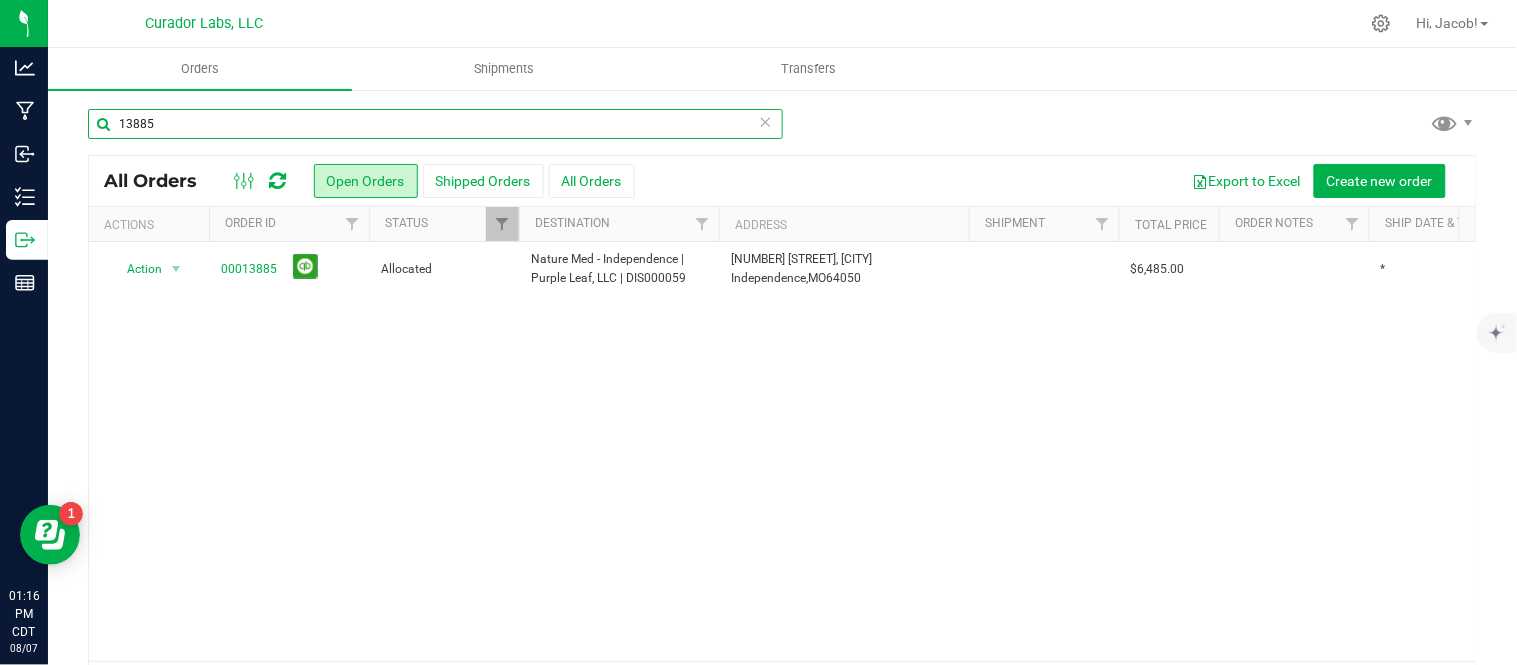 click on "13885" at bounding box center (435, 124) 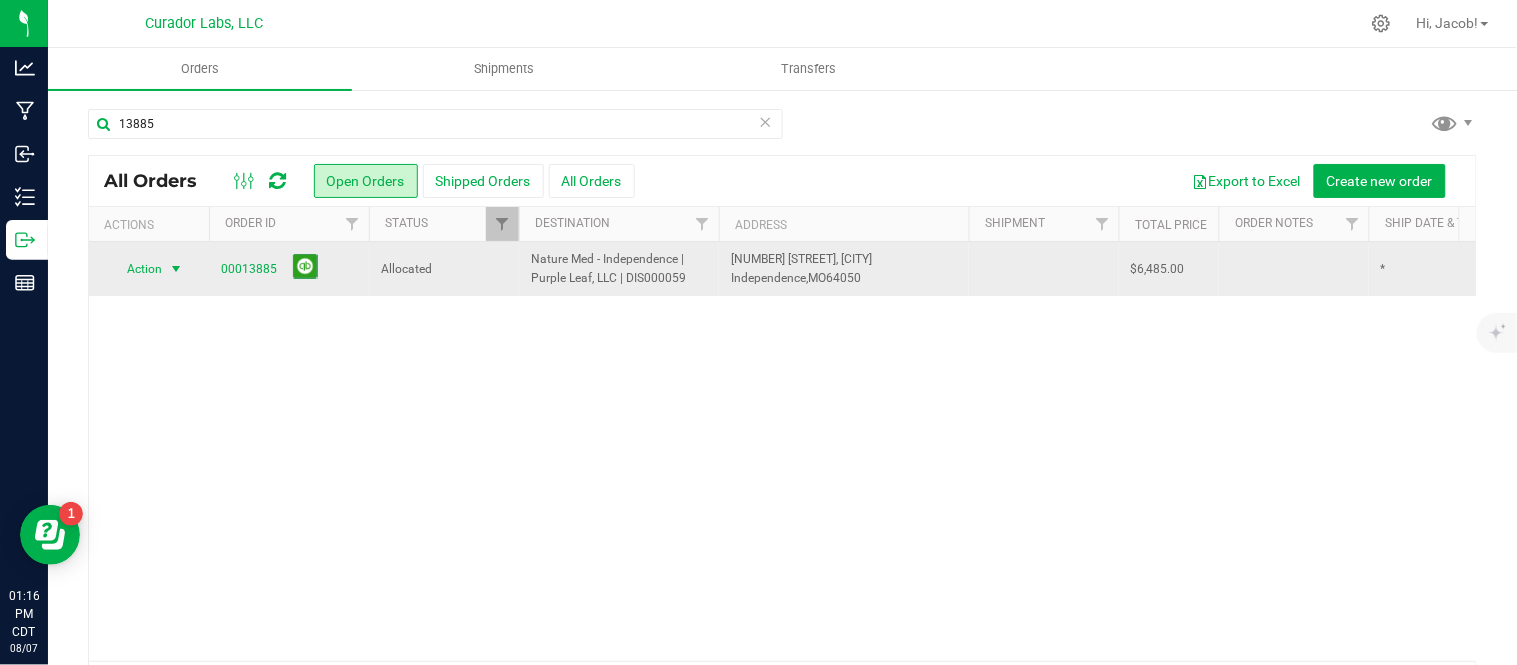 click at bounding box center [176, 269] 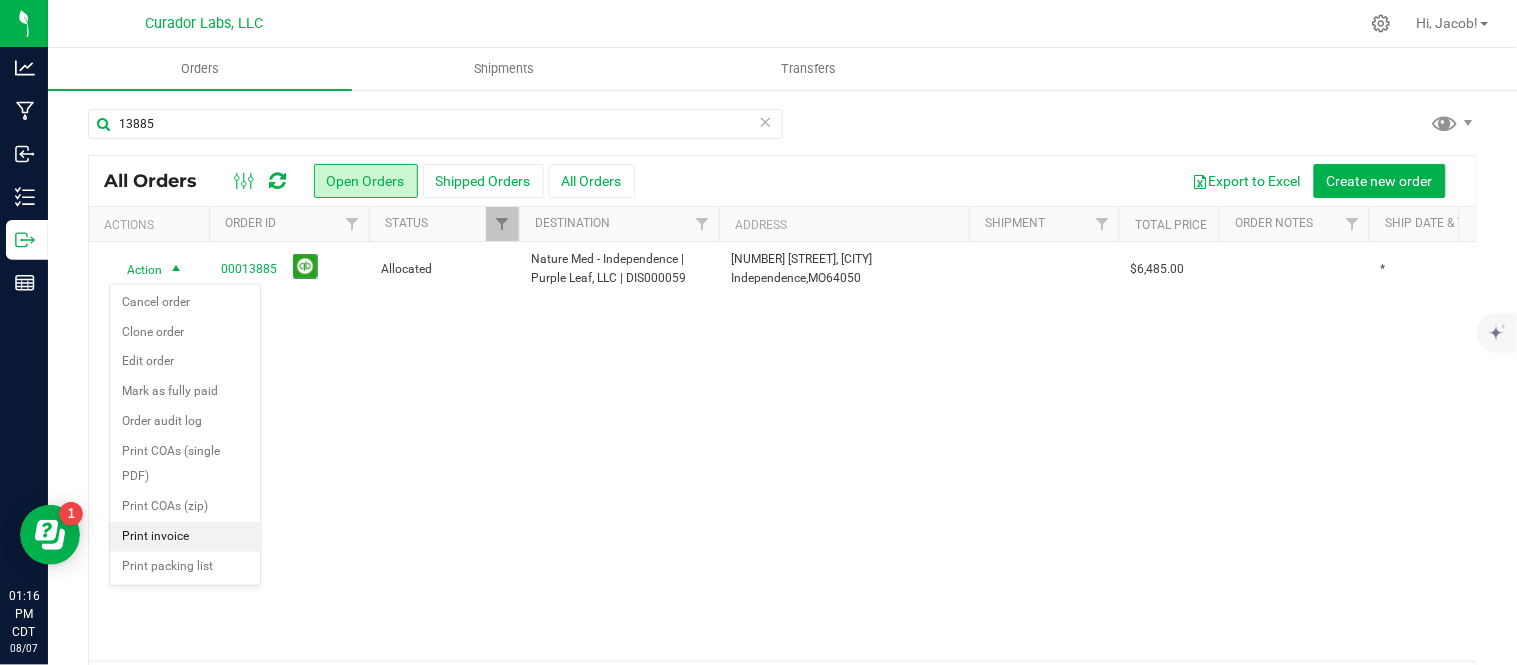click on "Print invoice" at bounding box center [185, 537] 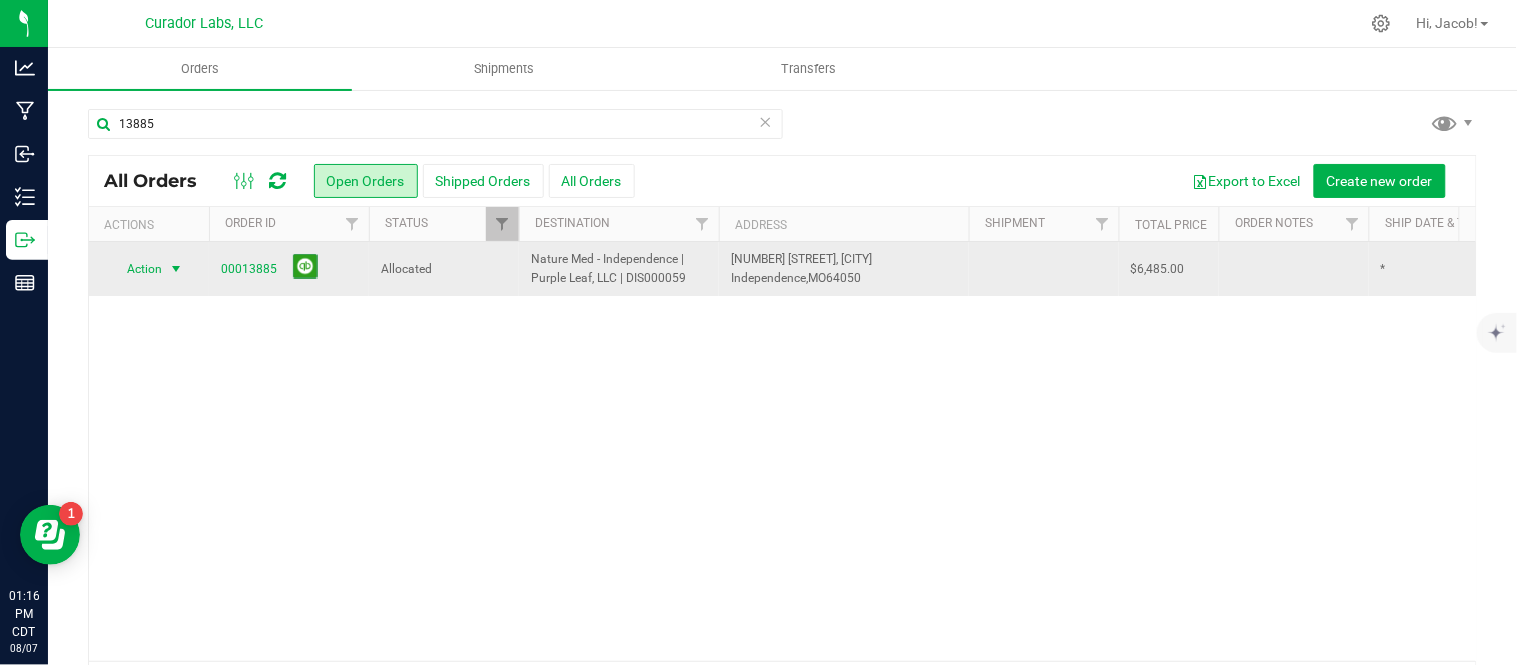 click at bounding box center (176, 269) 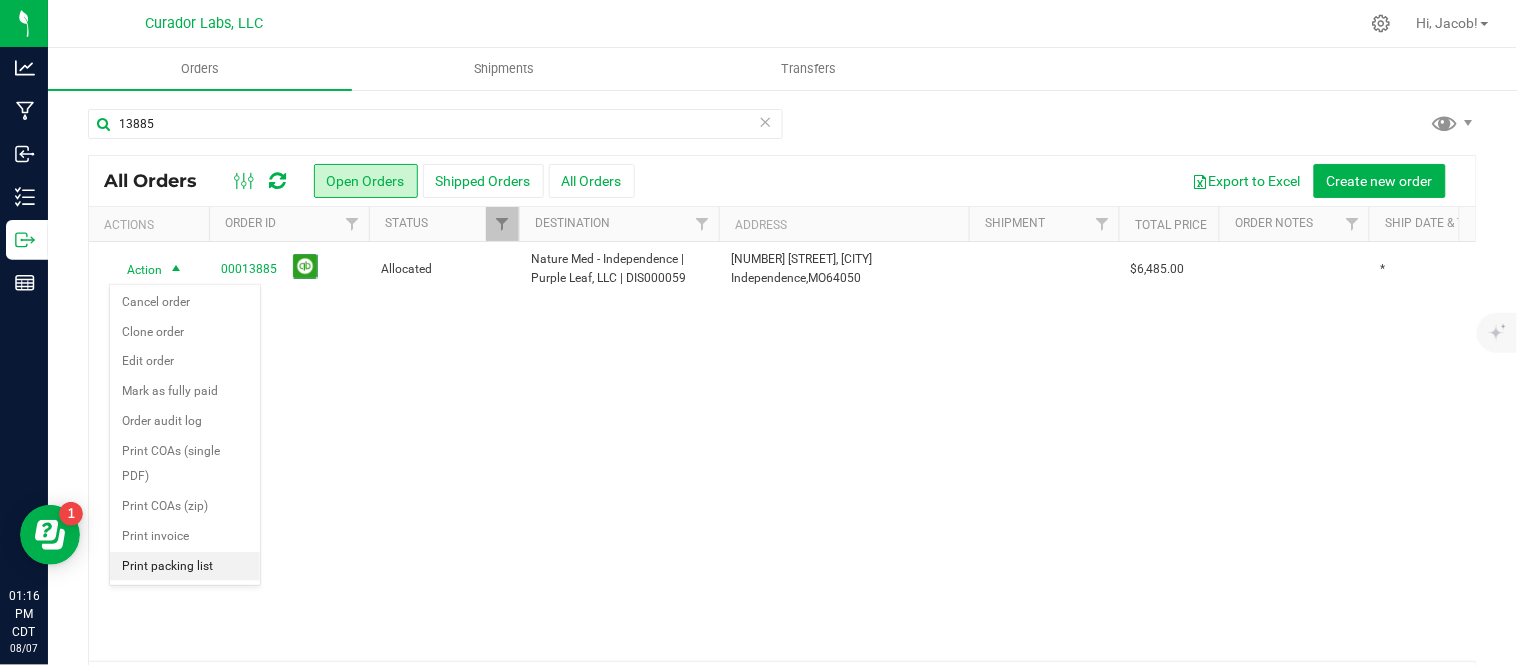 click on "Print packing list" at bounding box center (185, 567) 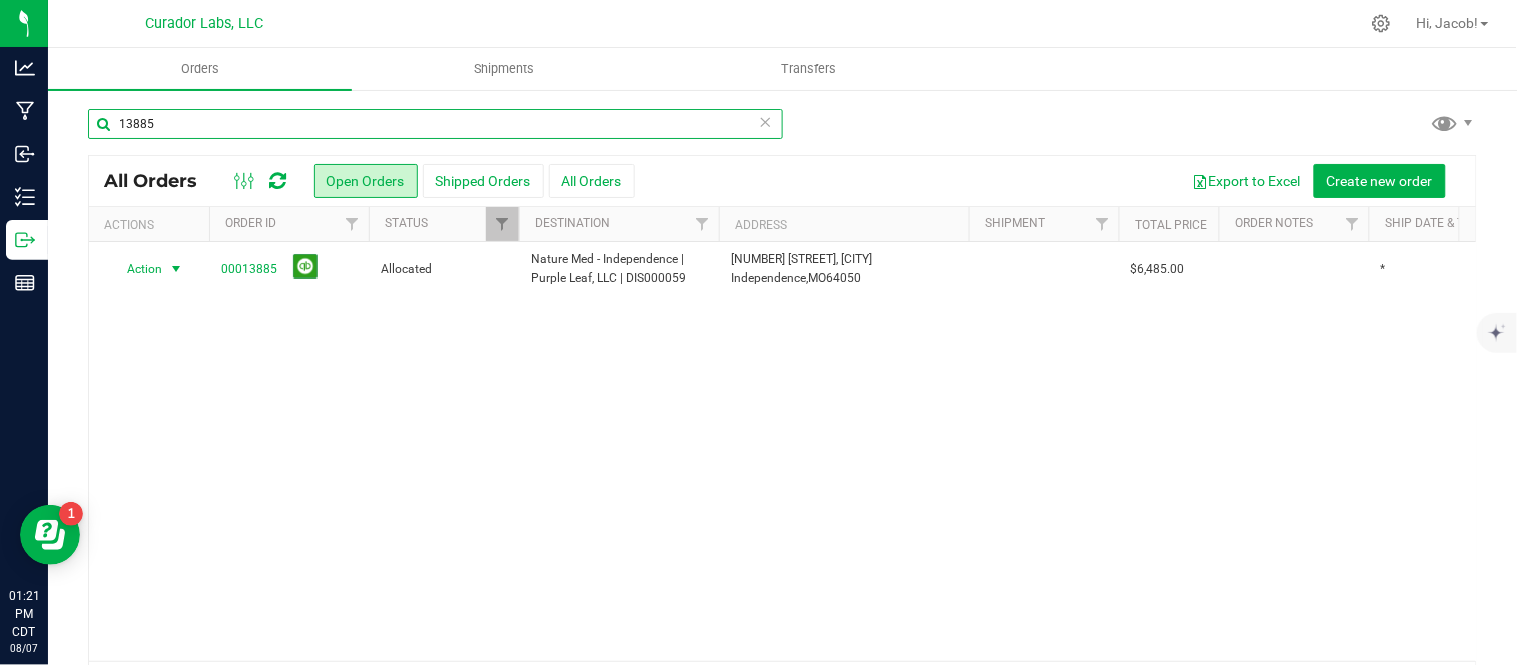 click on "13885" at bounding box center [435, 124] 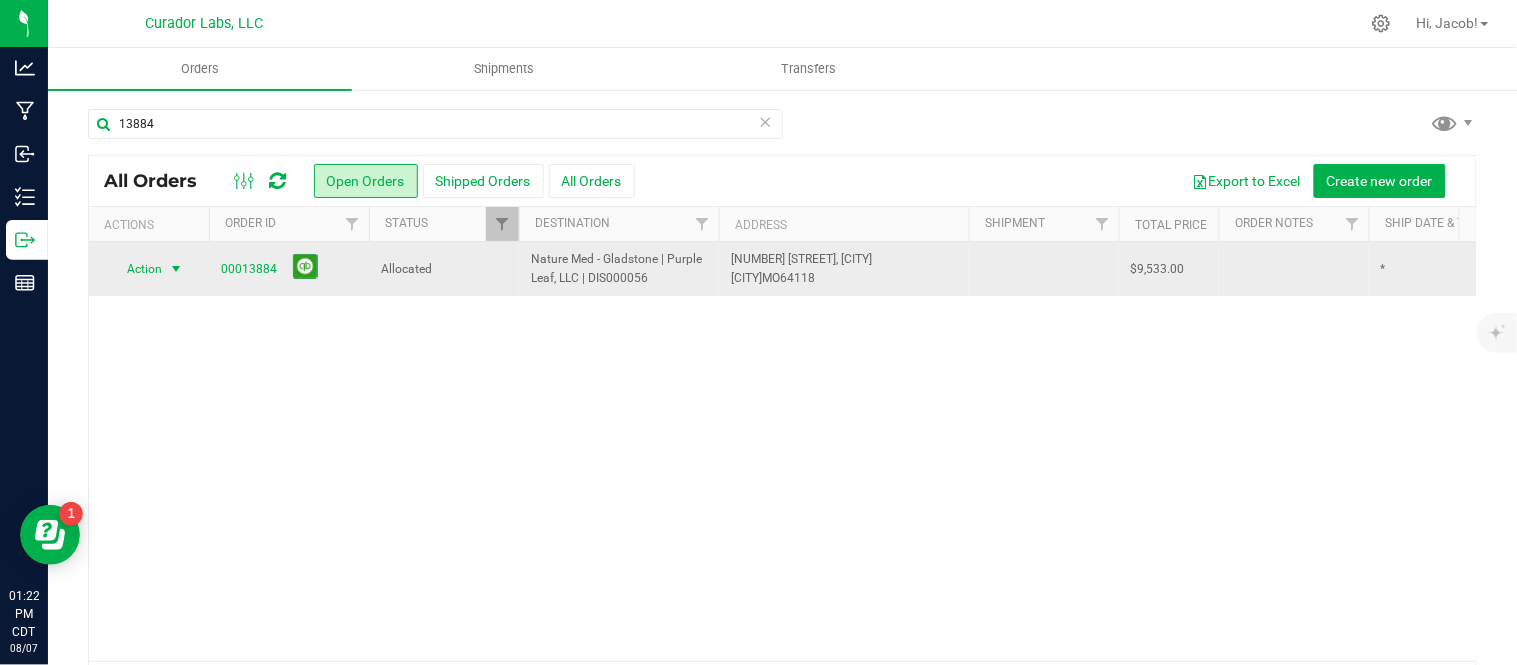 click at bounding box center [176, 269] 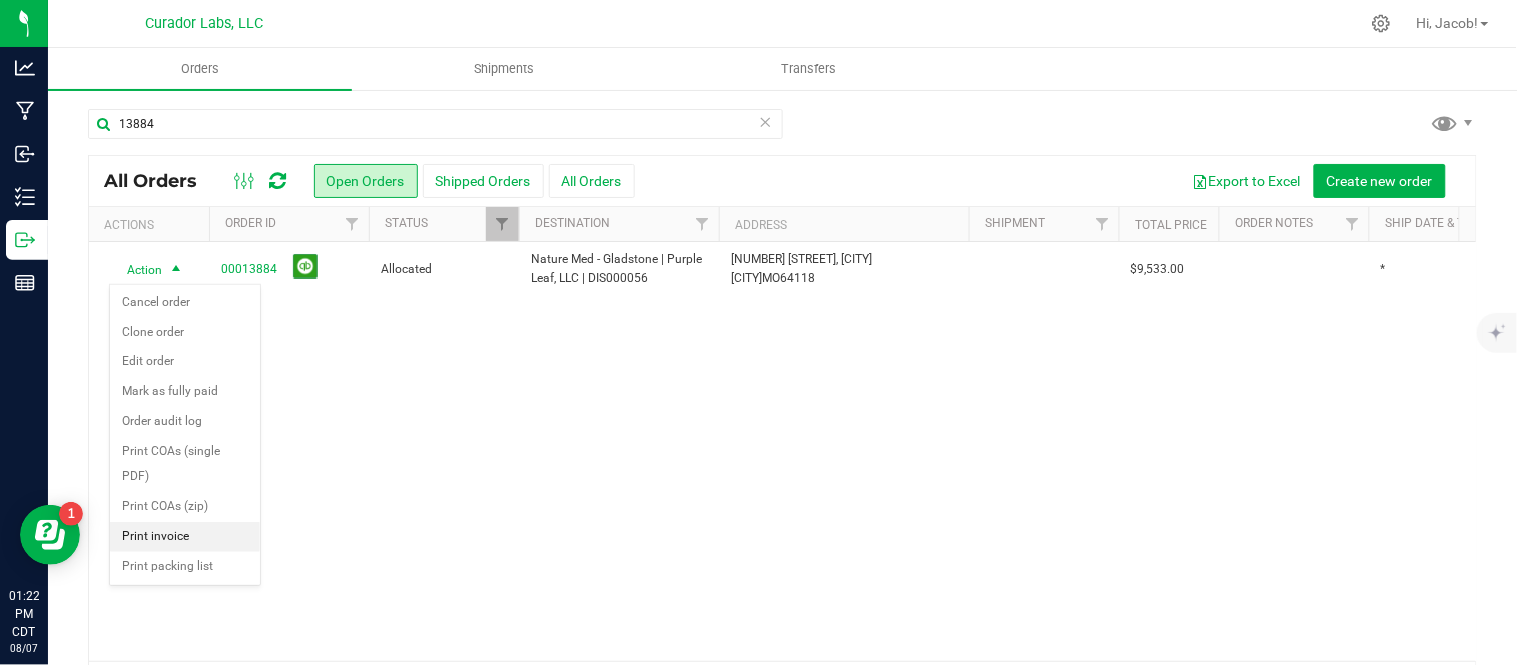 click on "Print invoice" at bounding box center (185, 537) 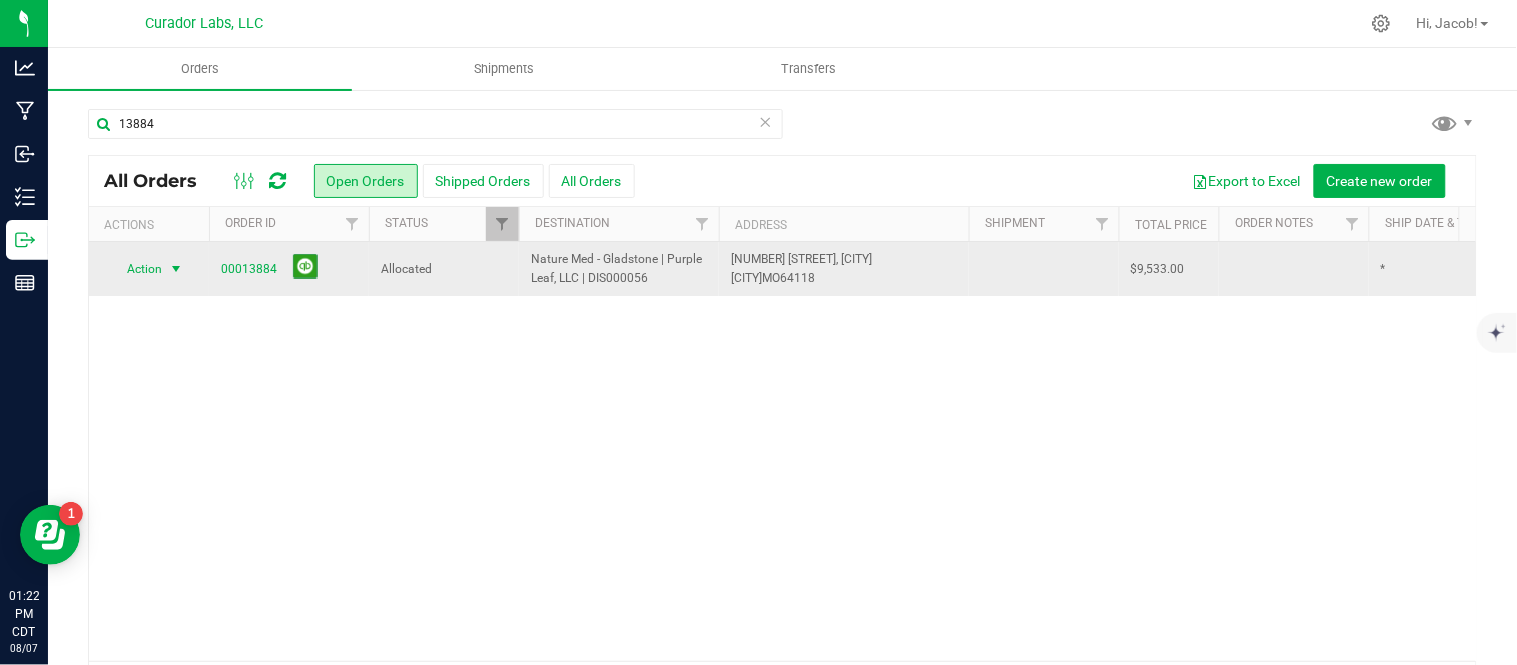 click at bounding box center (176, 269) 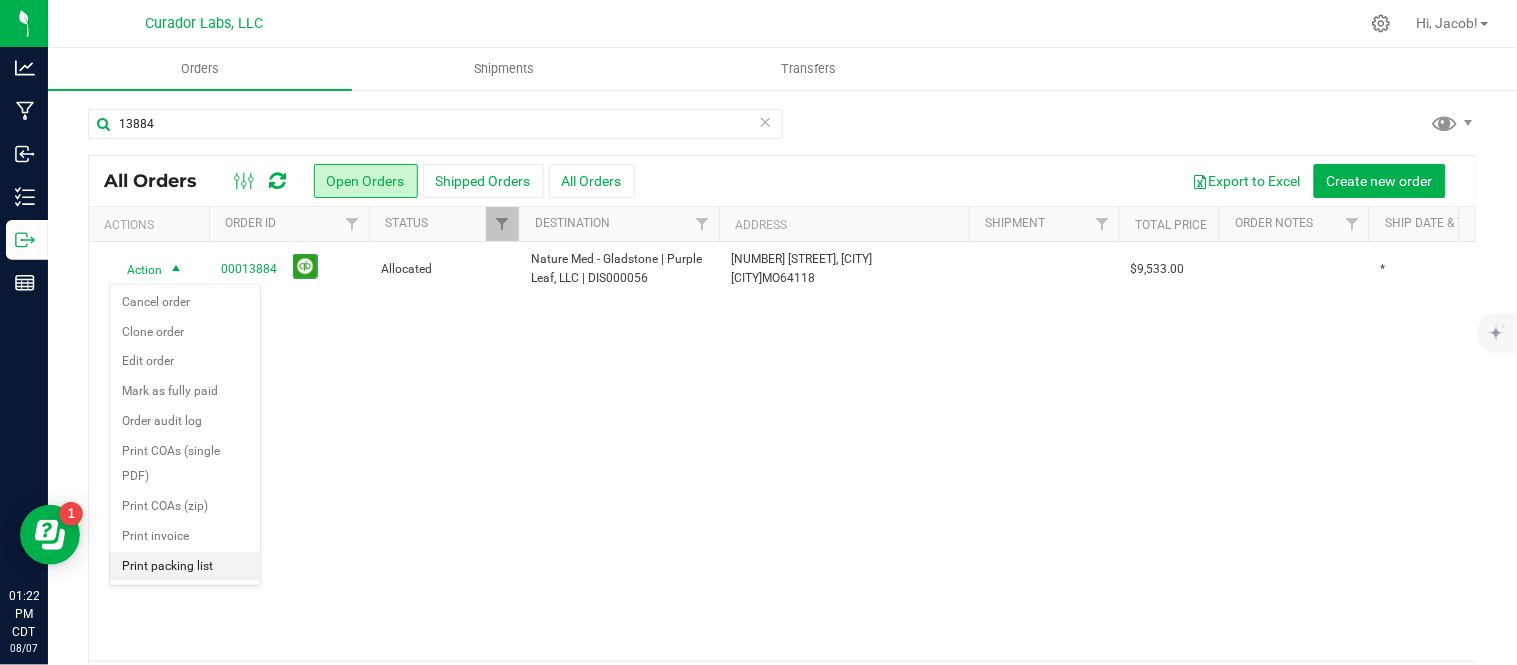 click on "Print packing list" at bounding box center [185, 567] 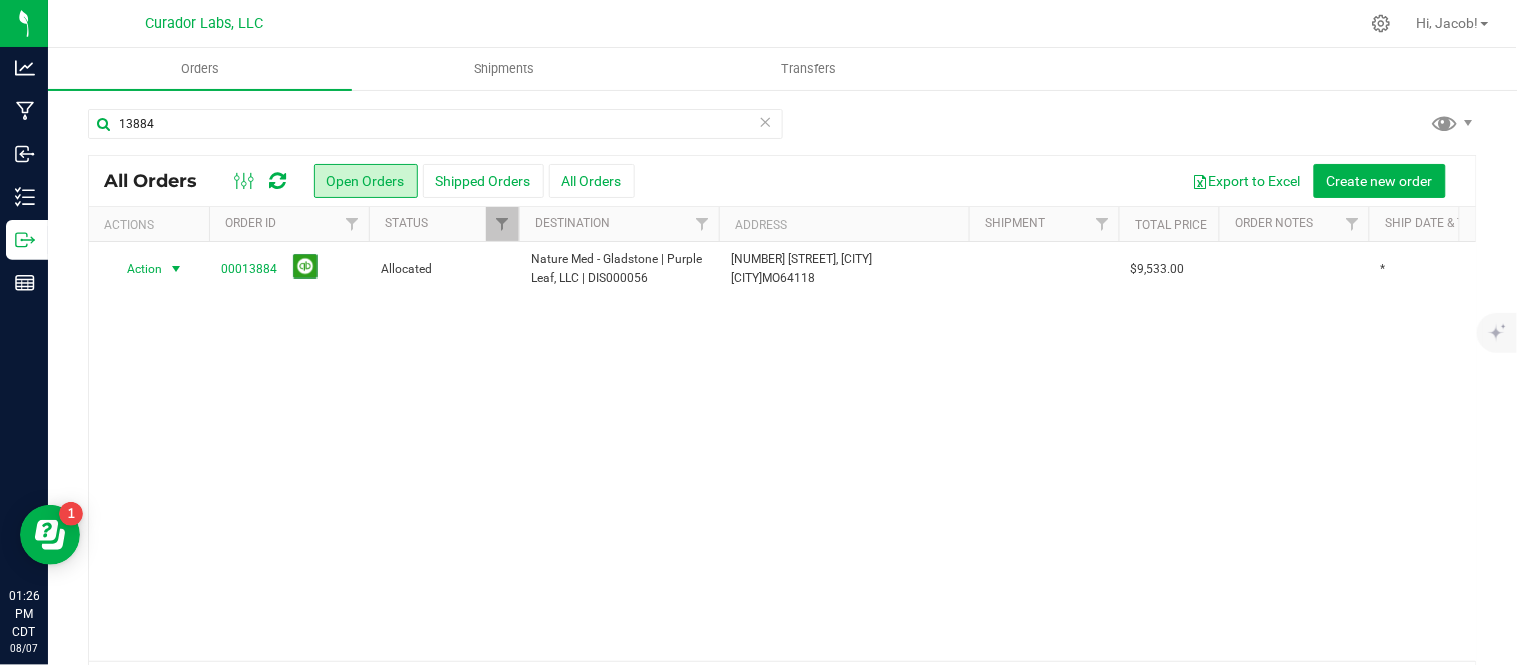 click on "13884" at bounding box center [435, 132] 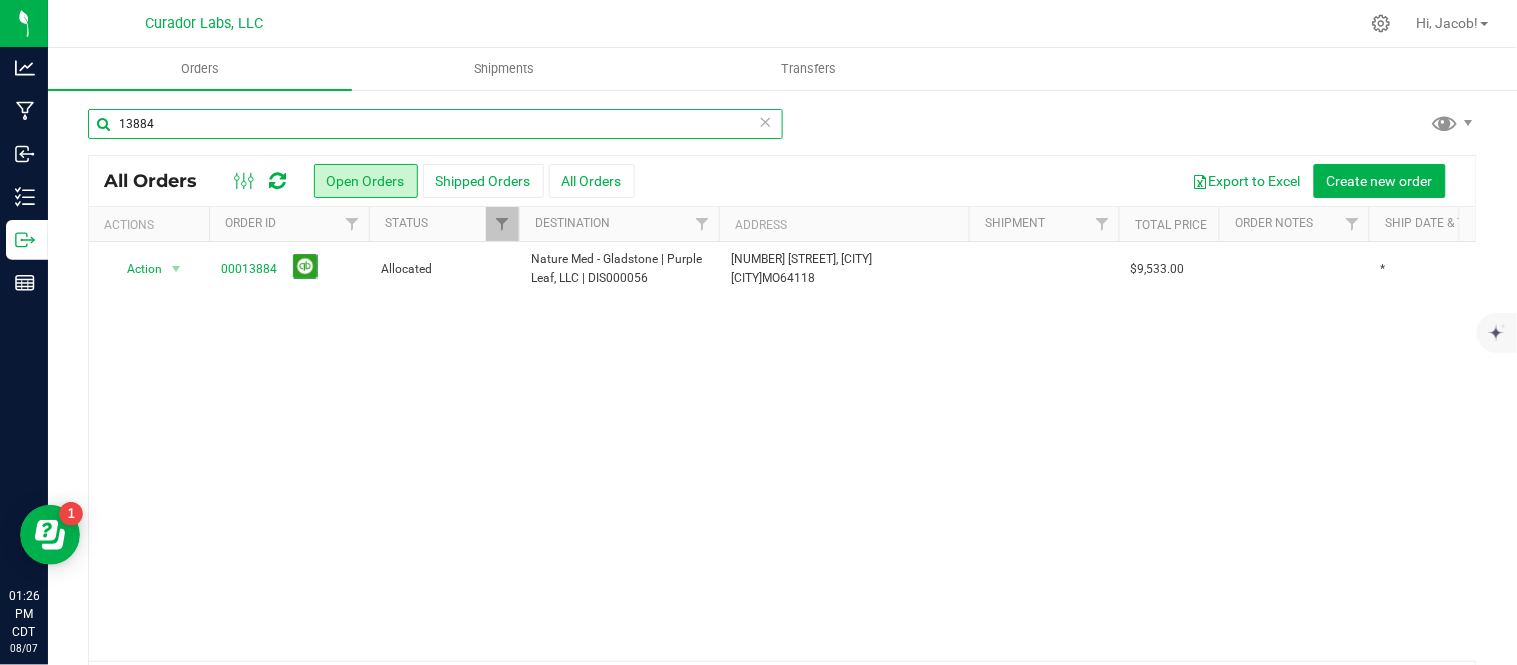 click on "13884" at bounding box center [435, 124] 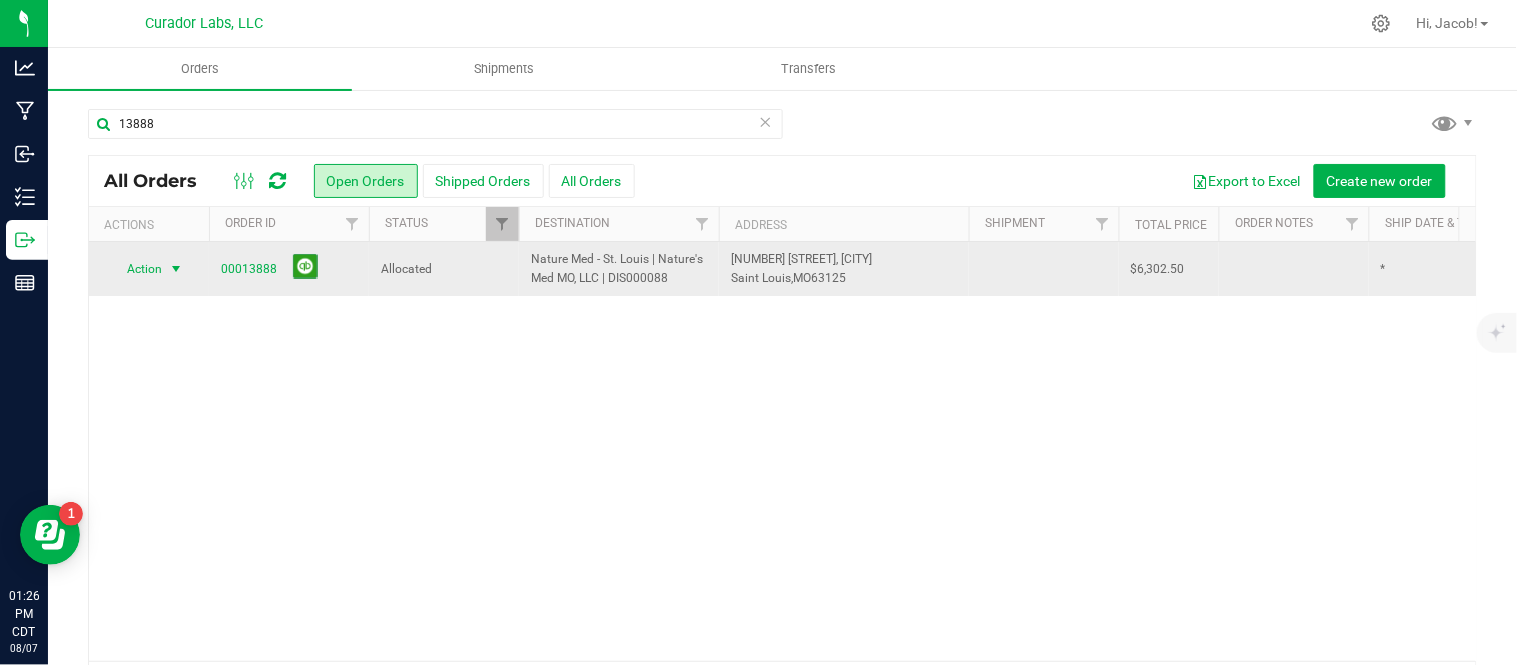 click on "Action" at bounding box center [136, 269] 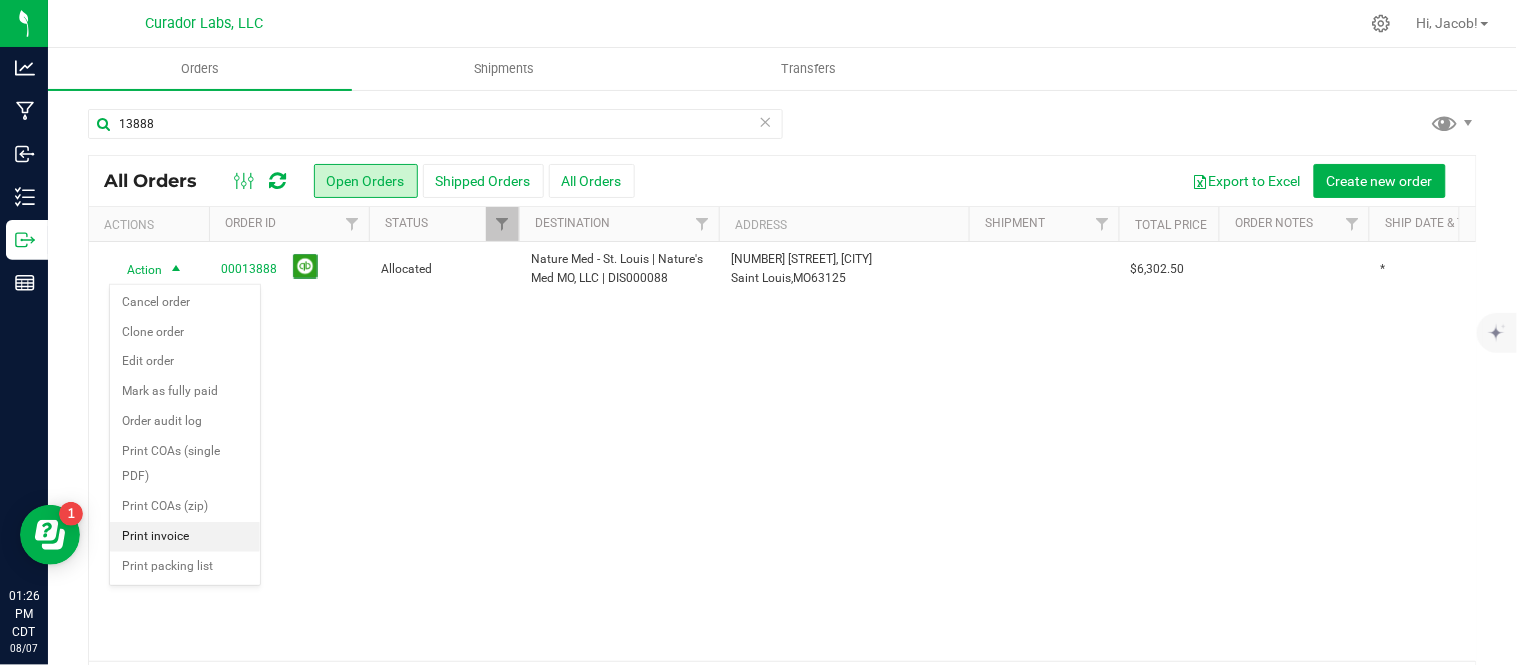 click on "Print invoice" at bounding box center [185, 537] 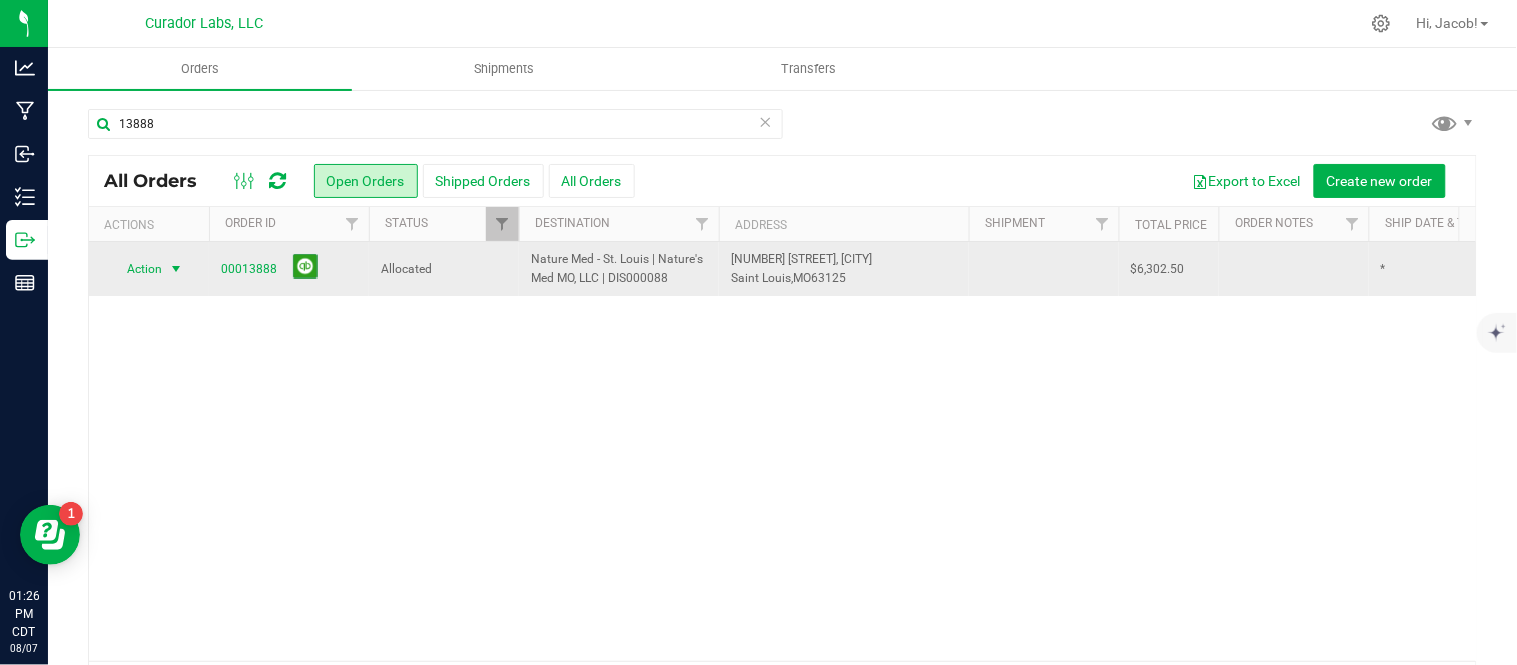 click on "Action" at bounding box center (136, 269) 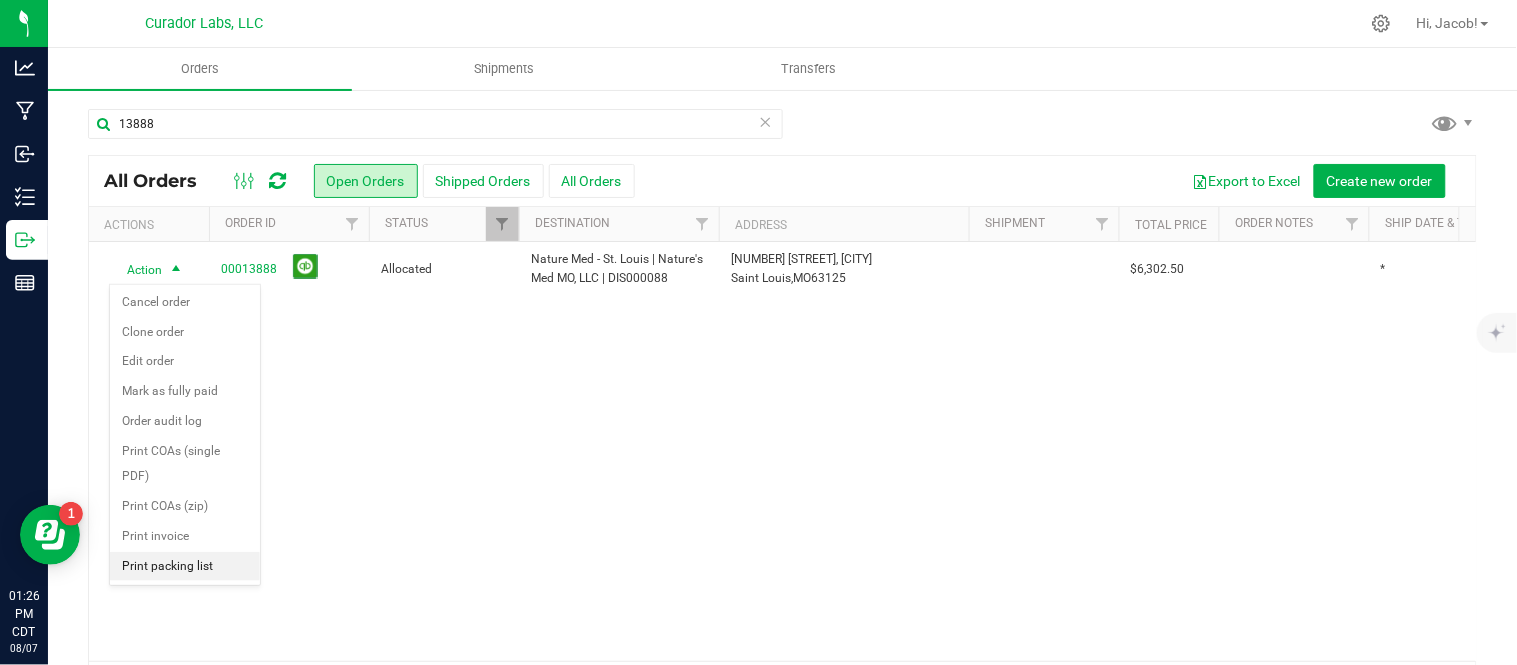 click on "Print packing list" at bounding box center [185, 567] 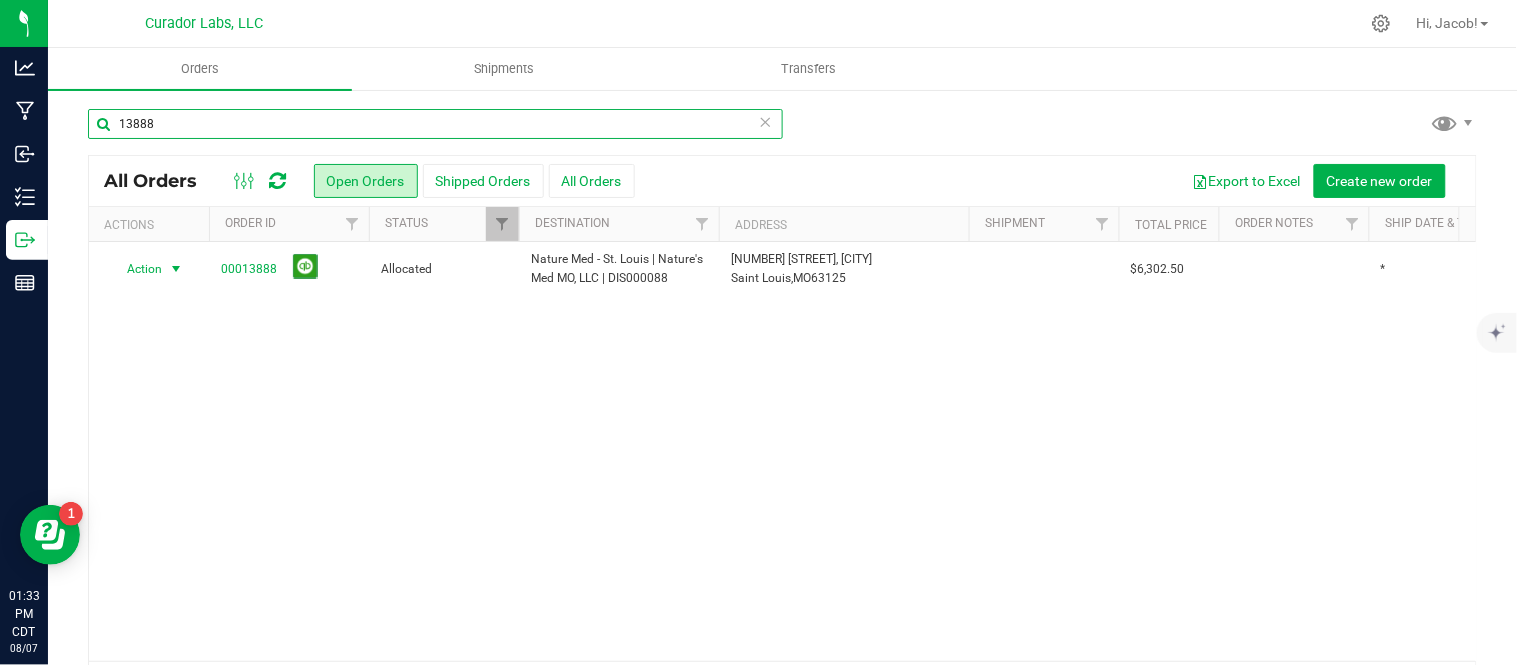 click on "[NUMBER]" at bounding box center [435, 124] 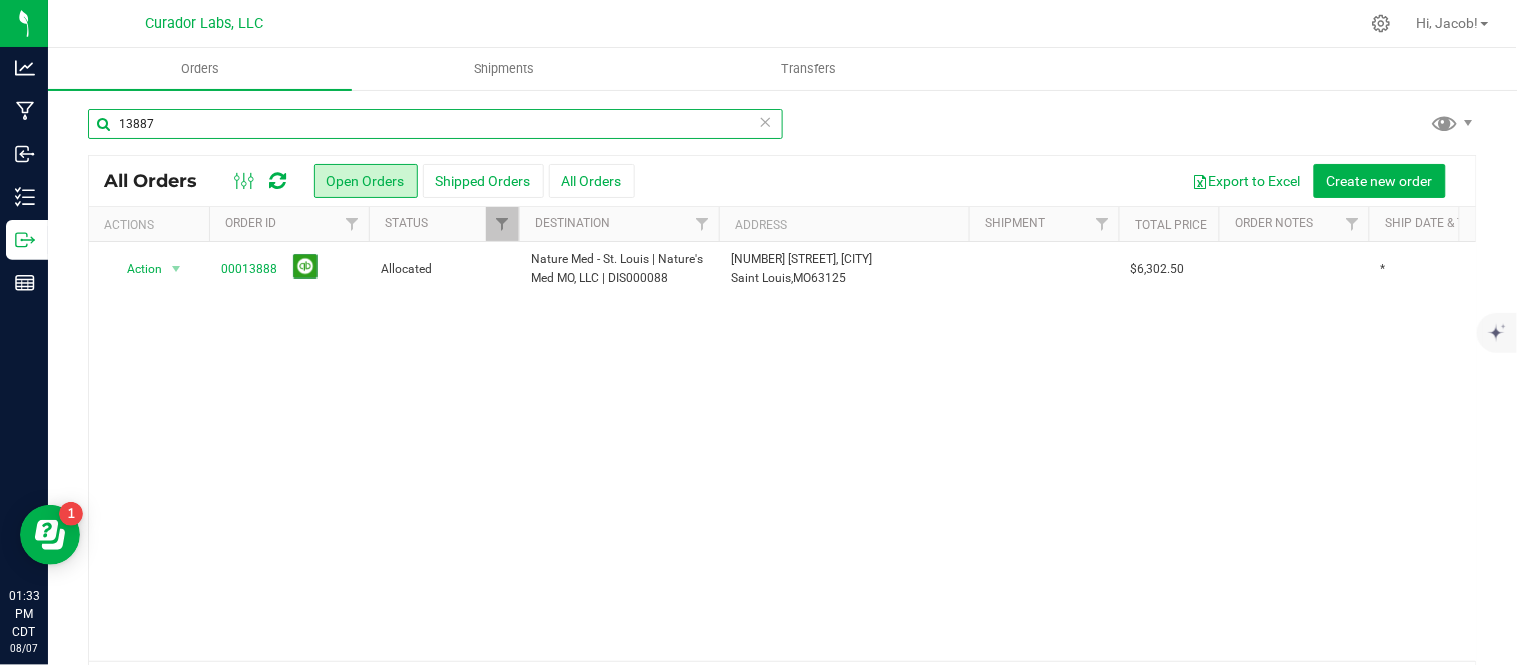 type on "[NUMBER]" 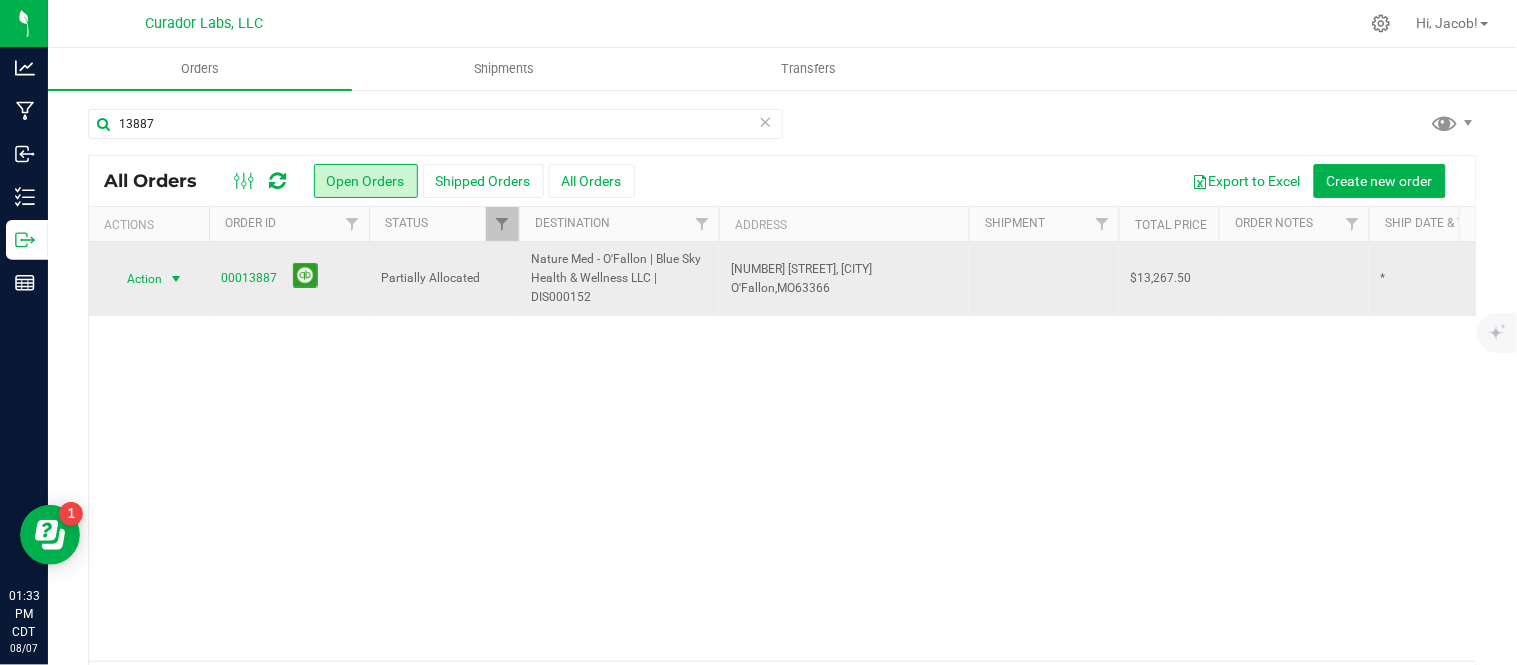 click on "Action" at bounding box center (136, 279) 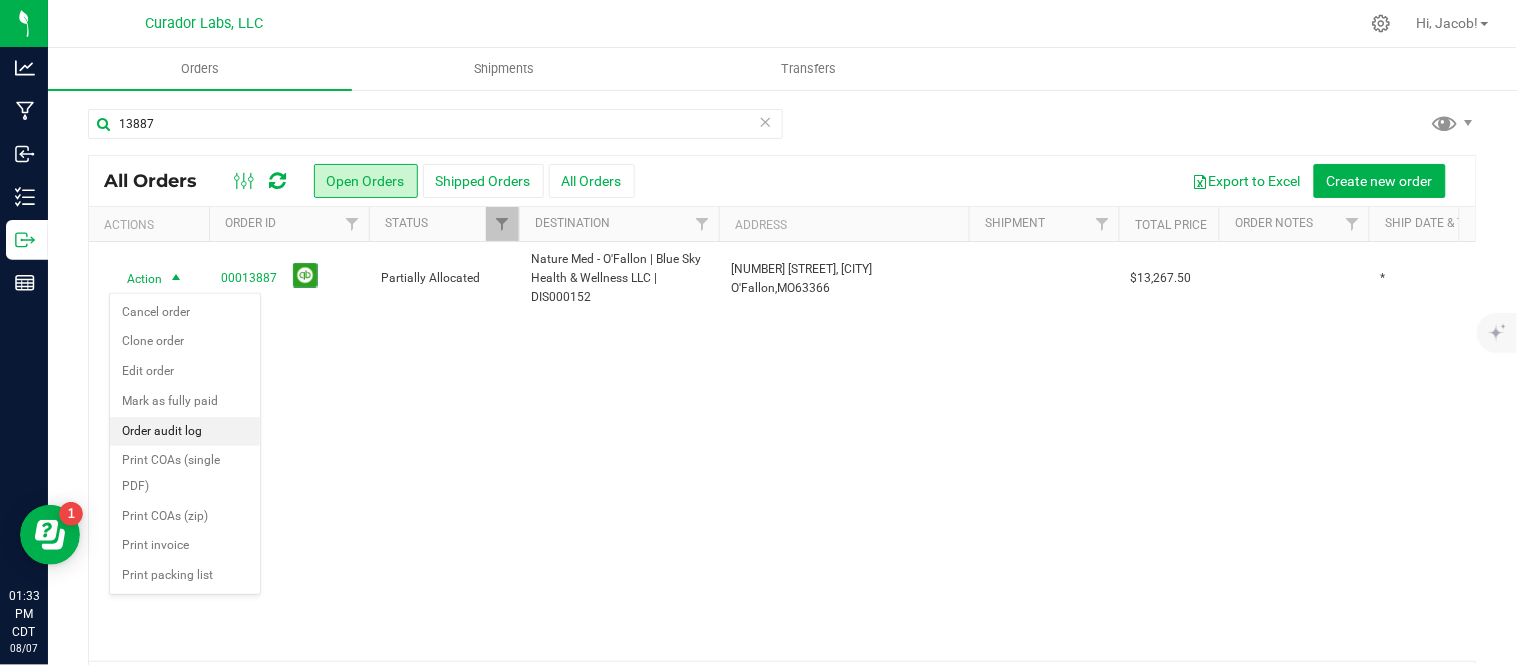 click on "Order audit log" at bounding box center [185, 432] 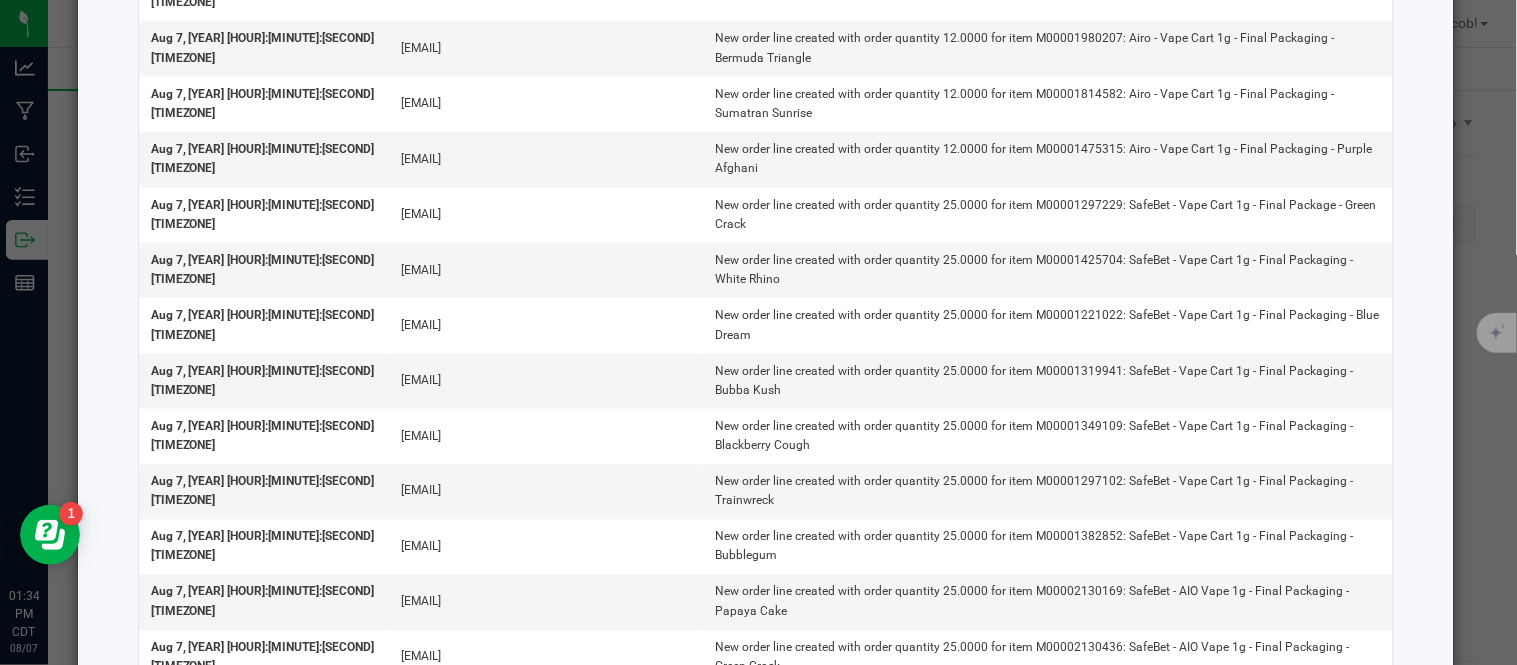 scroll, scrollTop: 0, scrollLeft: 0, axis: both 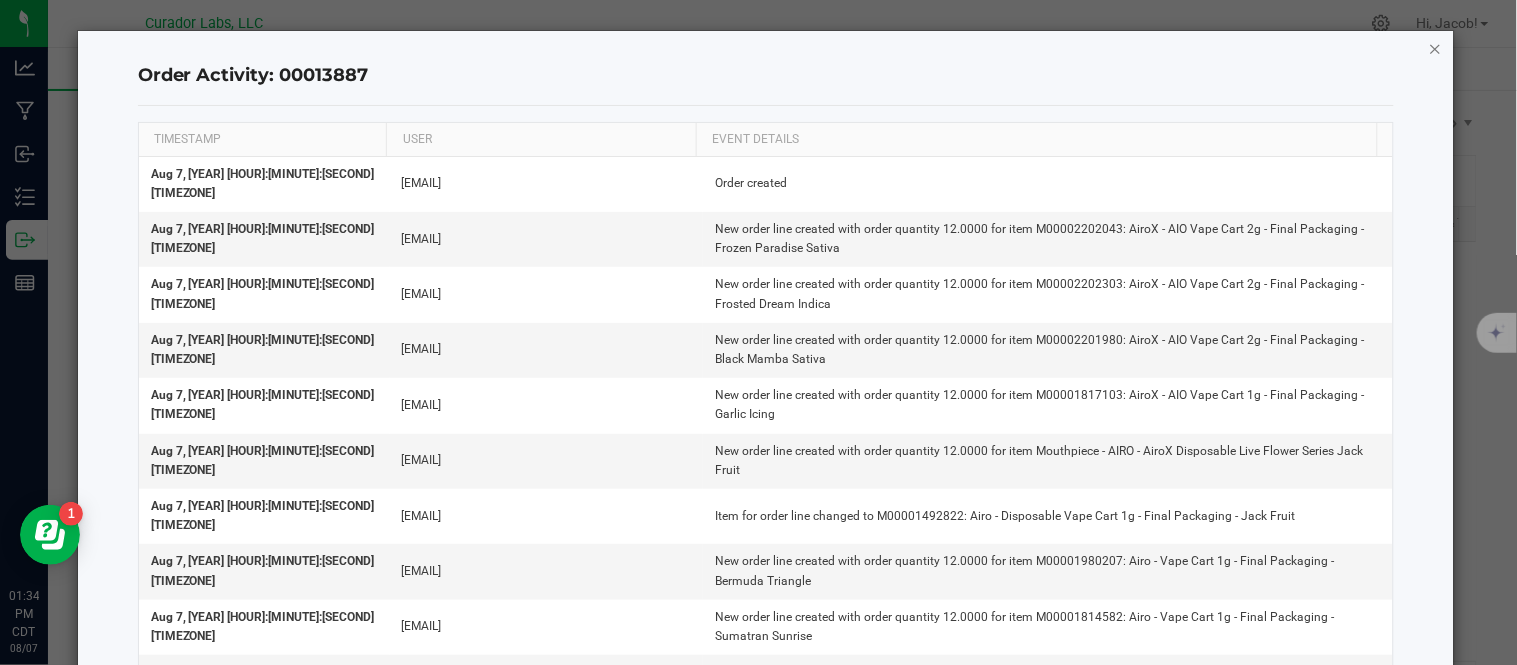 click 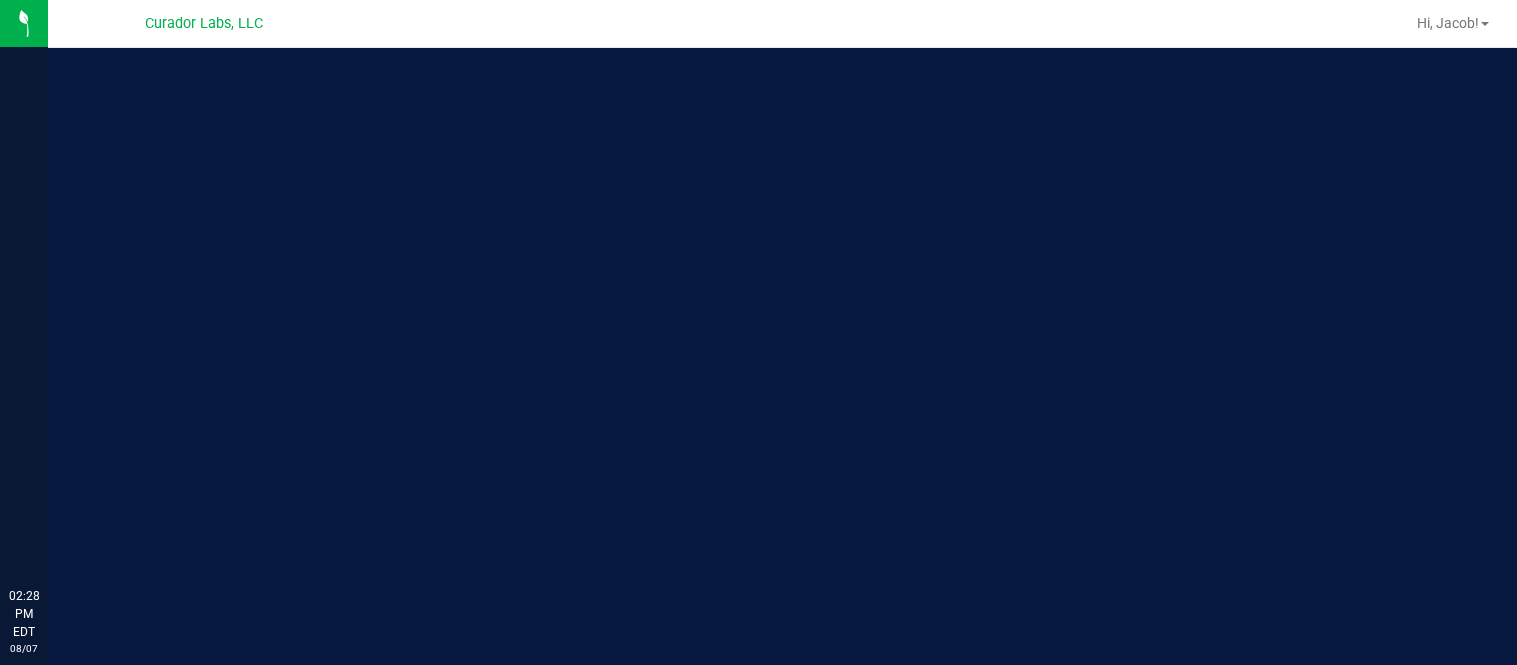 scroll, scrollTop: 0, scrollLeft: 0, axis: both 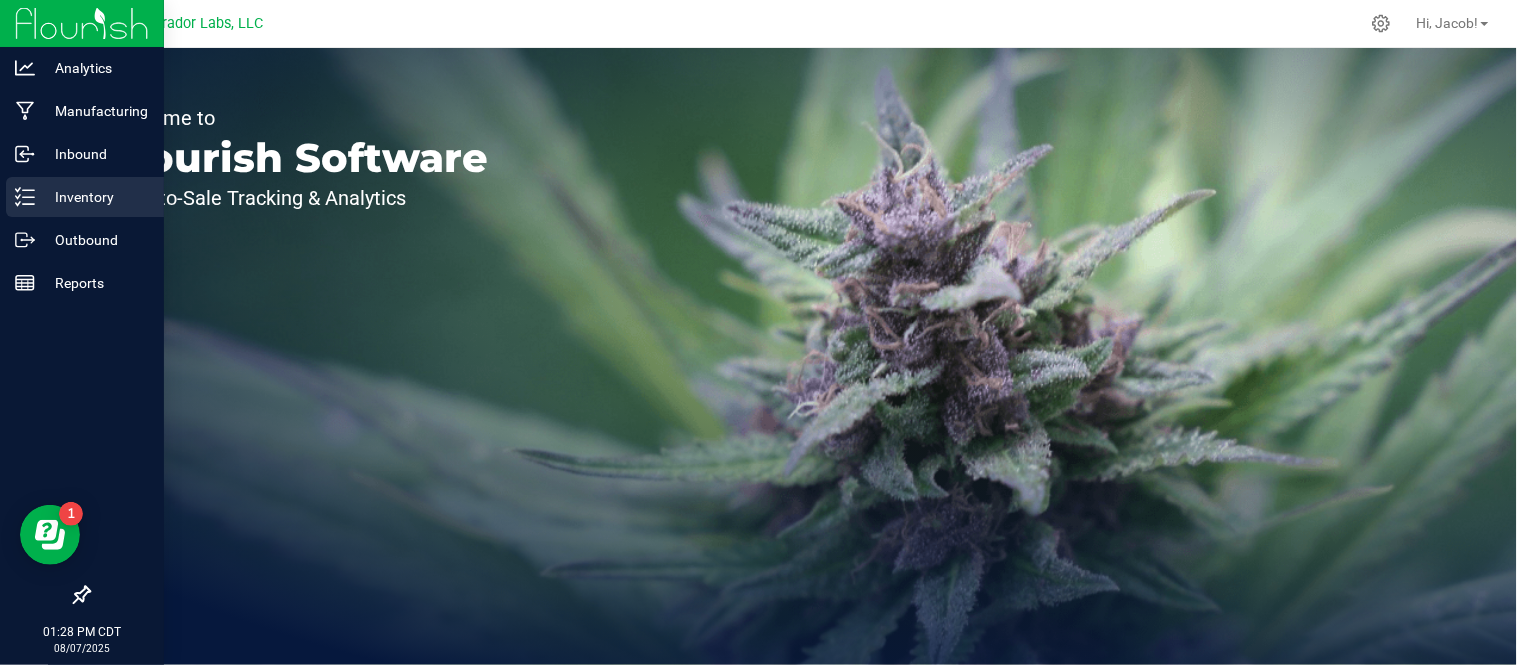 click on "Inventory" at bounding box center (95, 197) 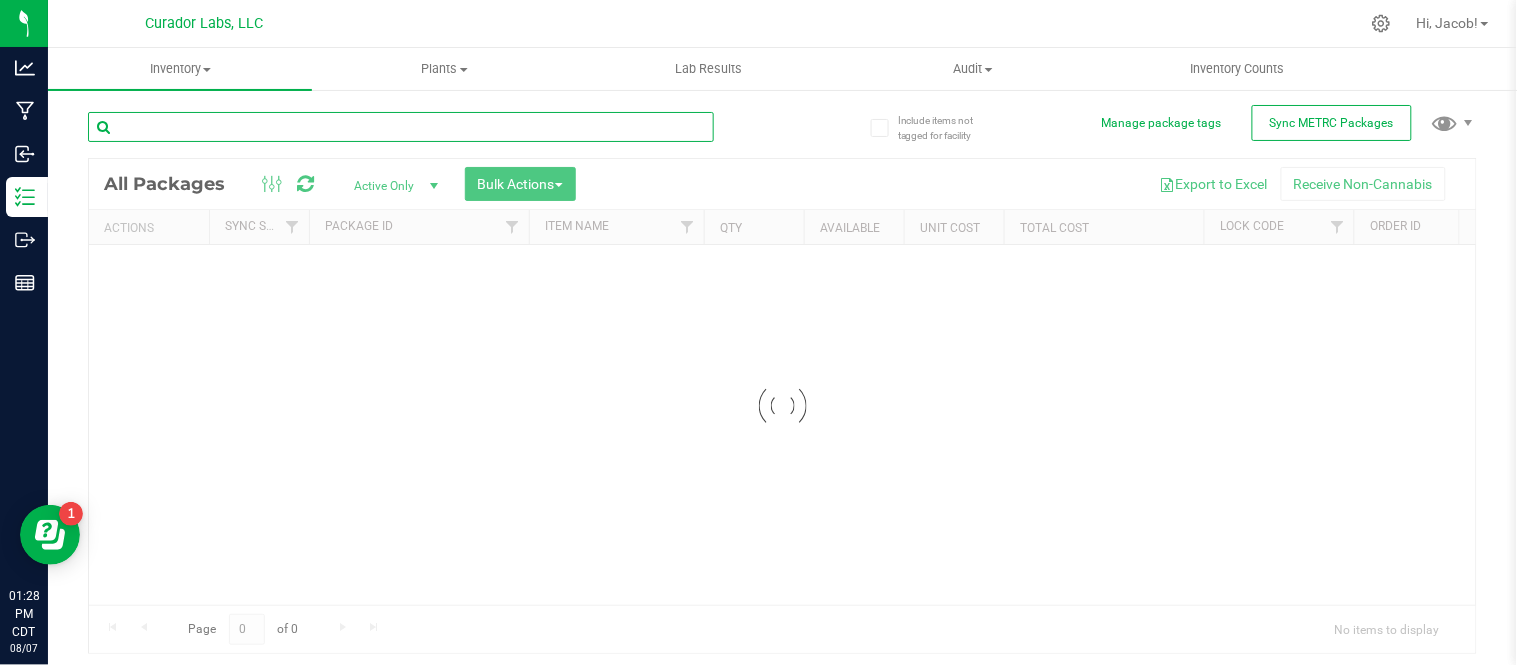 click at bounding box center (401, 127) 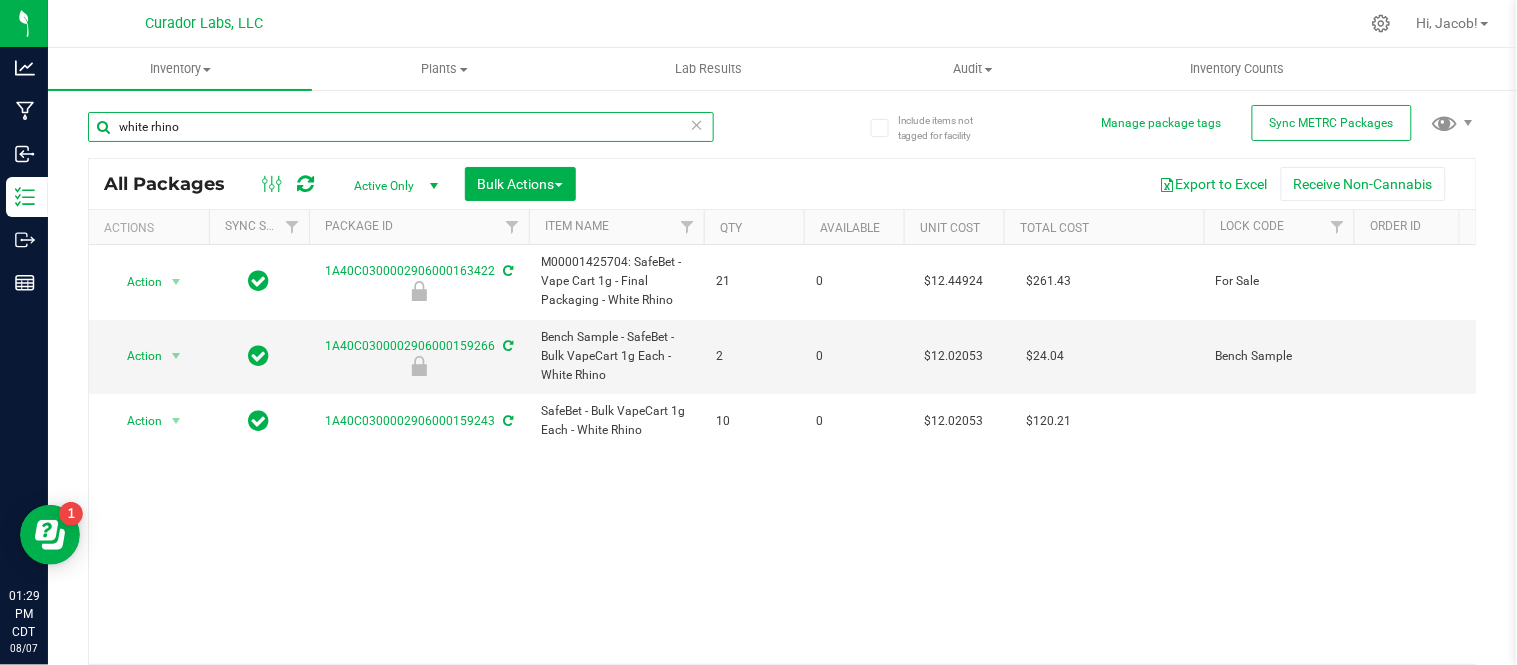type on "white rhino" 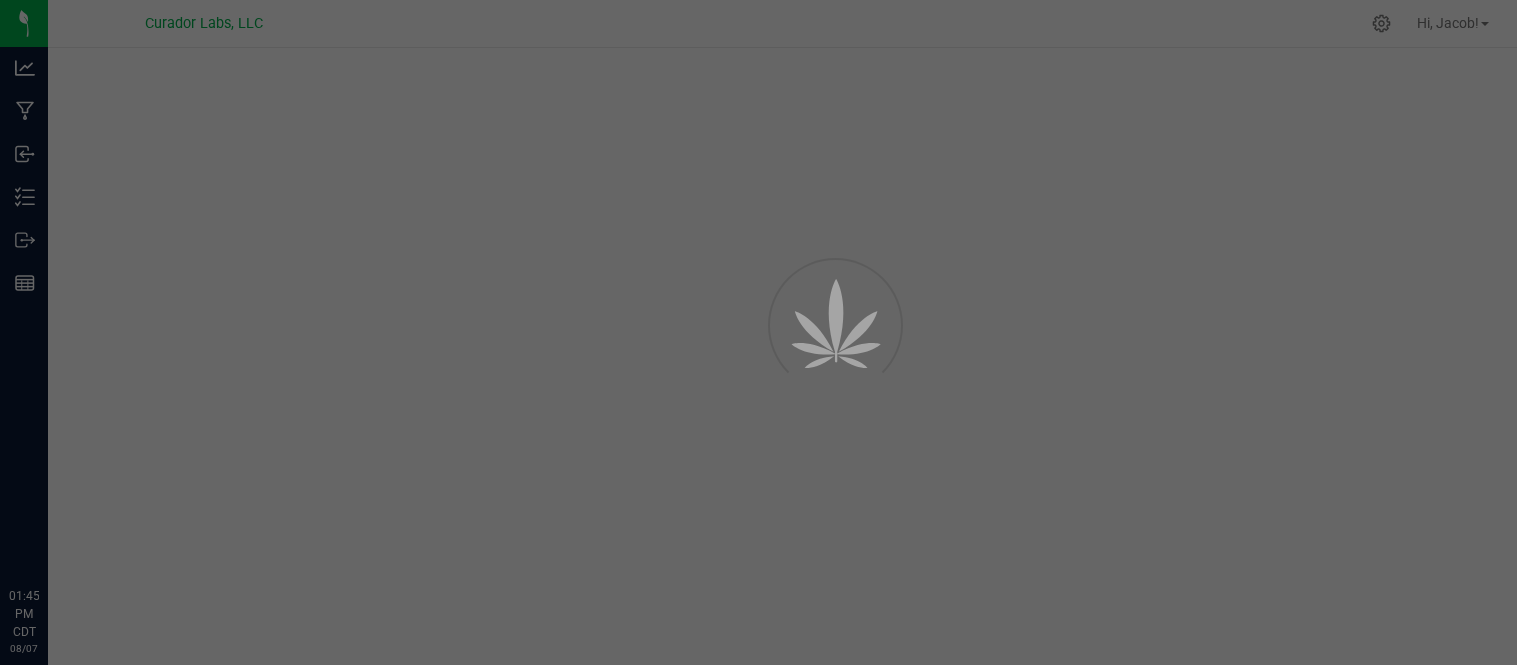 scroll, scrollTop: 0, scrollLeft: 0, axis: both 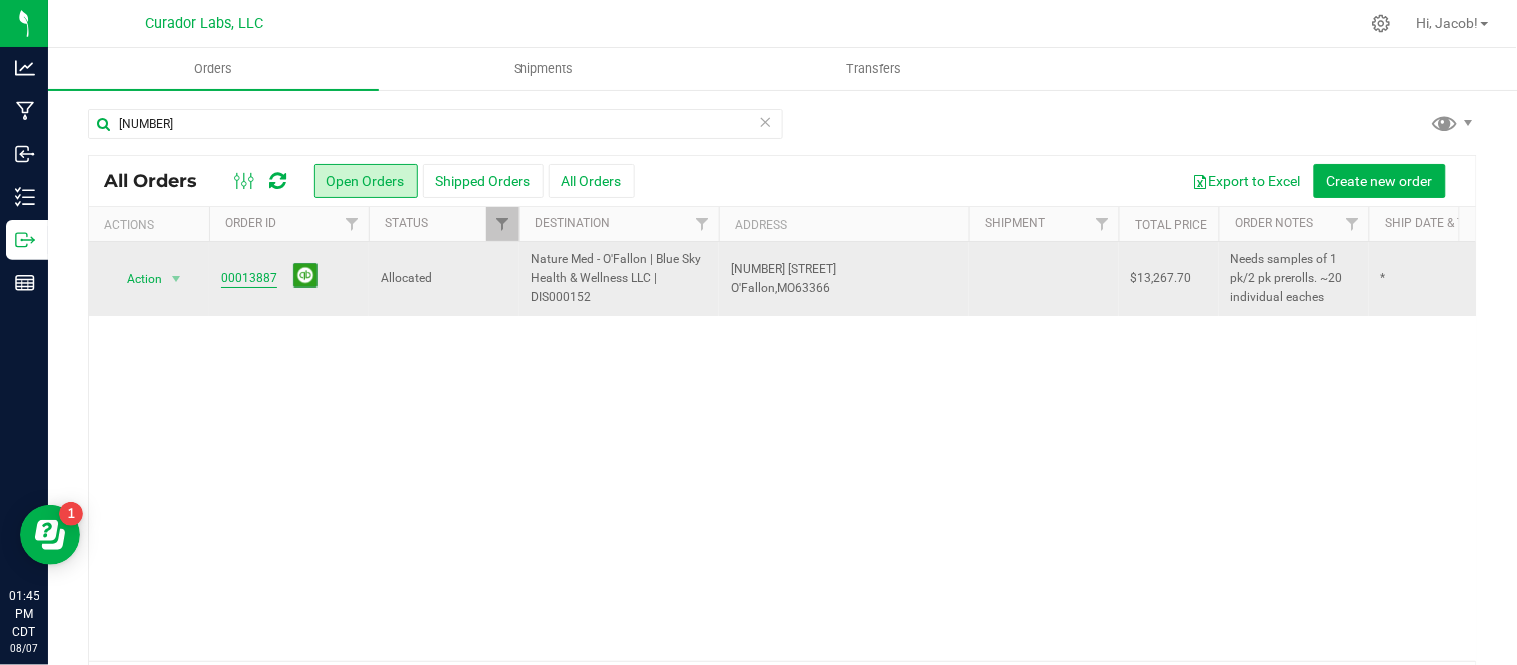 click on "00013887" at bounding box center (249, 278) 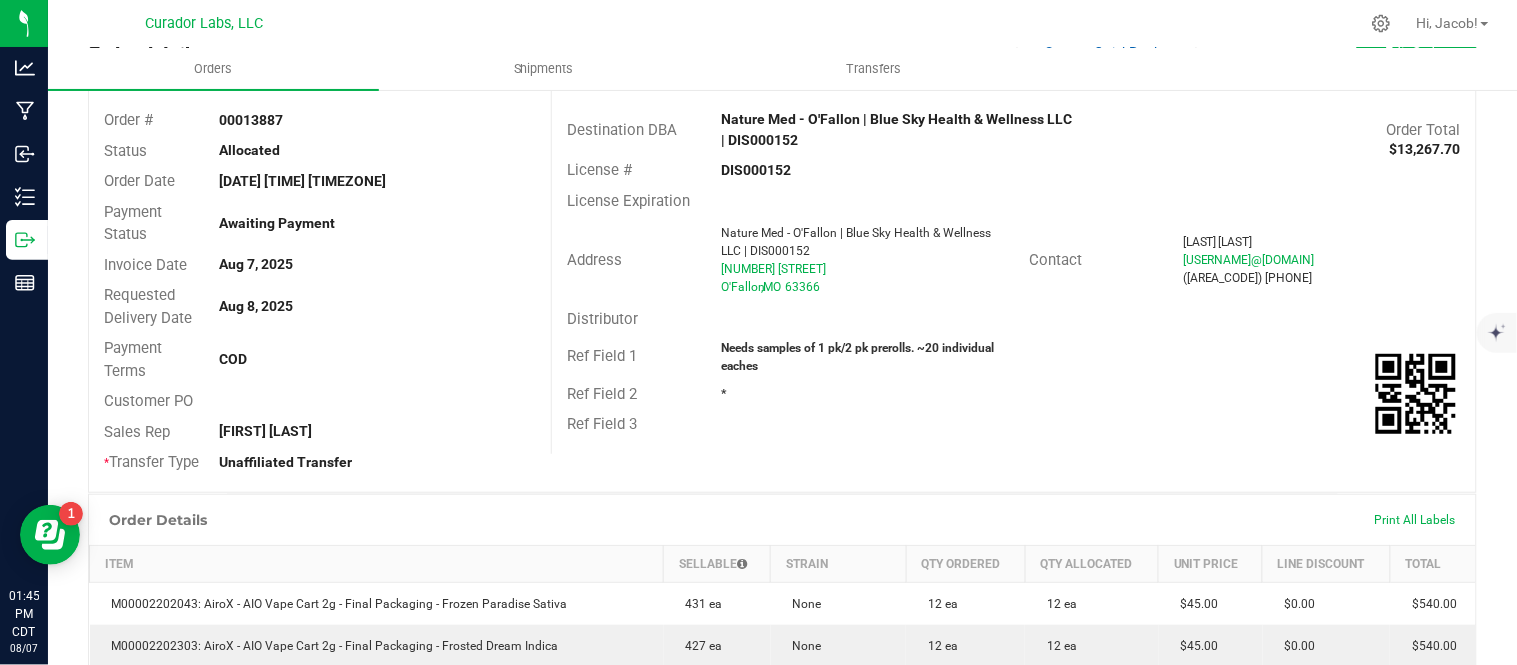 scroll, scrollTop: 0, scrollLeft: 0, axis: both 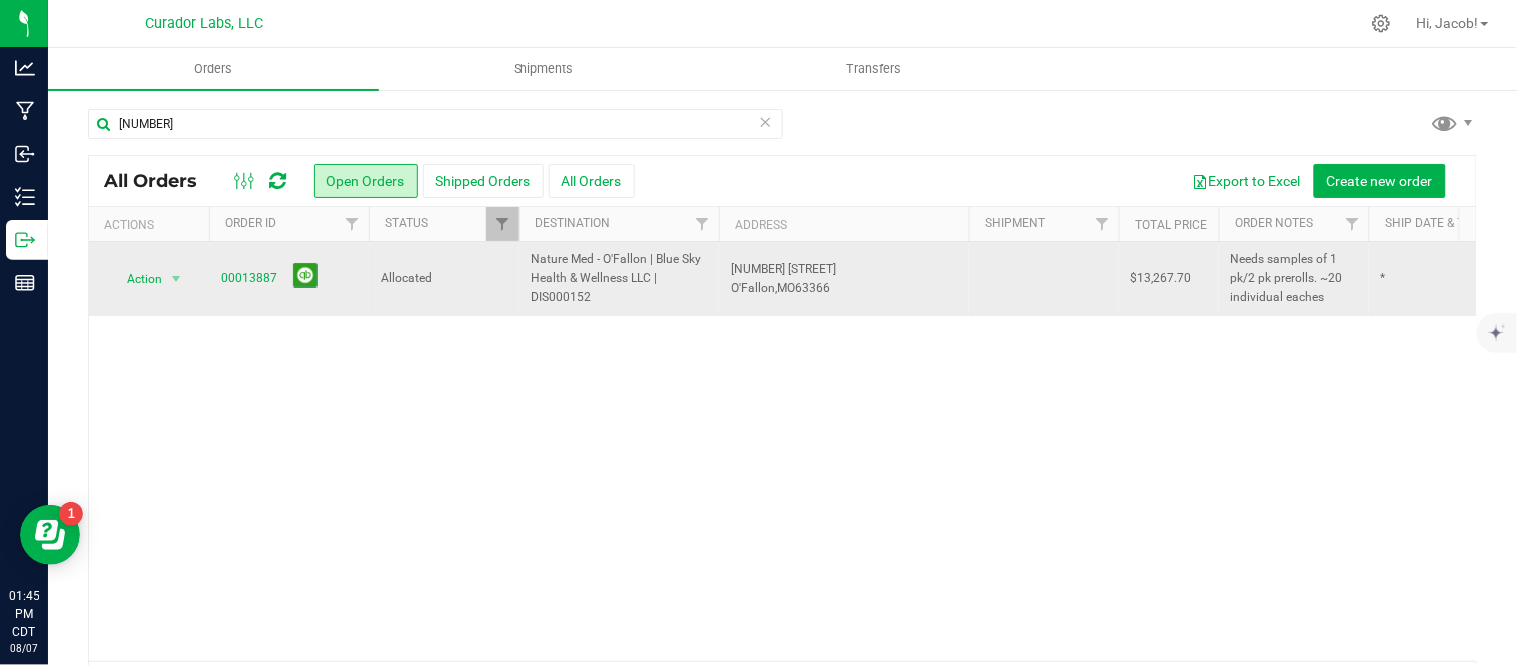 drag, startPoint x: 1344, startPoint y: 296, endPoint x: 1230, endPoint y: 283, distance: 114.73883 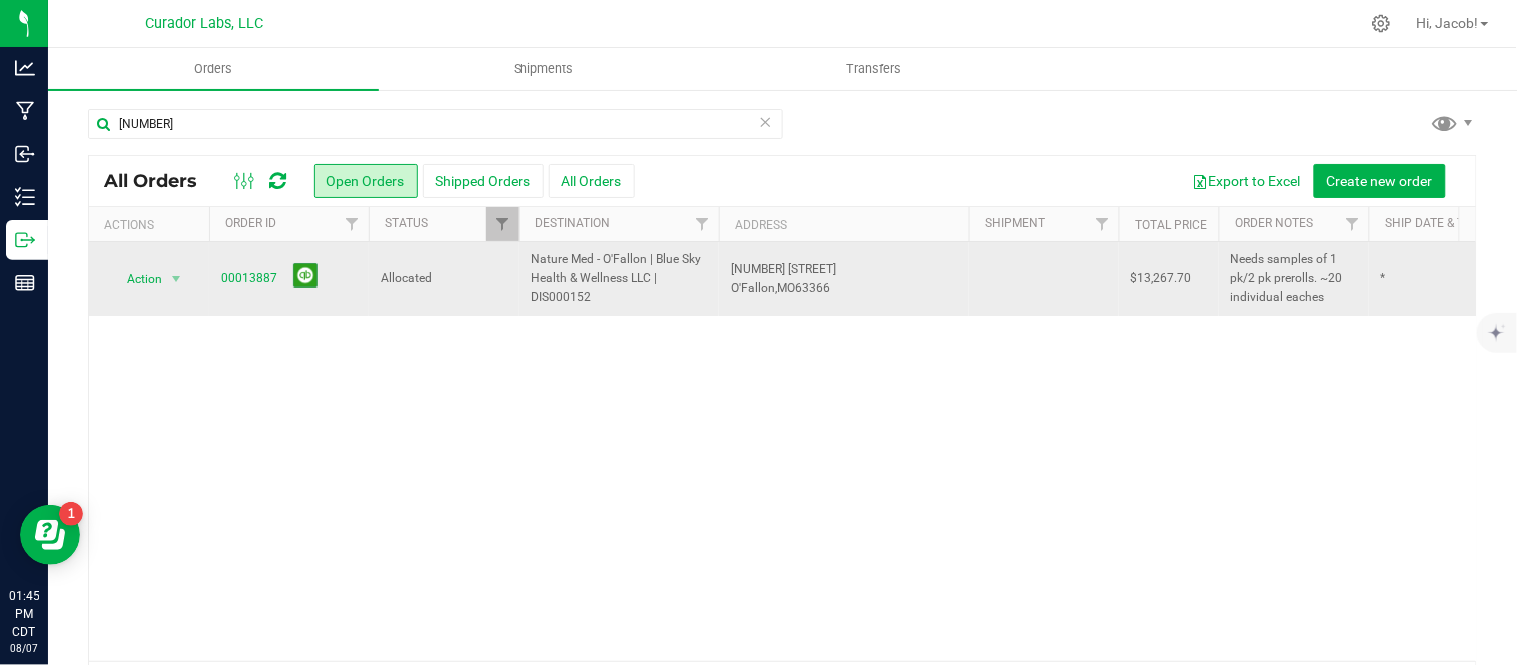 click on "Needs samples of 1 pk/2 pk prerolls. ~20 individual eaches" at bounding box center [1294, 279] 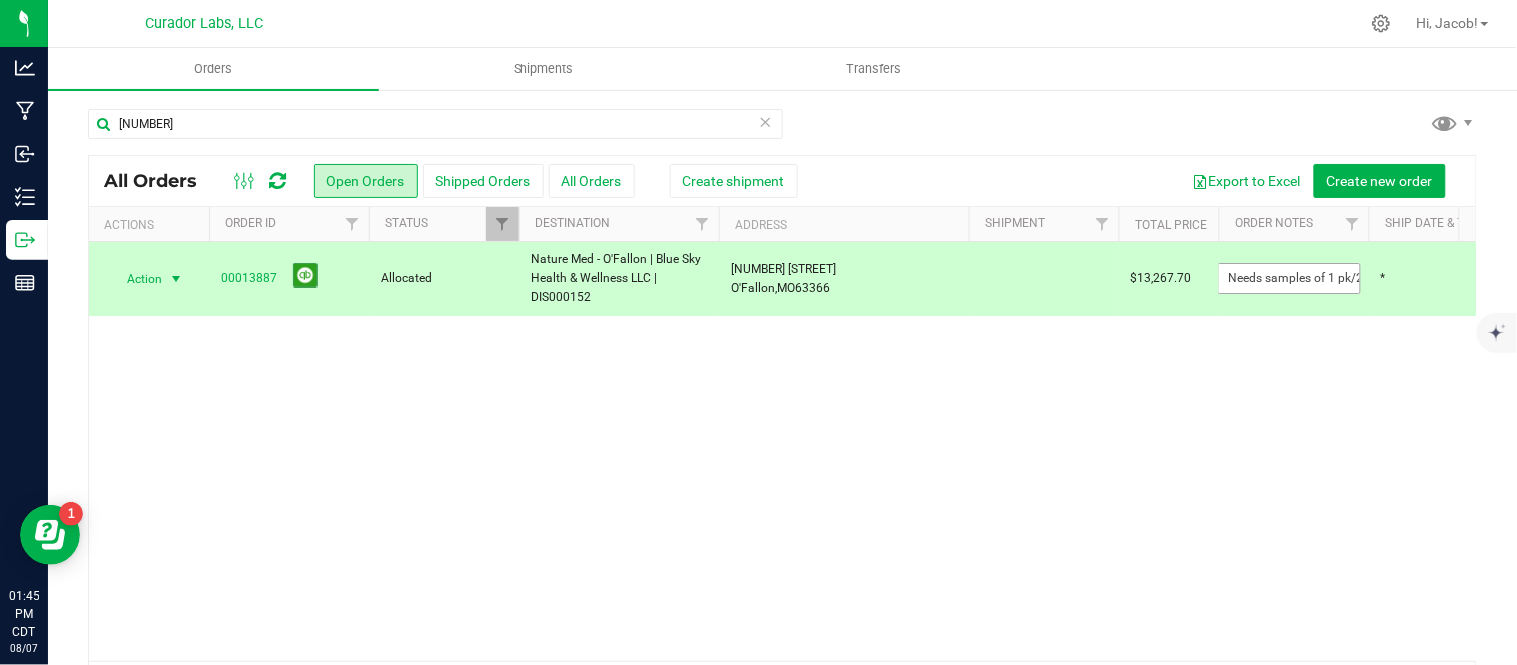 scroll, scrollTop: 0, scrollLeft: 183, axis: horizontal 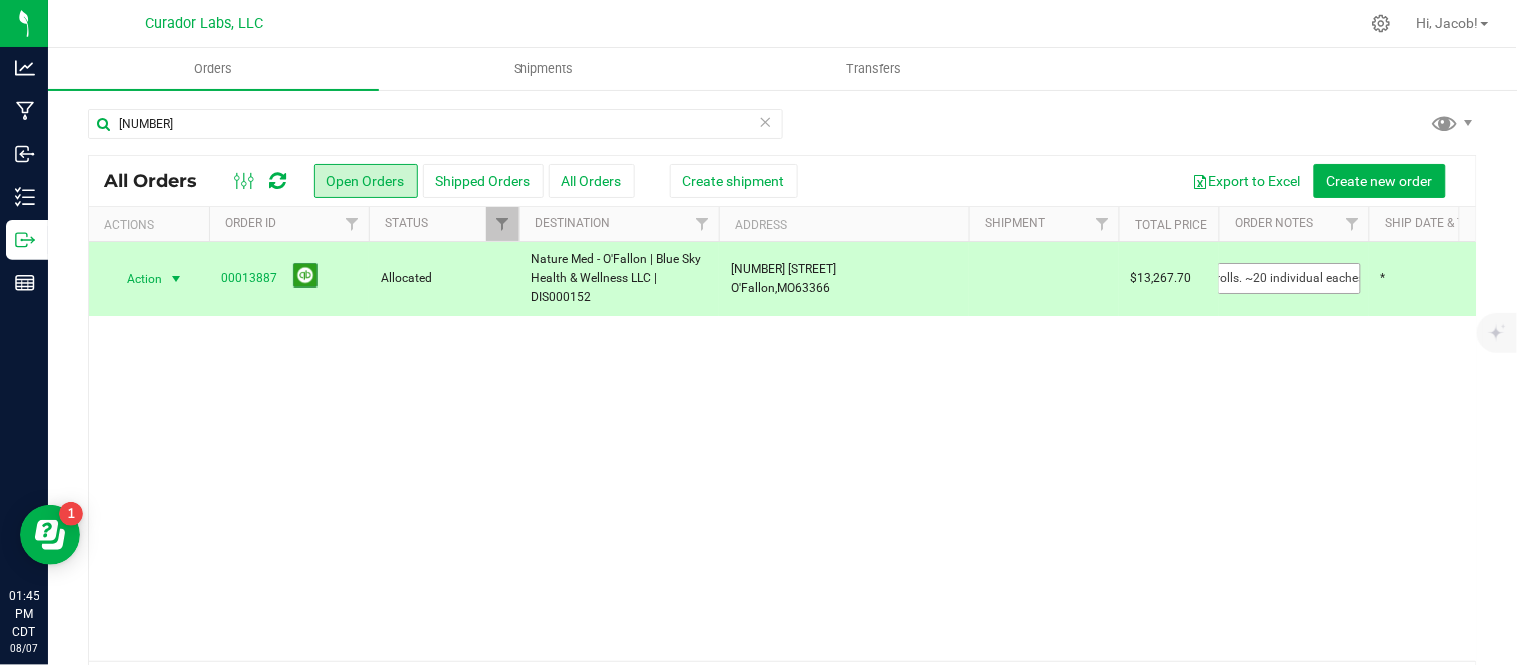 click on "Needs samples of 1 pk/2 pk prerolls. ~20 individual eaches" at bounding box center (1289, 278) 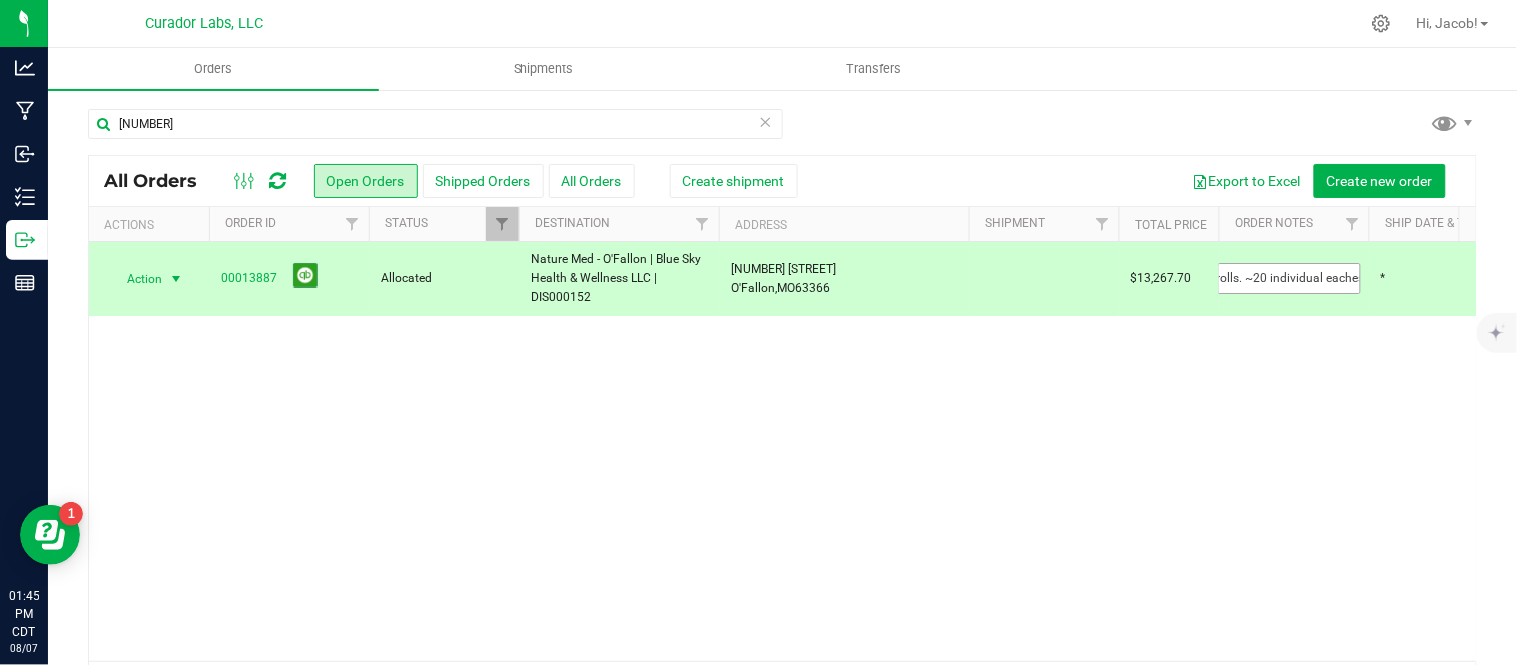 click on "Needs samples of 1 pk/2 pk prerolls. ~20 individual eaches" at bounding box center [1289, 278] 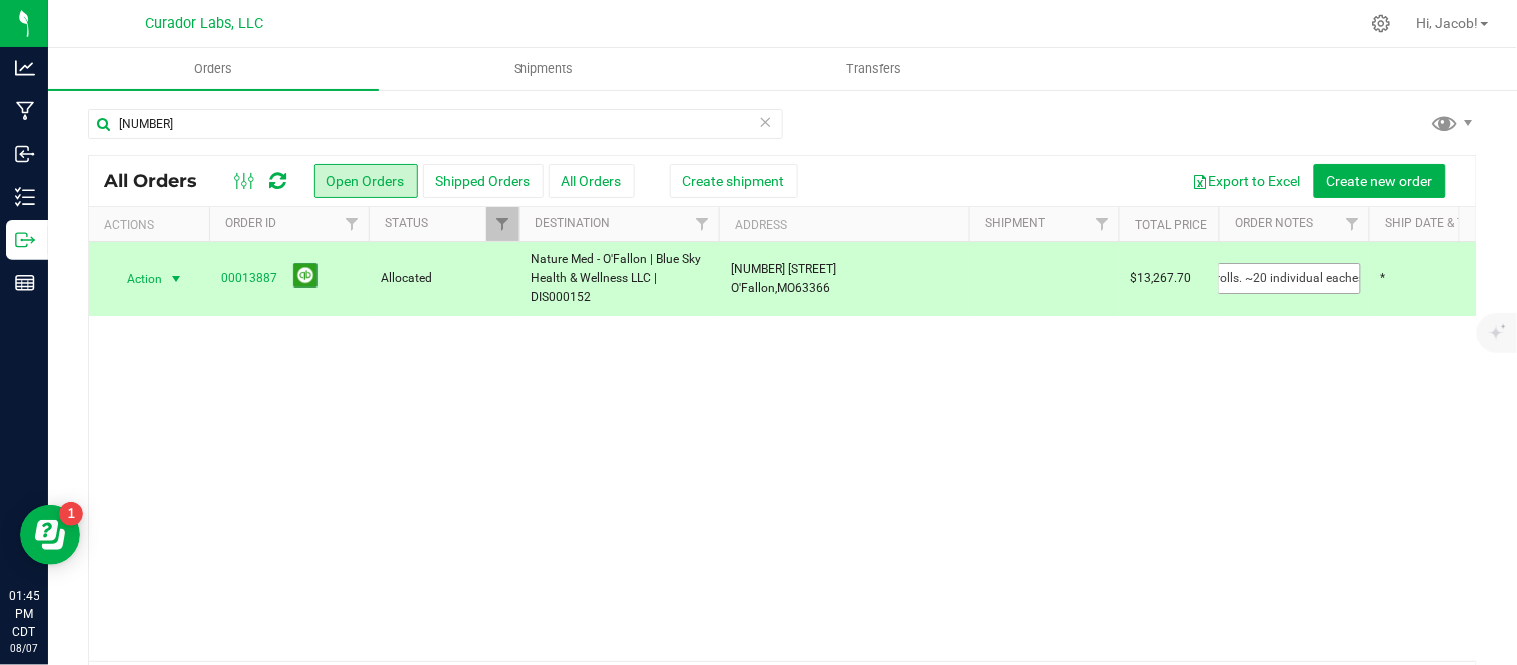 click on "Needs samples of 1 pk/2 pk prerolls. ~20 individual eaches" at bounding box center (1289, 278) 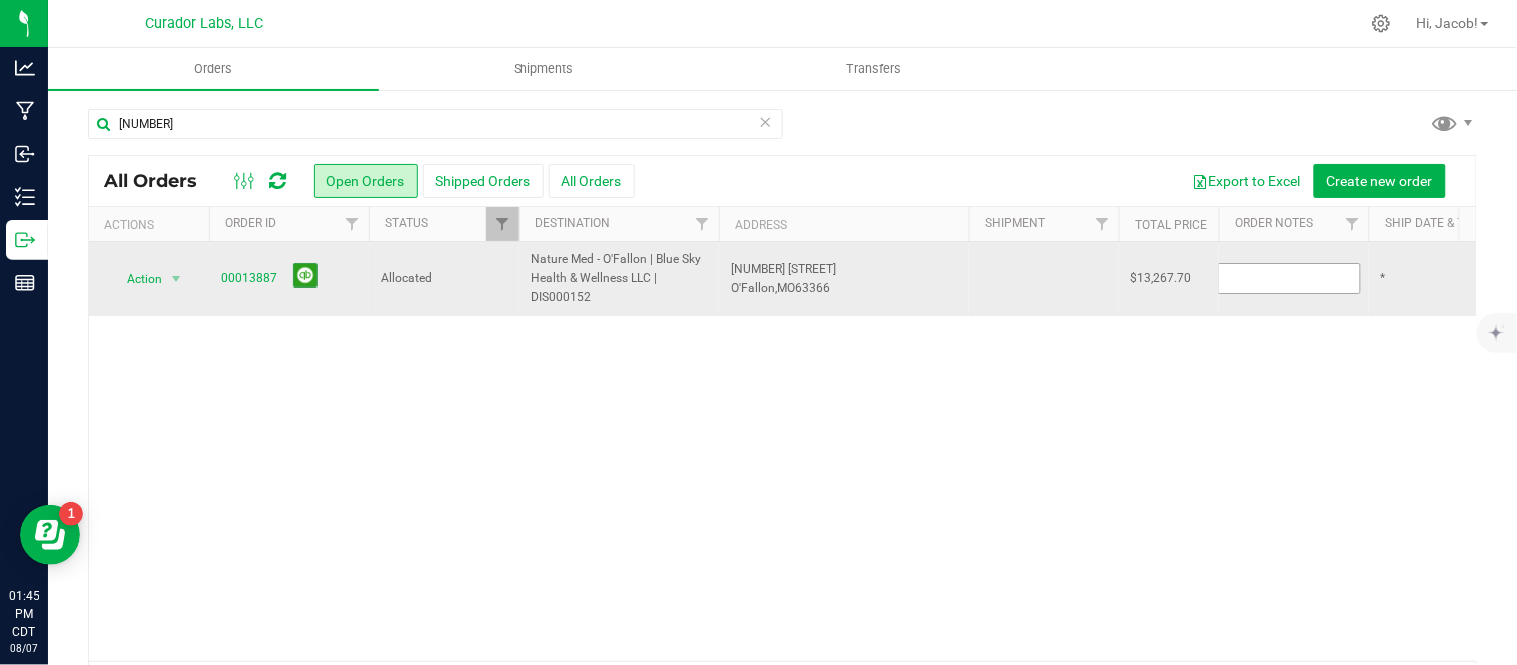 scroll, scrollTop: 0, scrollLeft: 0, axis: both 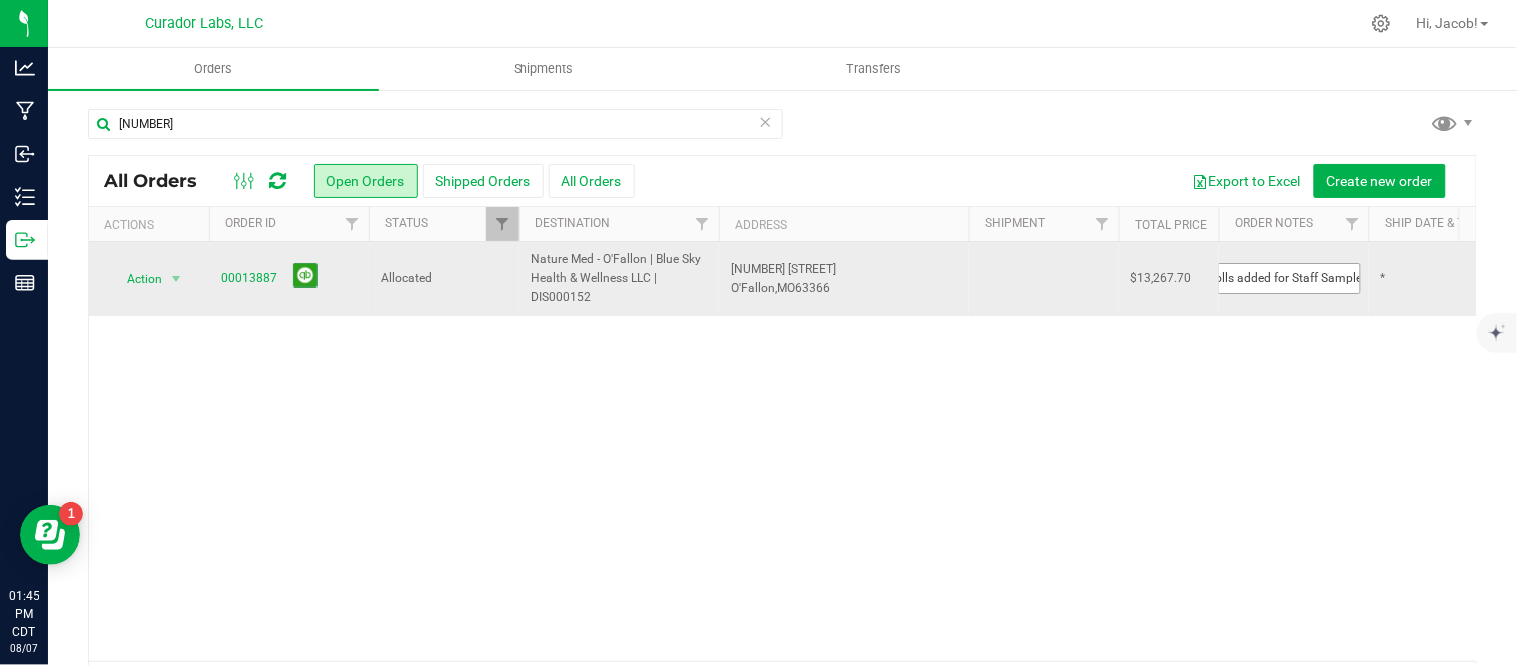 type on "Prerolls added for Staff Samples" 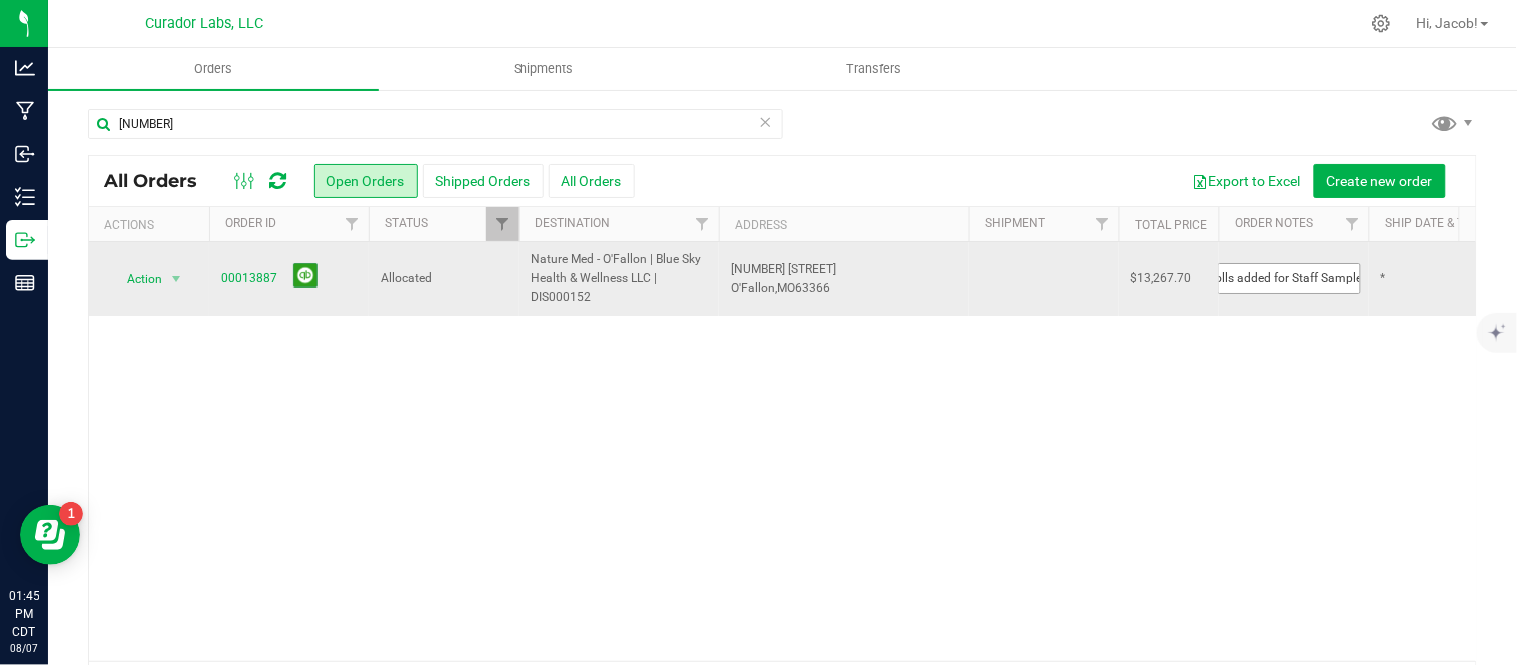 scroll, scrollTop: 0, scrollLeft: 41, axis: horizontal 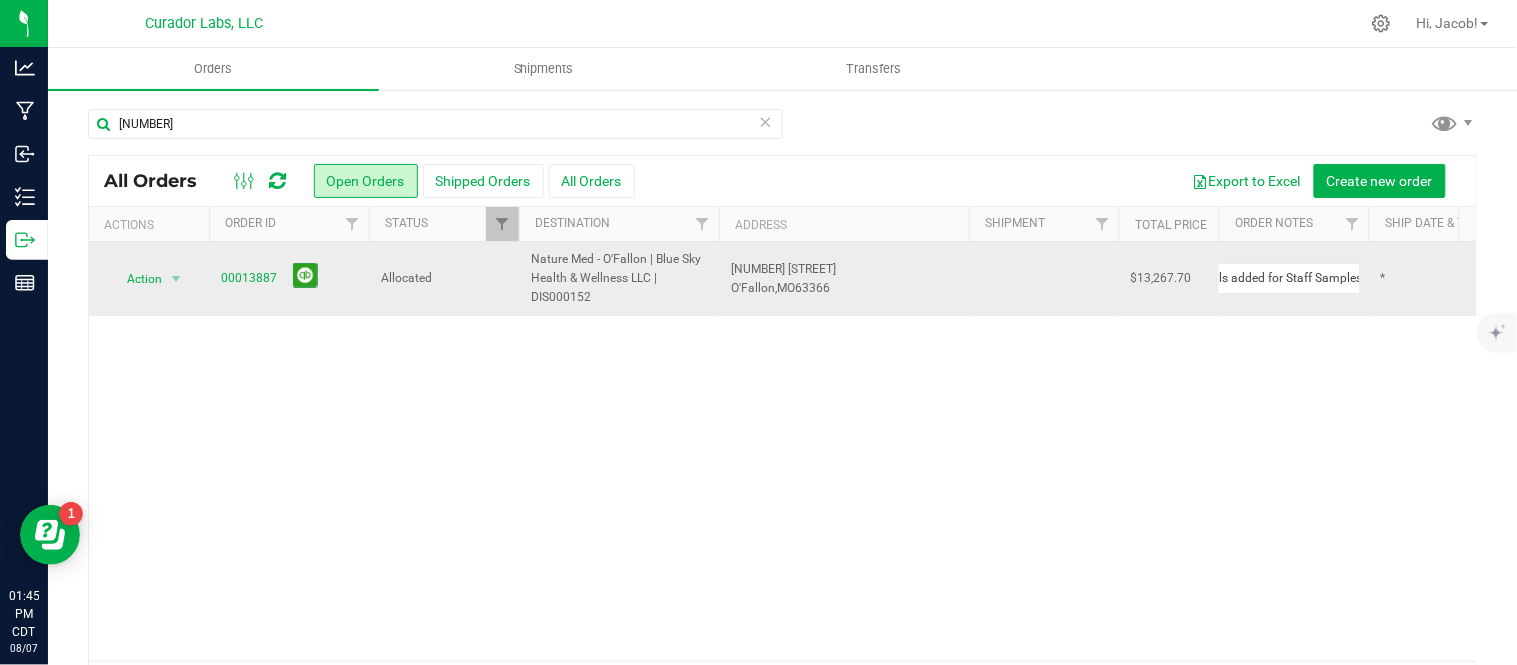 click on "All Orders
Open Orders
Shipped Orders
All Orders
Export to Excel
Create new order
Actions Order ID Status Destination Address Shipment Total Price Order Notes Ship Date & Transporter Order Date Sales Rep Total Packages
Action Action Cancel order Clone order Edit order Mark as fully paid Order audit log Print COAs (single PDF) Print COAs (zip) Print invoice" at bounding box center (782, 432) 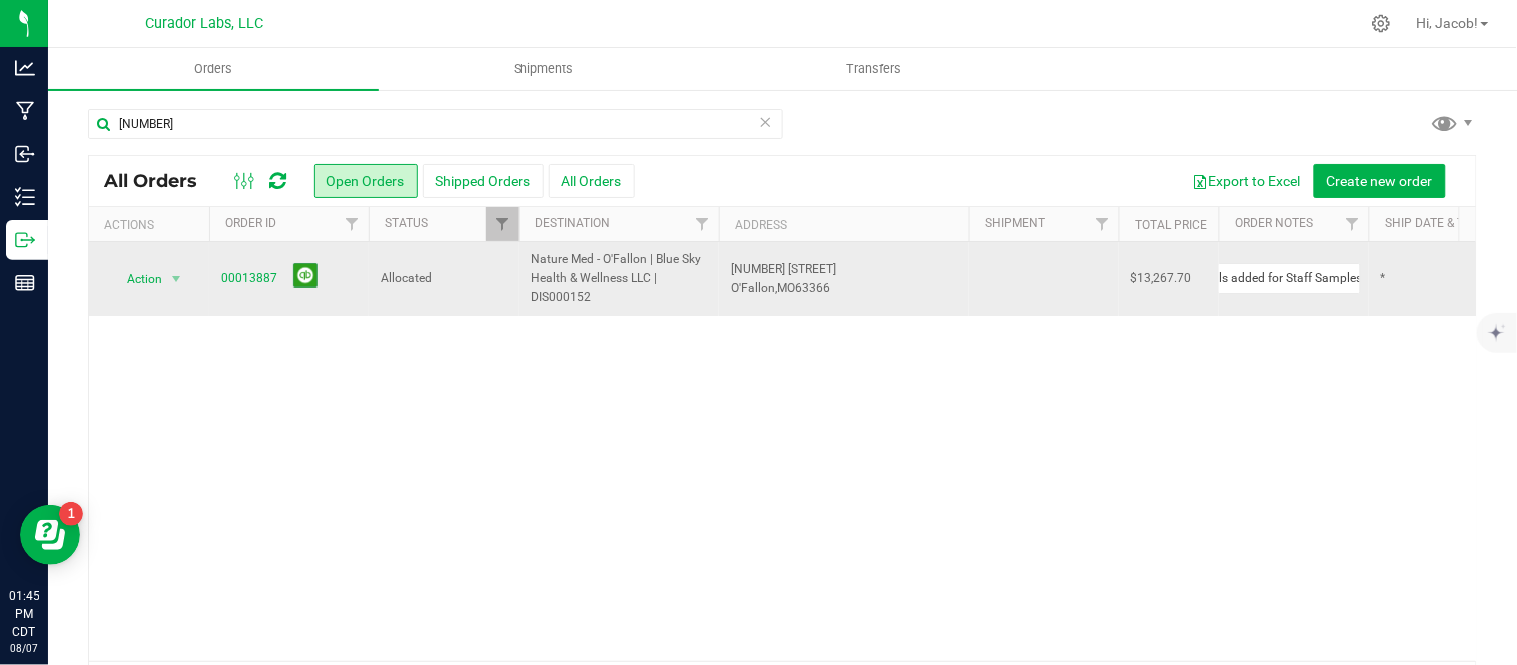 scroll, scrollTop: 0, scrollLeft: 0, axis: both 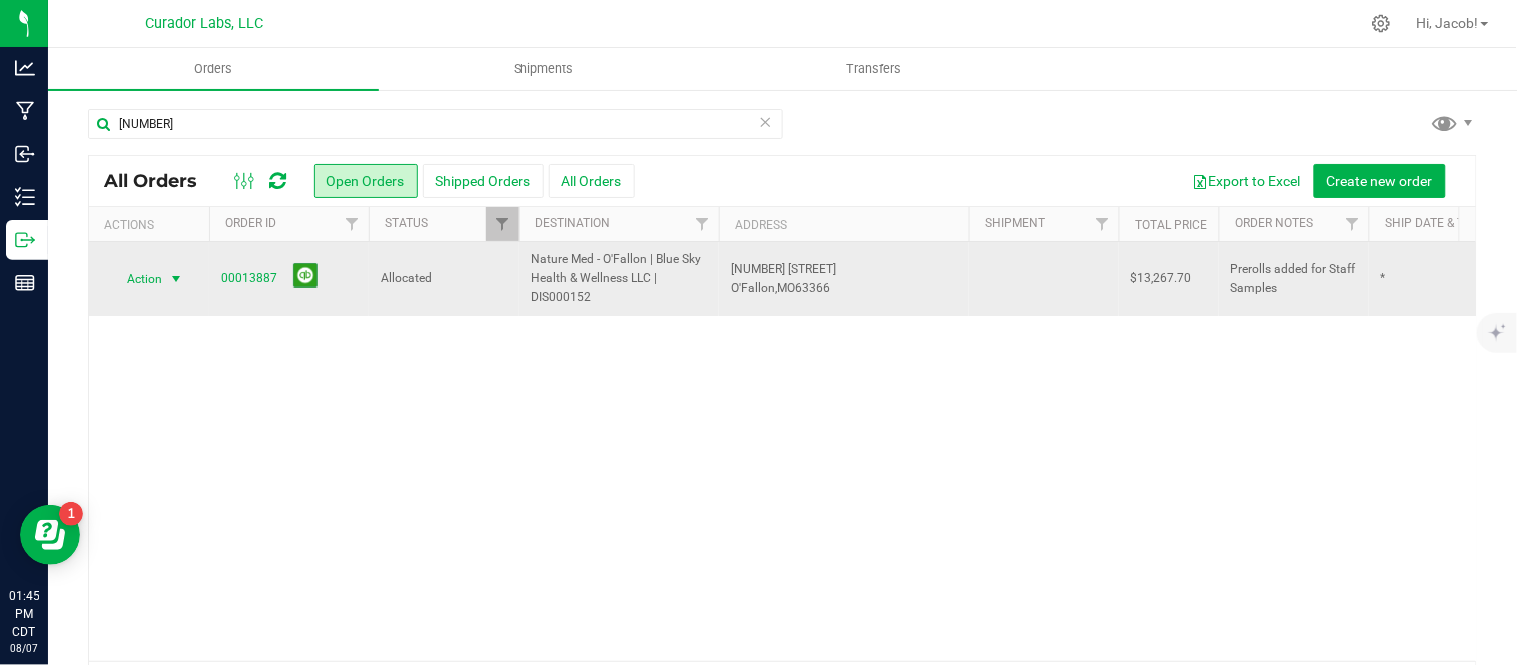 click on "Action" at bounding box center [136, 279] 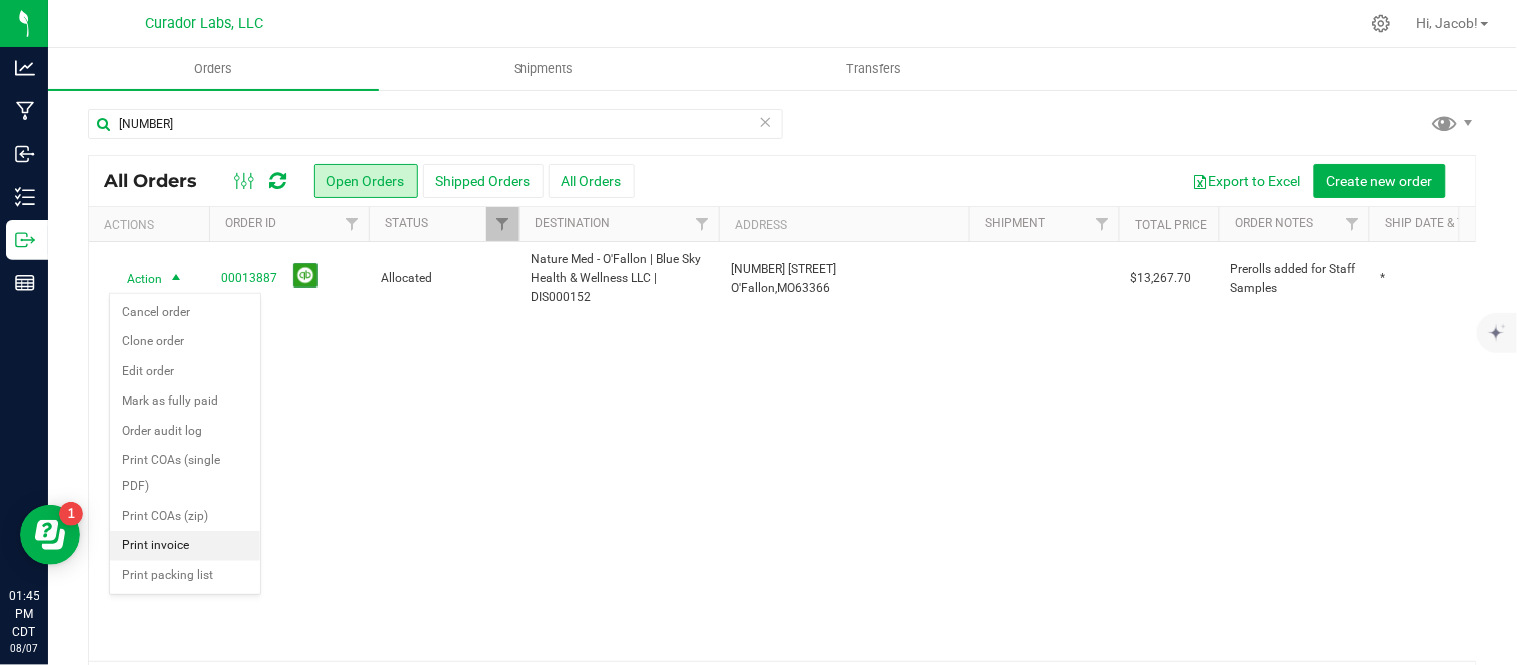 click on "Print invoice" at bounding box center (185, 546) 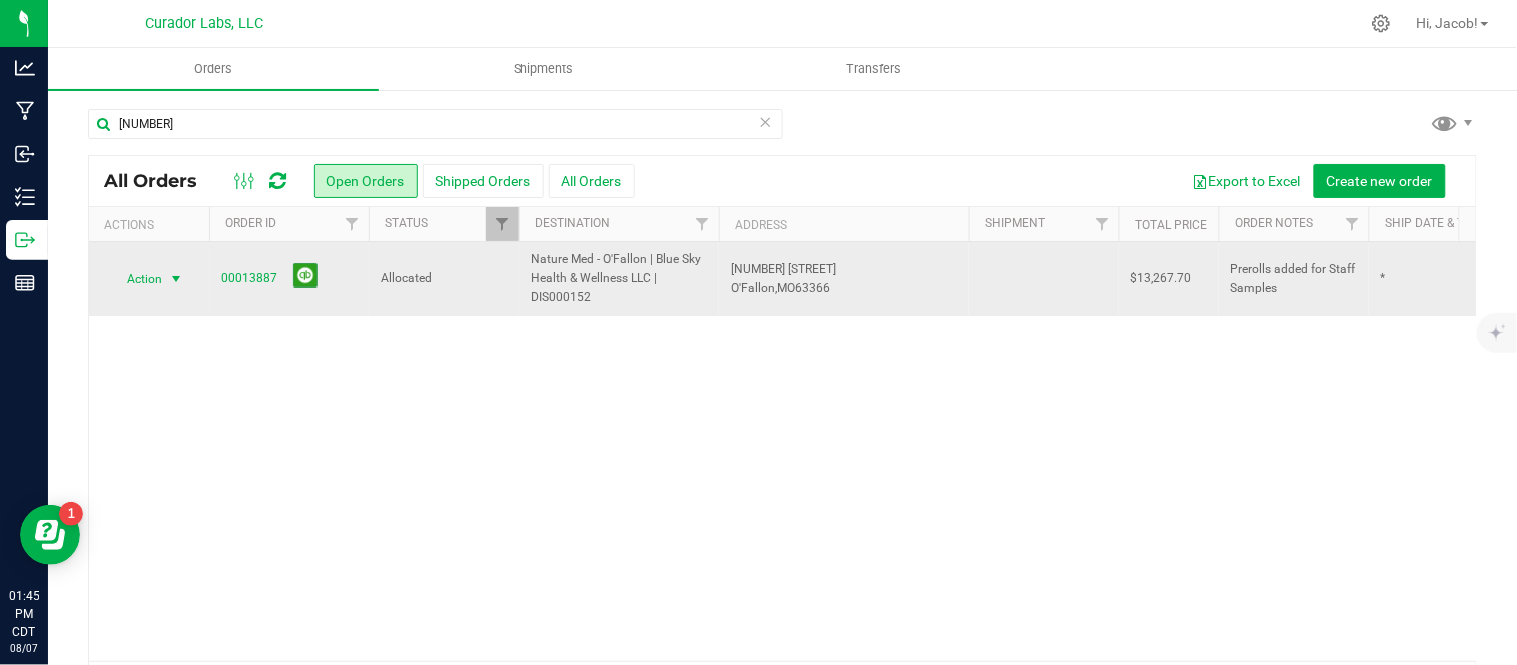 click at bounding box center [176, 279] 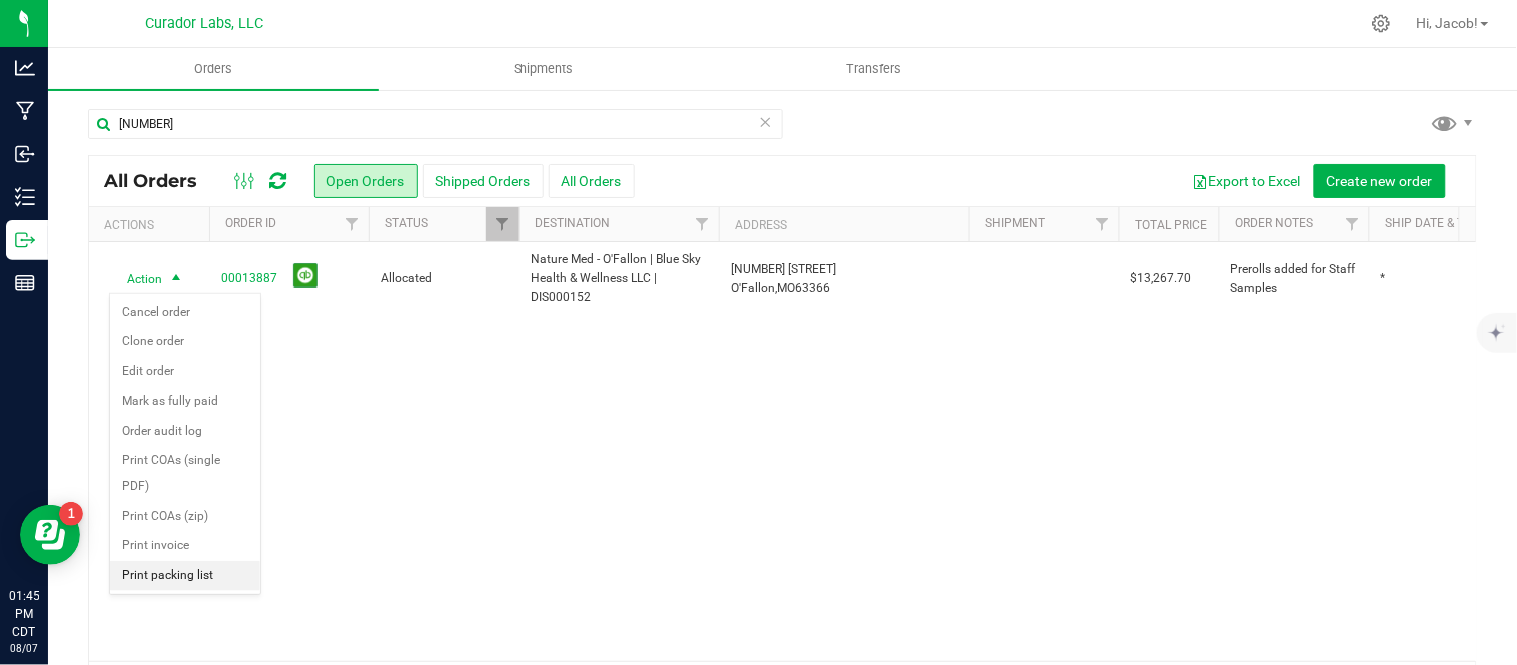 click on "Print packing list" at bounding box center [185, 576] 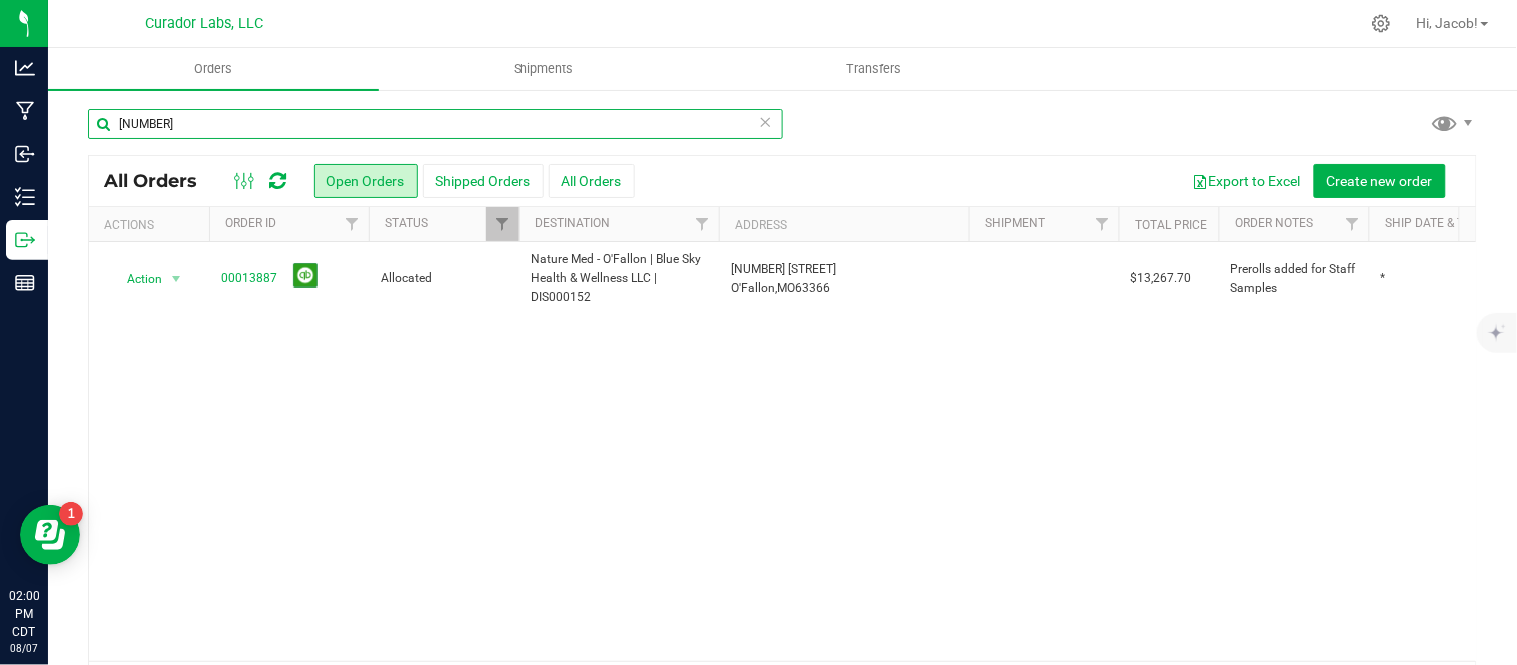 click on "[NUMBER]" at bounding box center (435, 124) 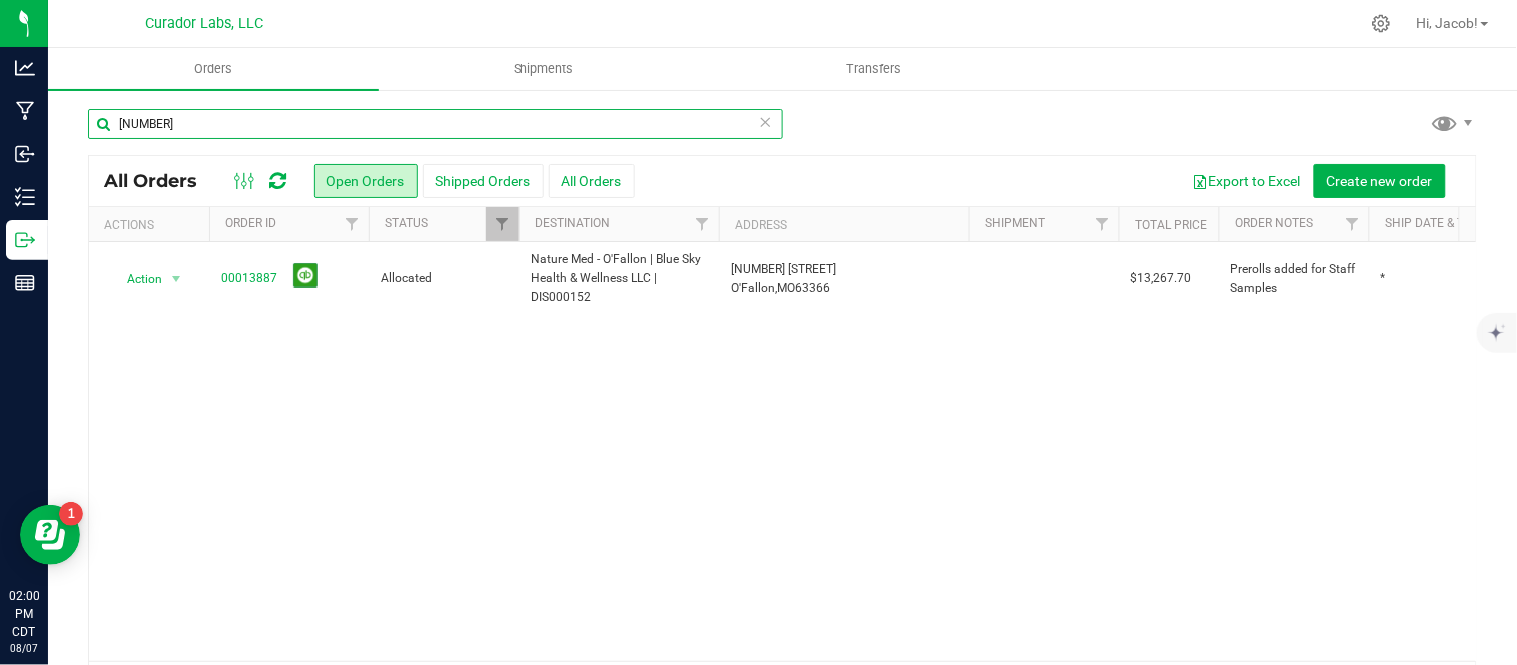 type on "[NUMBER]" 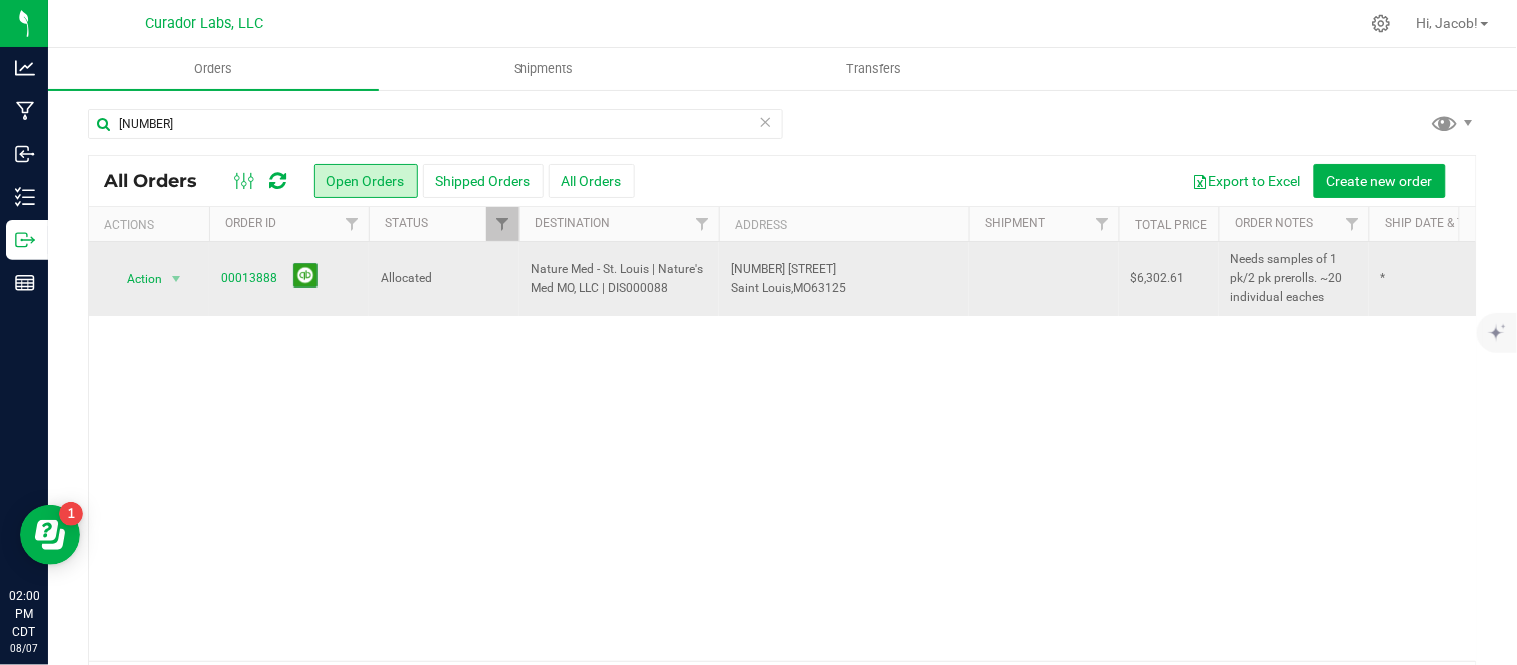 drag, startPoint x: 1342, startPoint y: 305, endPoint x: 1213, endPoint y: 285, distance: 130.54118 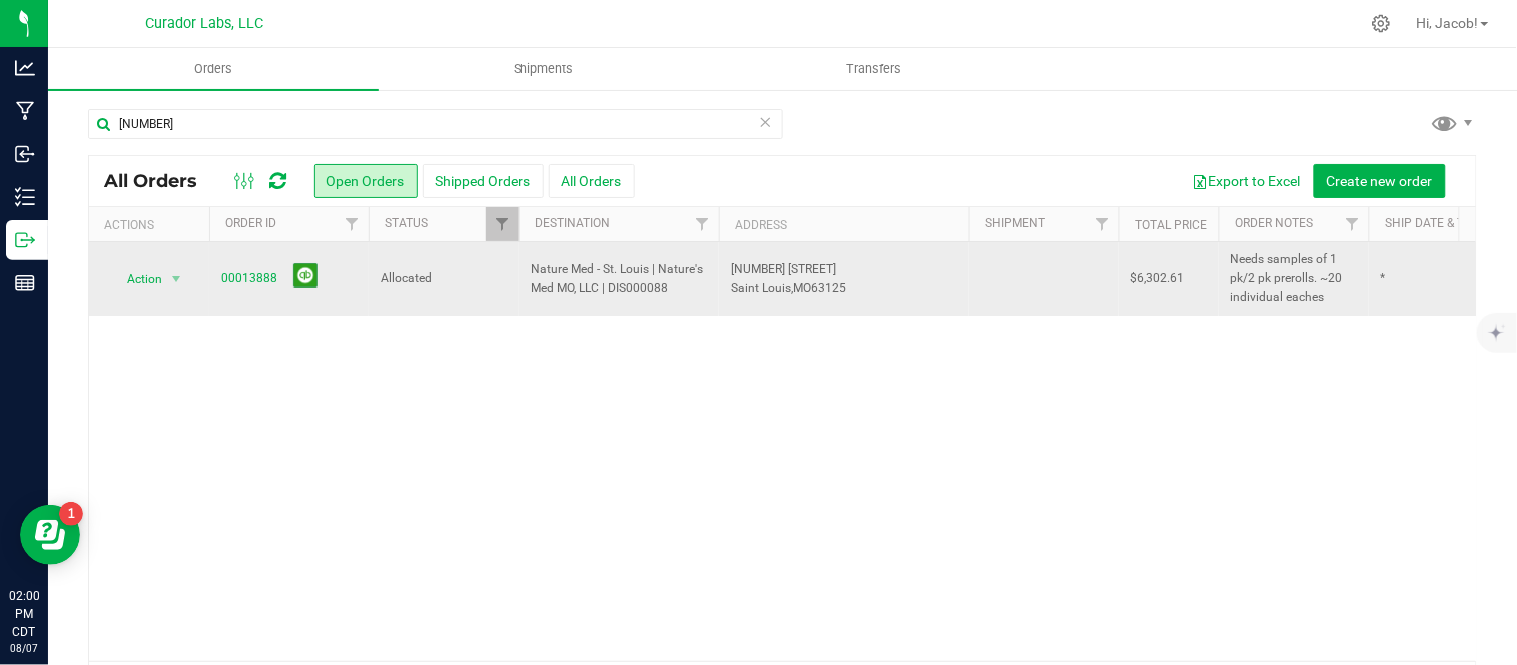 click on "Action Action Cancel order Clone order Edit order Mark as fully paid Order audit log Print COAs (single PDF) Print COAs (zip) Print invoice Print packing list
Allocated
Nature Med - St. Louis | Nature's Med MO, LLC | DIS000088
[NUMBER] [STREET],
Saint Louis,
MO
[POSTAL_CODE]
$6,302.61  Needs samples of 1 pk/2 pk prerolls. ~20 individual eaches   *  Aug 7, 2025 12:47:21 CDT
[FIRST] [LAST]
14" at bounding box center [1079, 279] 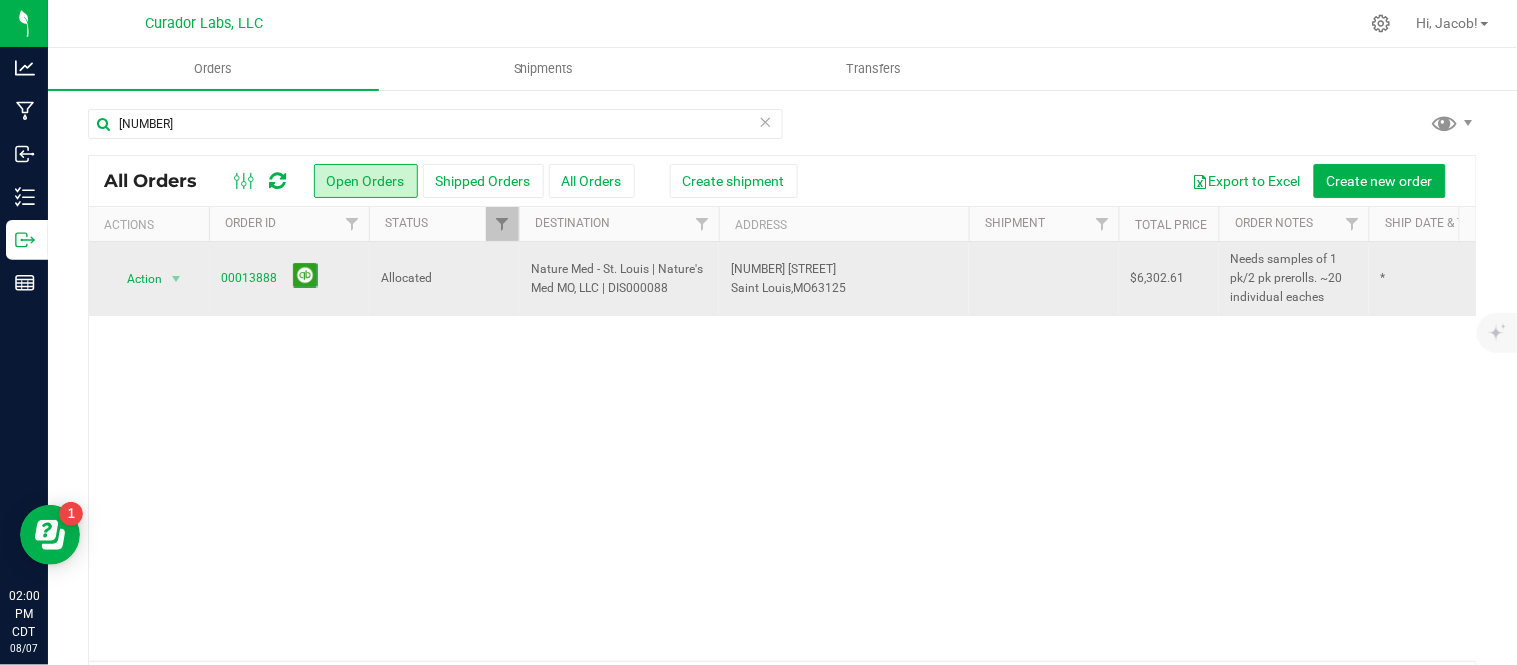click on "Needs samples of 1 pk/2 pk prerolls. ~20 individual eaches" at bounding box center [1294, 279] 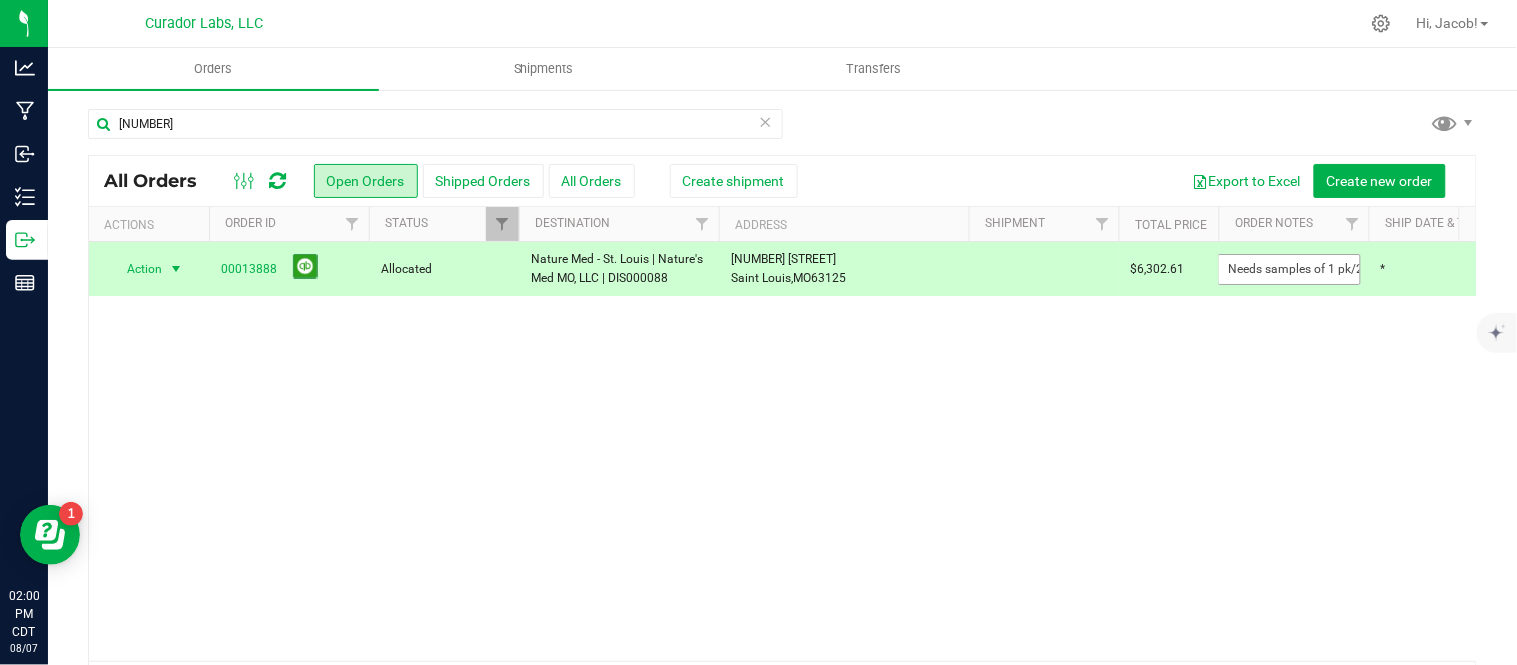scroll, scrollTop: 0, scrollLeft: 183, axis: horizontal 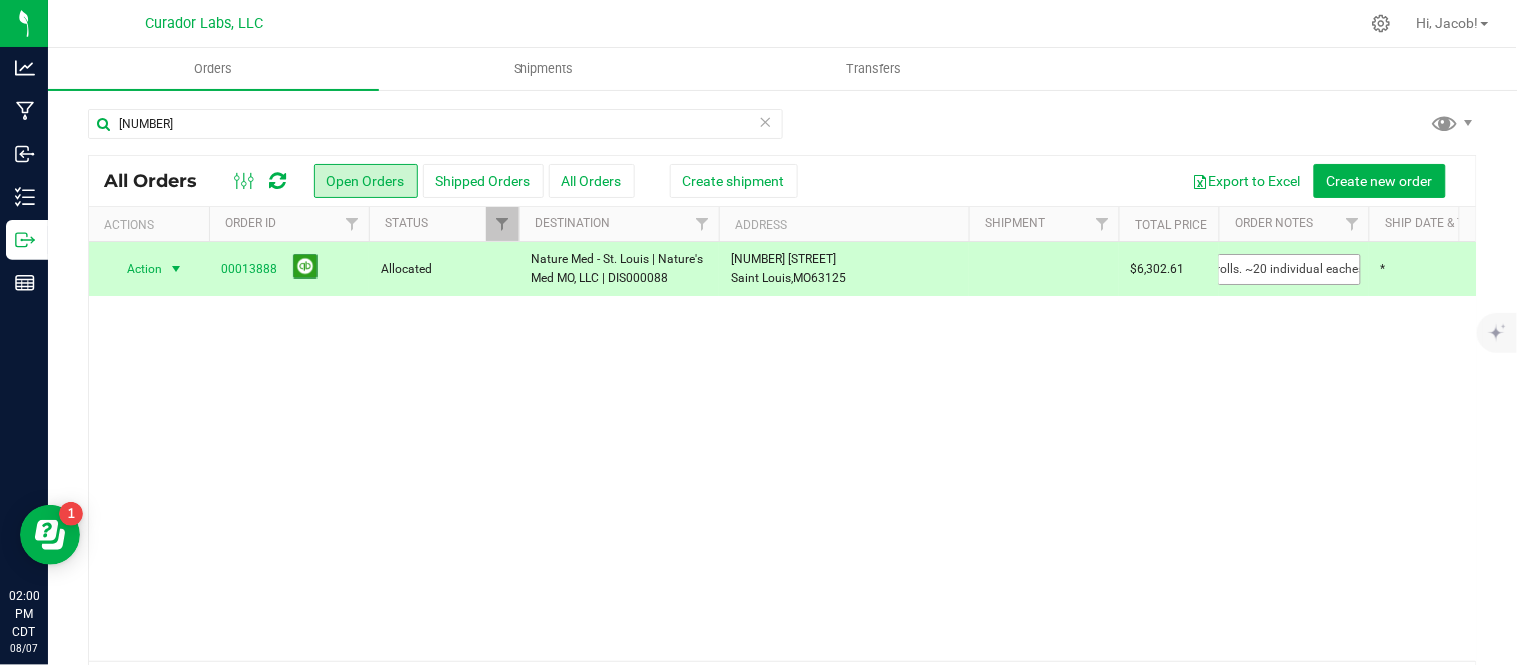click on "Needs samples of 1 pk/2 pk prerolls. ~20 individual eaches" at bounding box center [1289, 269] 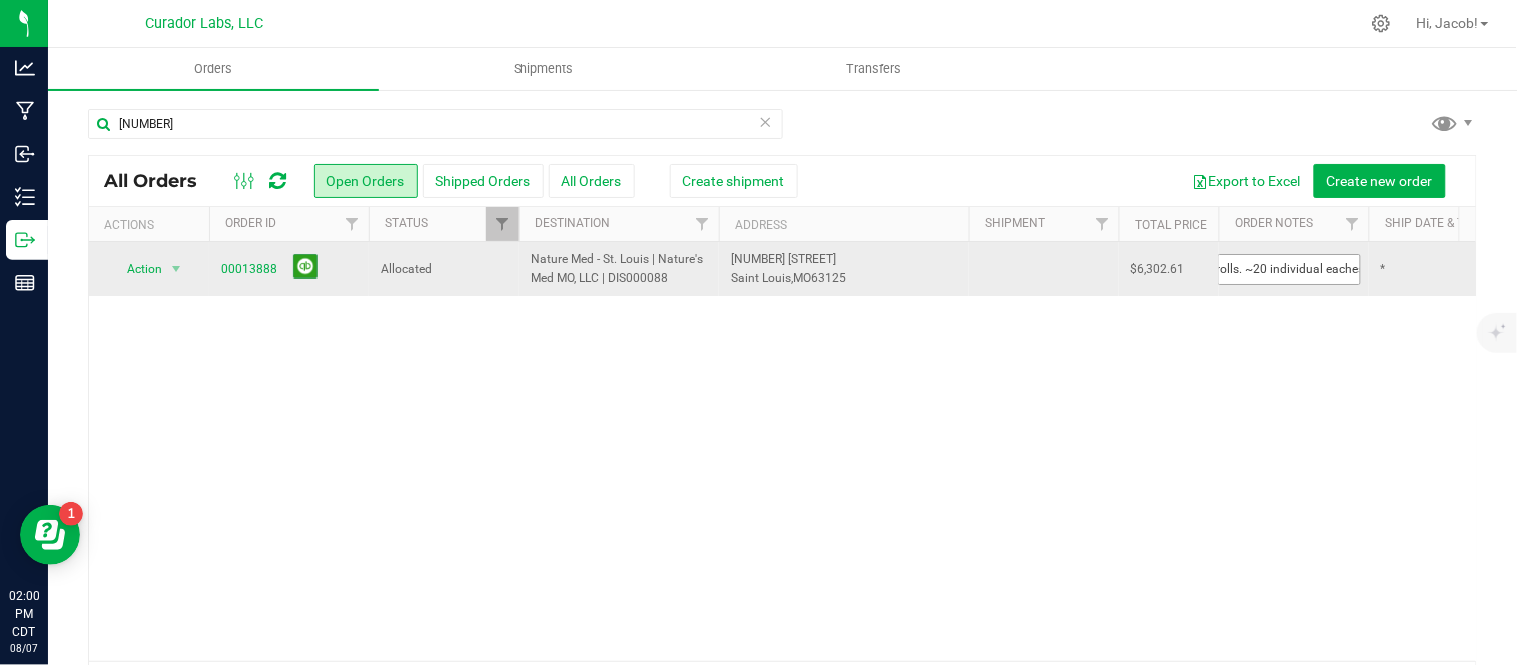 click on "Needs samples of 1 pk/2 pk prerolls. ~20 individual eaches" at bounding box center (1289, 269) 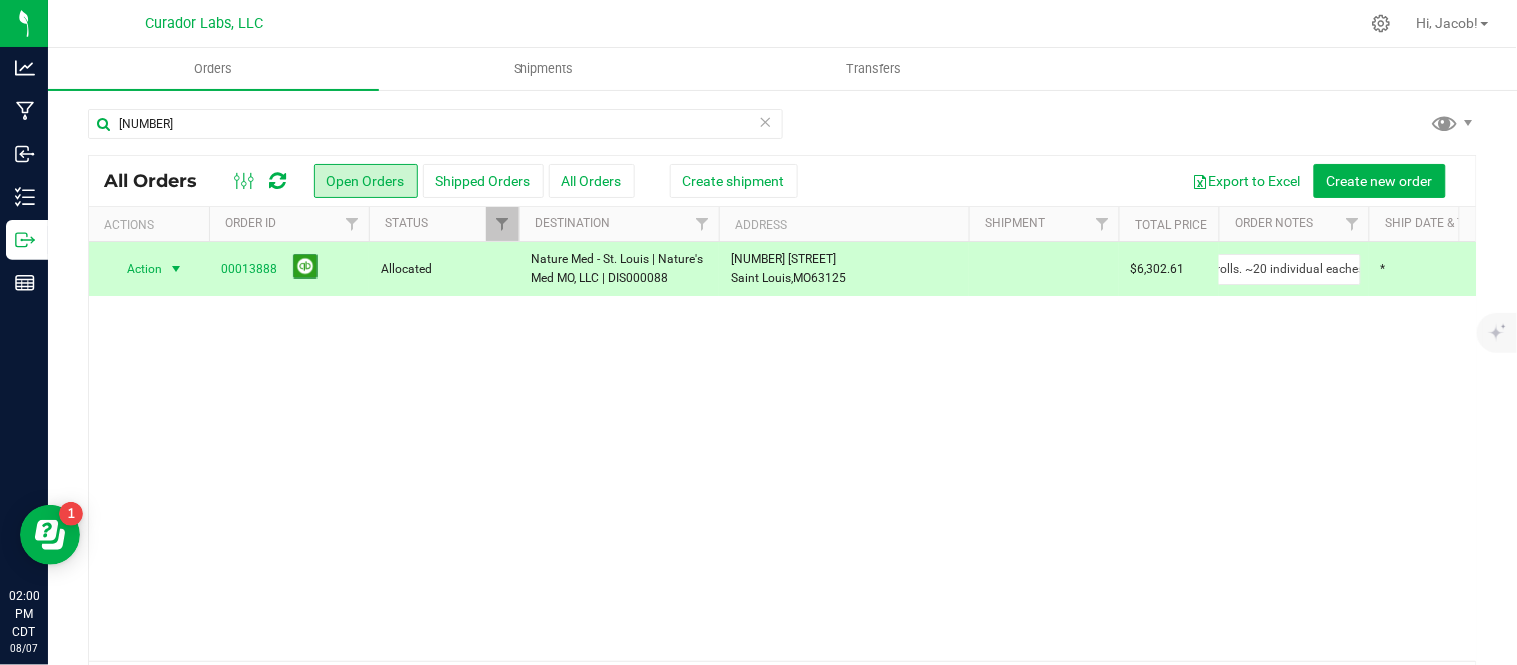 click on "Needs samples of 1 pk/2 pk prerolls. ~20 individual eaches" at bounding box center (1294, 269) 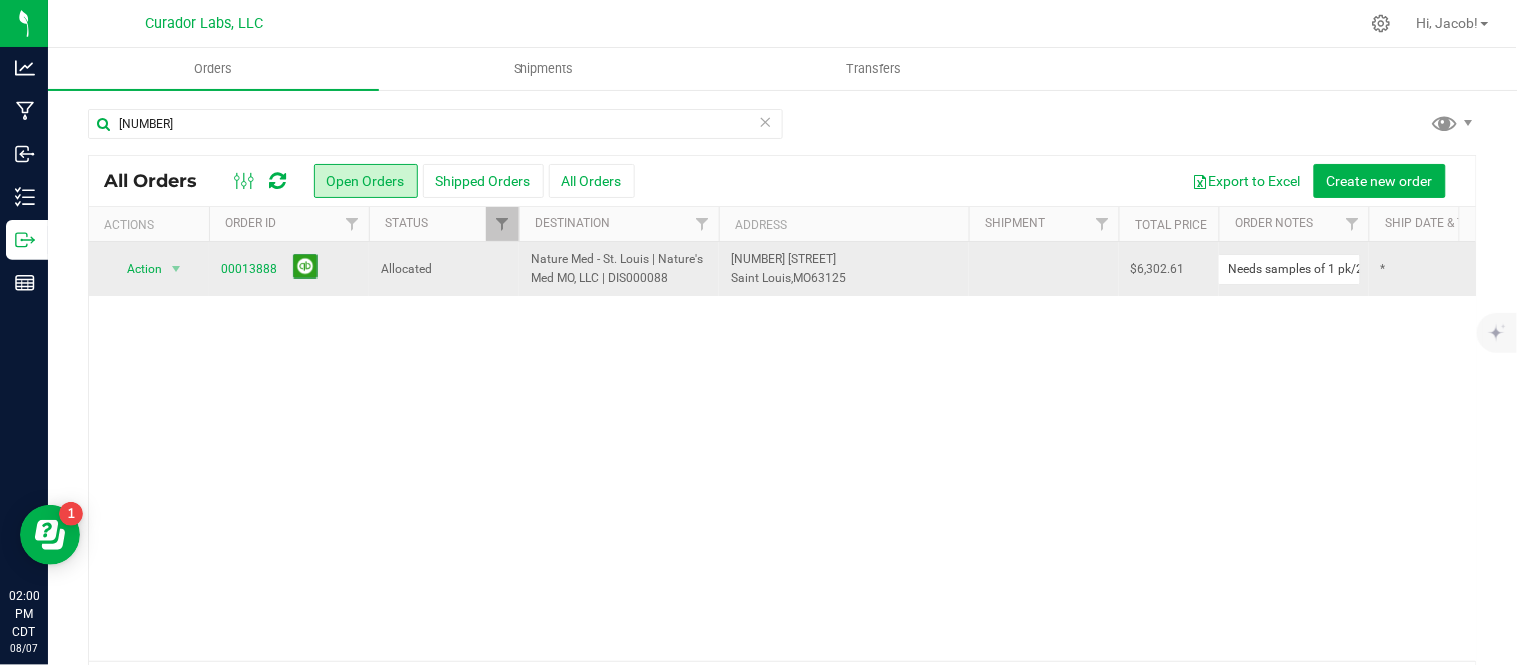 scroll, scrollTop: 0, scrollLeft: 183, axis: horizontal 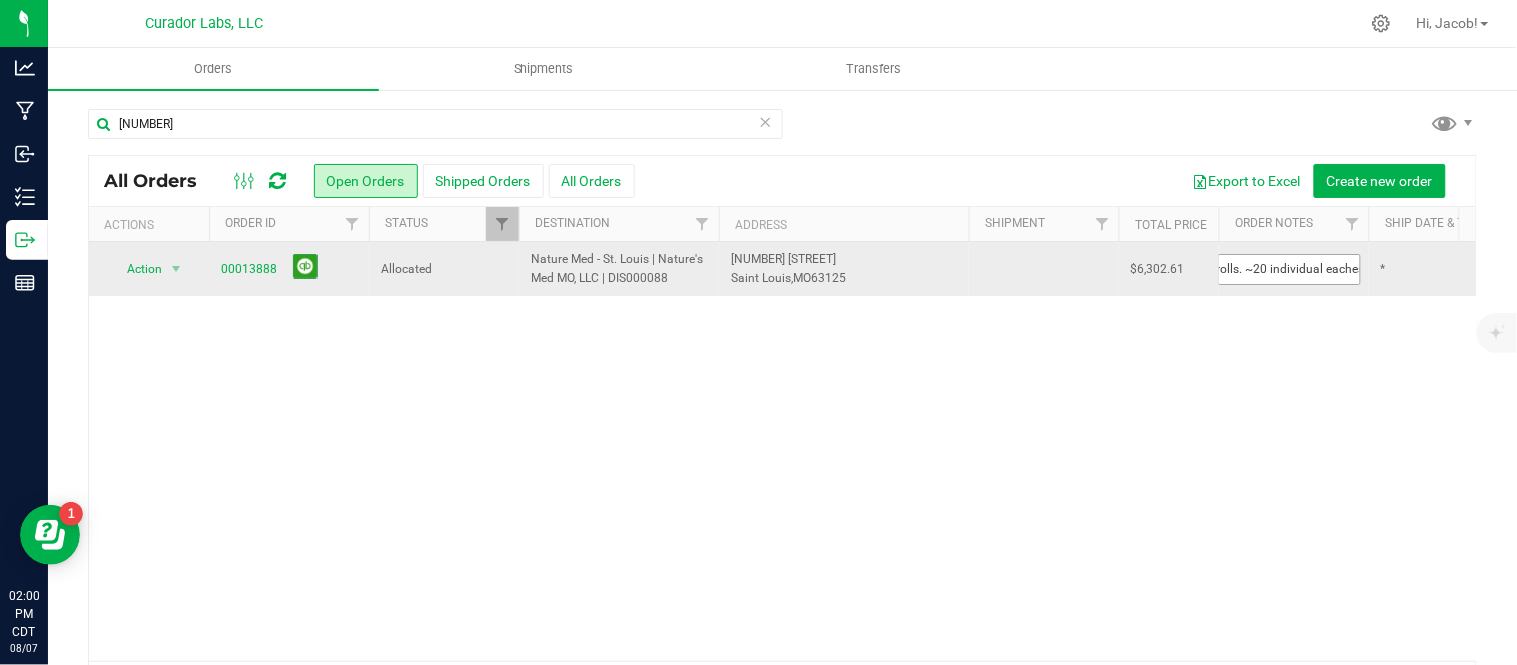 click on "Needs samples of 1 pk/2 pk prerolls. ~20 individual eaches" at bounding box center [1289, 269] 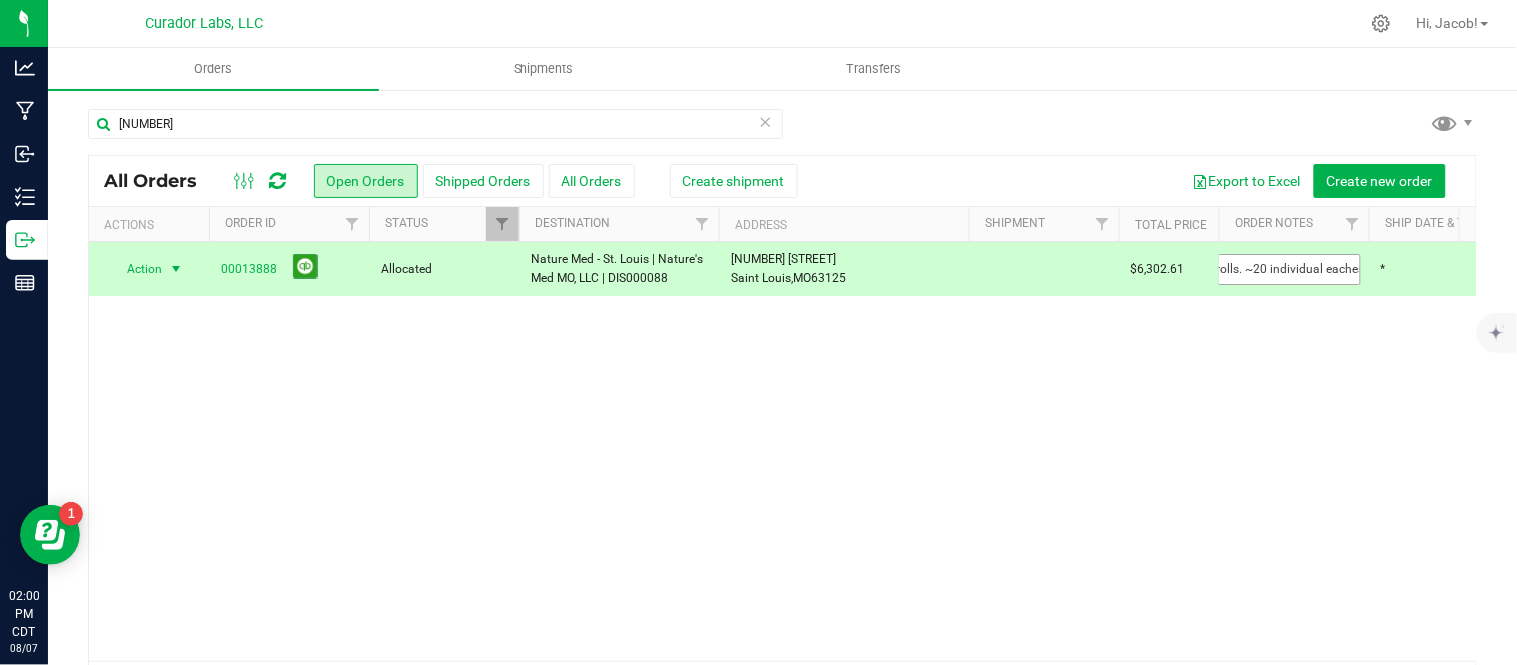 click on "Needs samples of 1 pk/2 pk prerolls. ~20 individual eaches" at bounding box center [1289, 269] 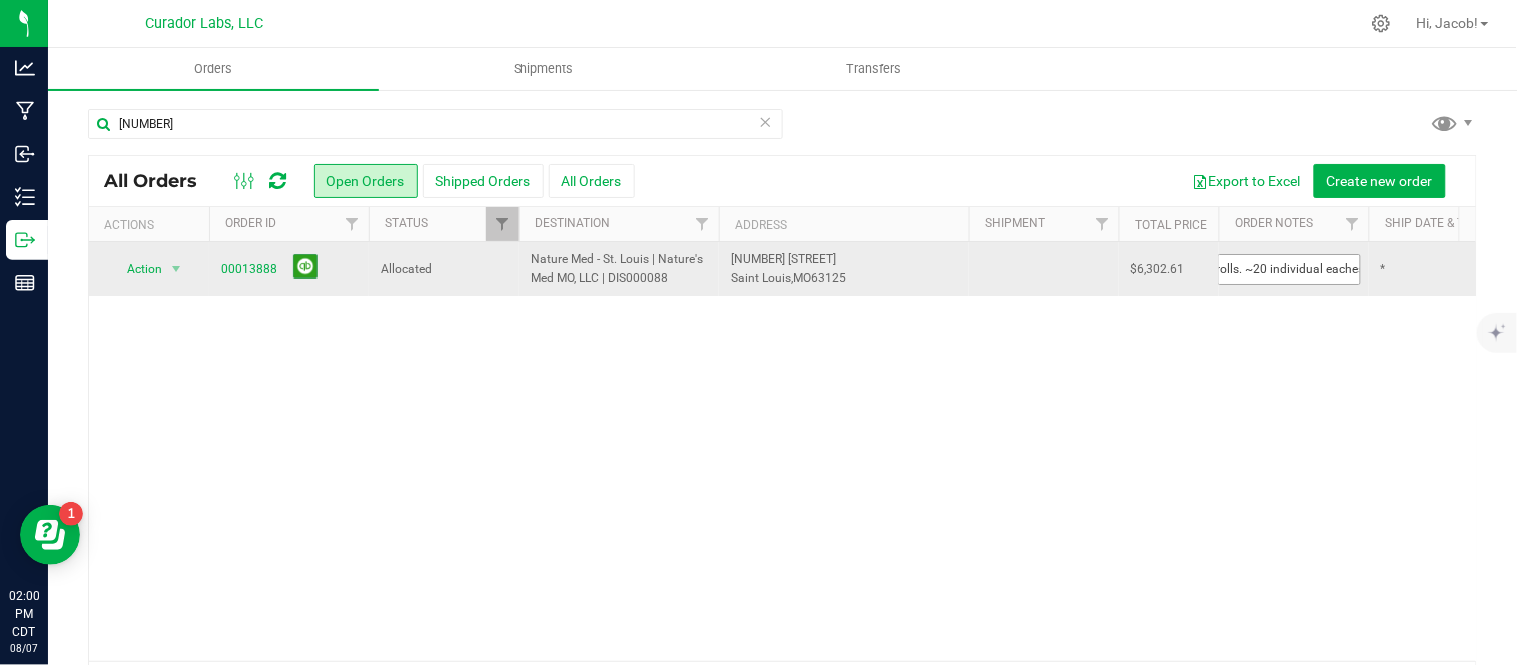 click on "Needs samples of 1 pk/2 pk prerolls. ~20 individual eaches" at bounding box center [1289, 269] 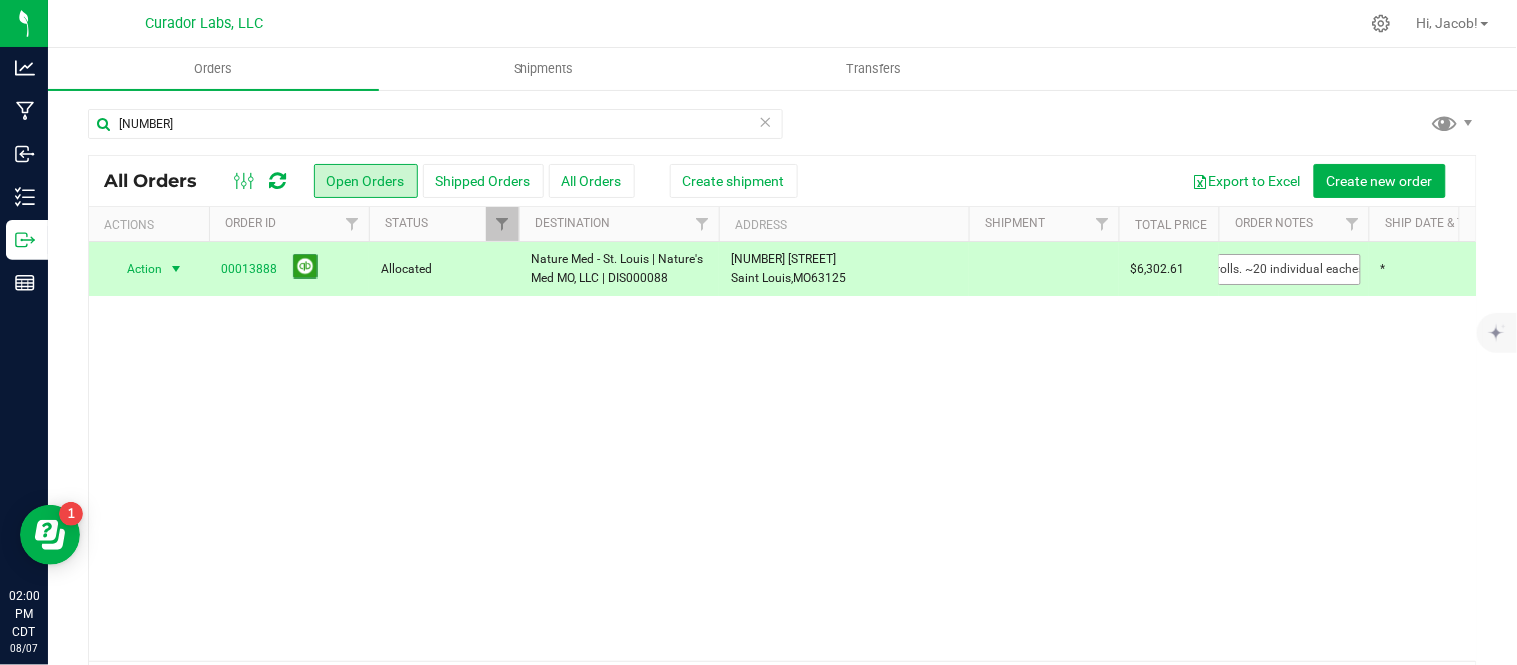 click on "Needs samples of 1 pk/2 pk prerolls. ~20 individual eaches" at bounding box center (1289, 269) 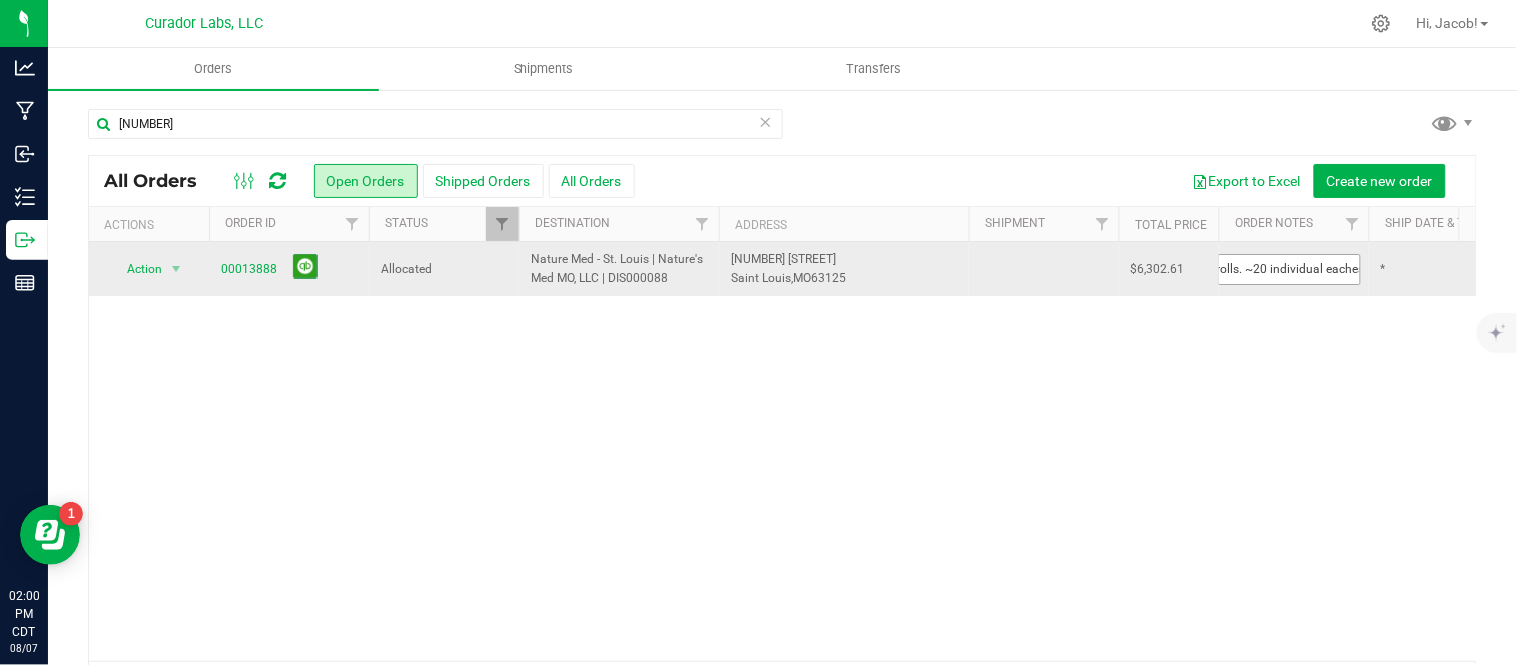 click on "Needs samples of 1 pk/2 pk prerolls. ~20 individual eaches" at bounding box center [1289, 269] 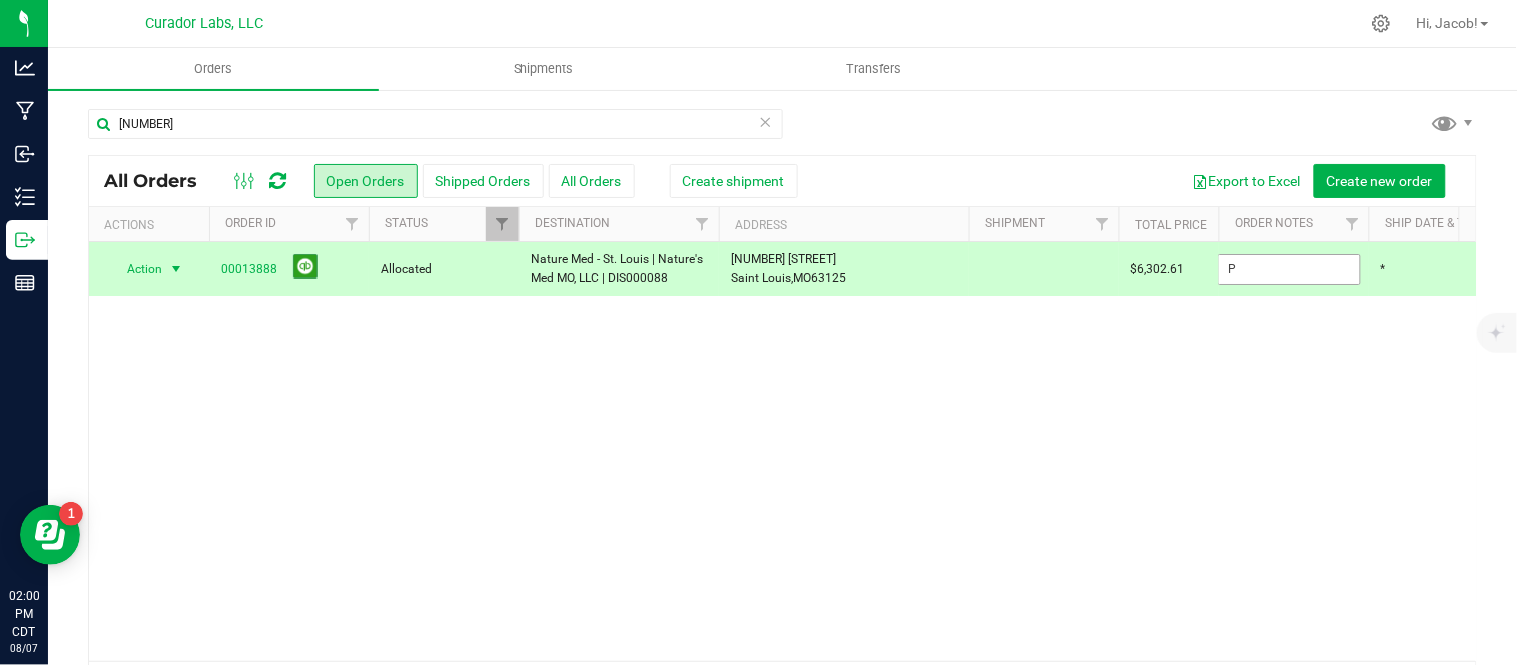 scroll, scrollTop: 0, scrollLeft: 0, axis: both 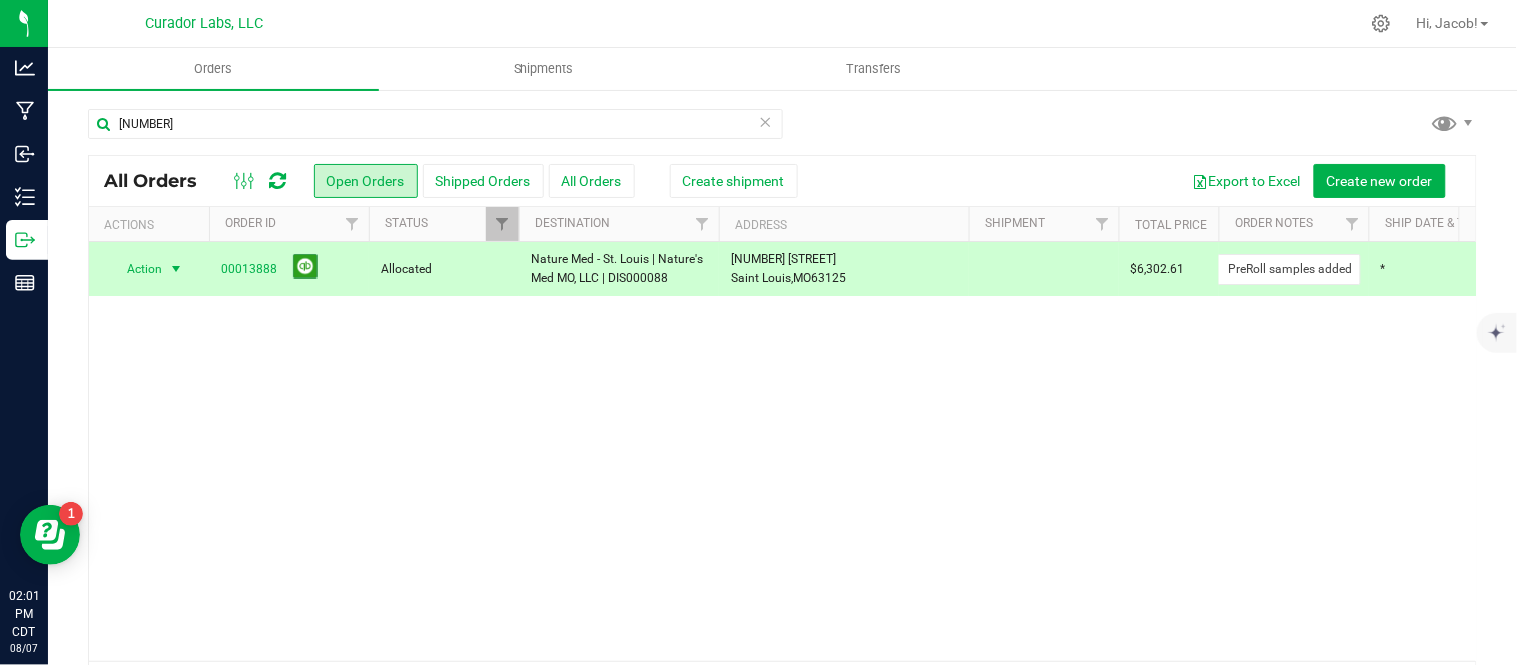 type on "PreRoll samples added" 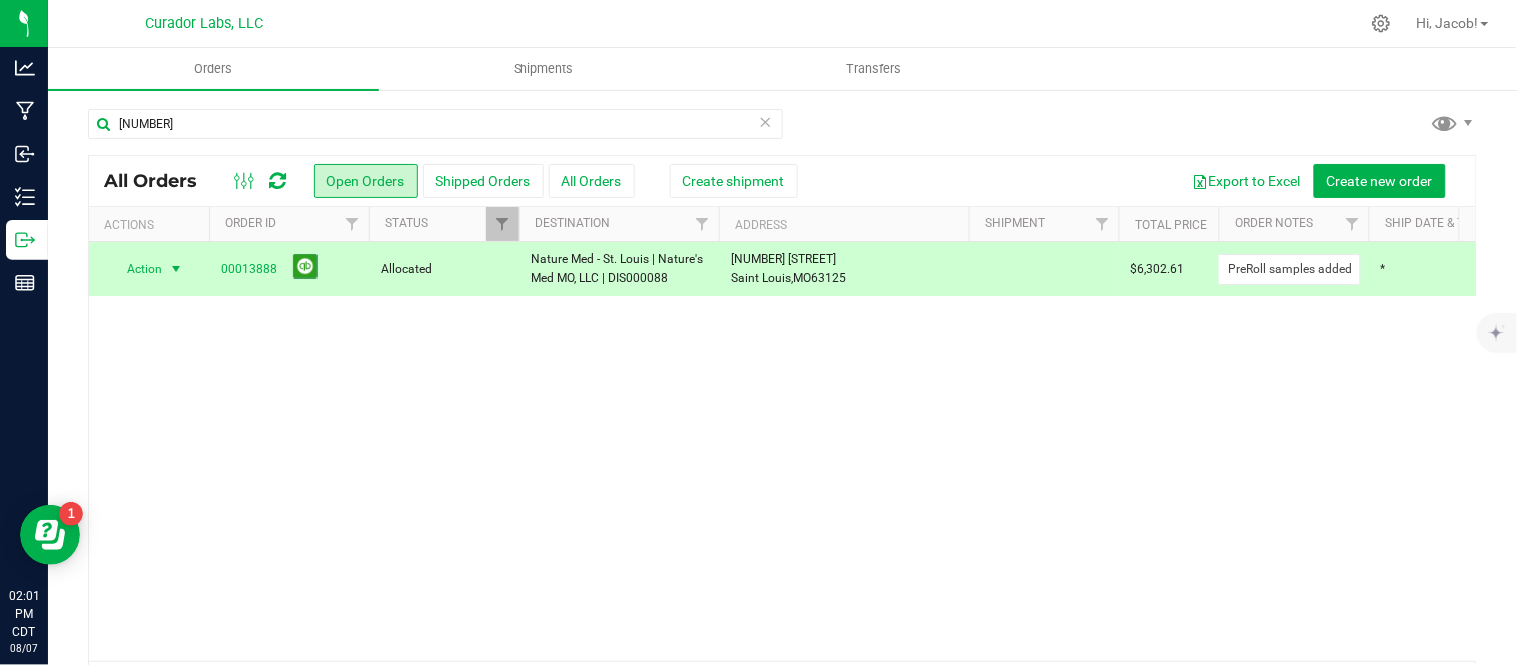 click on "All Orders
Open Orders
Shipped Orders
All Orders
Create shipment
Export to Excel
Create new order
Actions Order ID Status Destination Address Shipment Total Price Order Notes Ship Date & Transporter Order Date Sales Rep Total Packages
Action Action Cancel order Clone order Edit order Order audit log" at bounding box center [782, 432] 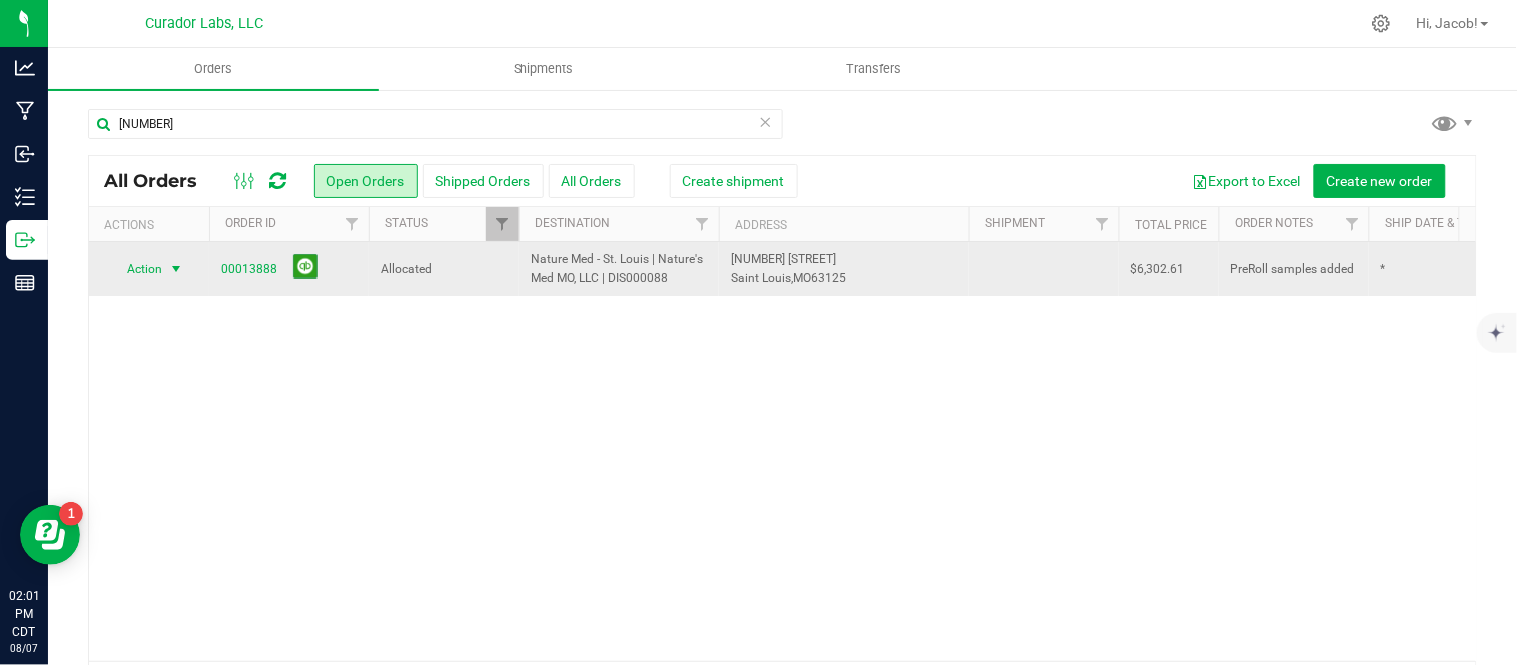 click on "Action" at bounding box center (136, 269) 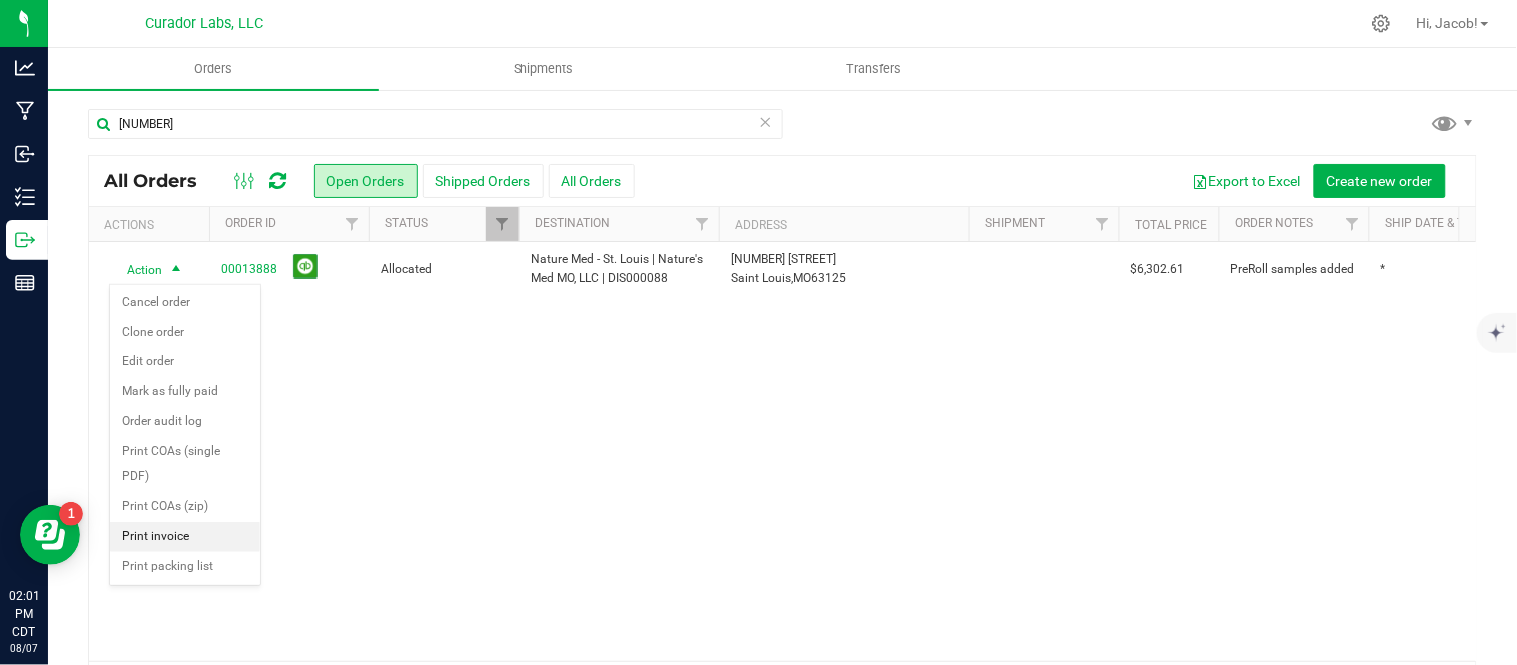 click on "Print invoice" at bounding box center (185, 537) 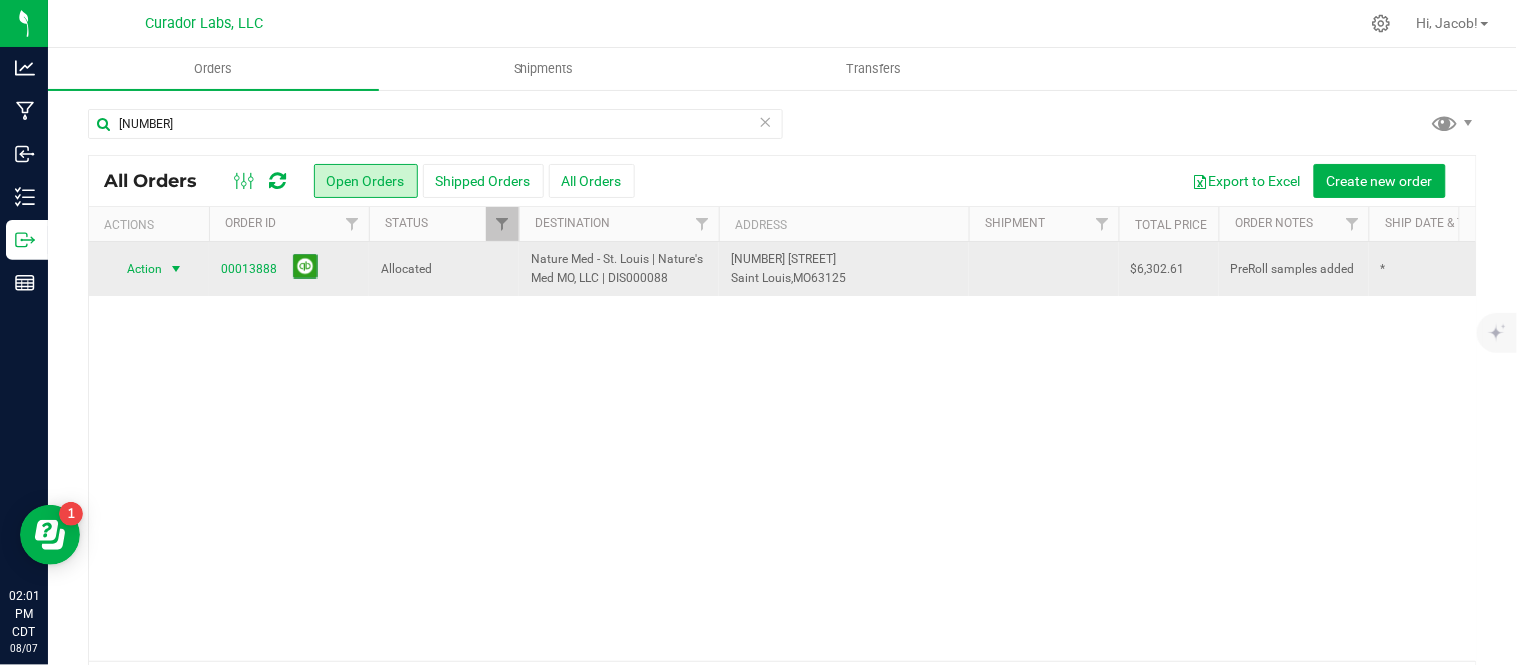 click on "Action" at bounding box center (136, 269) 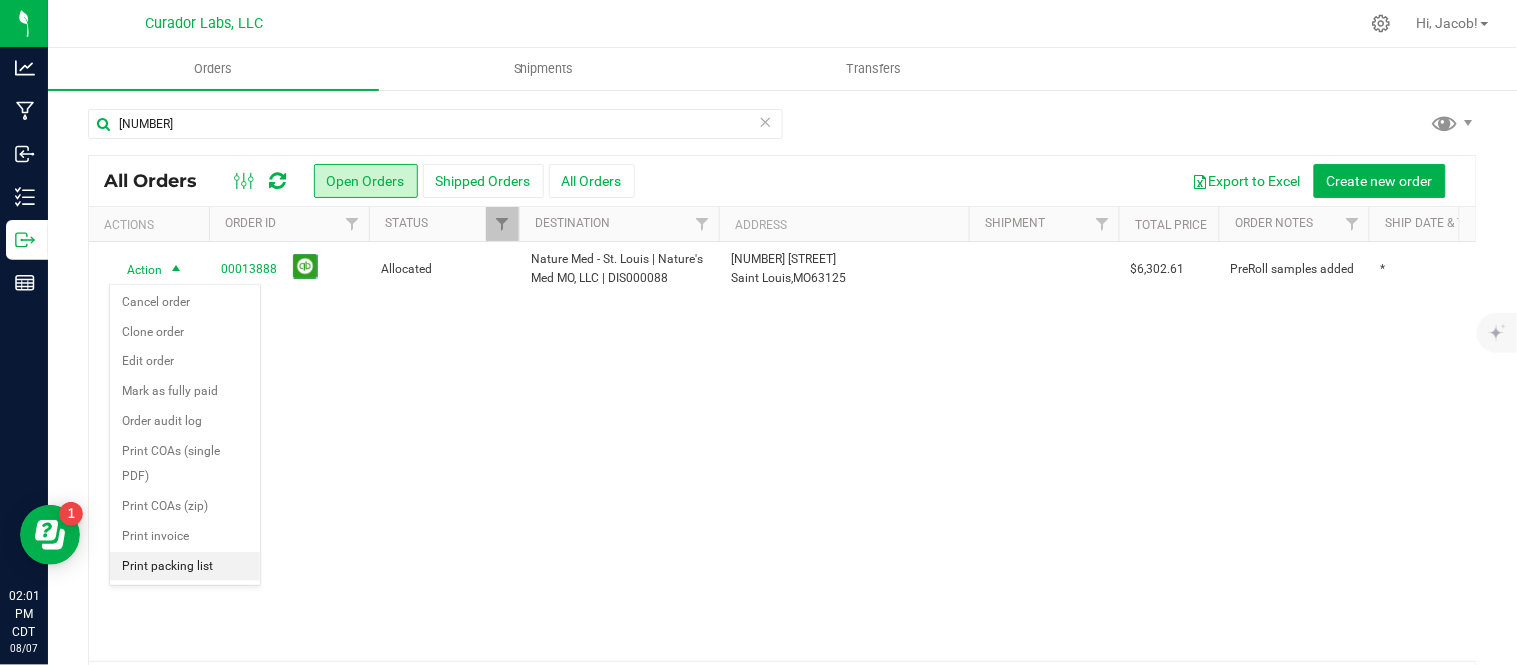 click on "Print packing list" at bounding box center (185, 567) 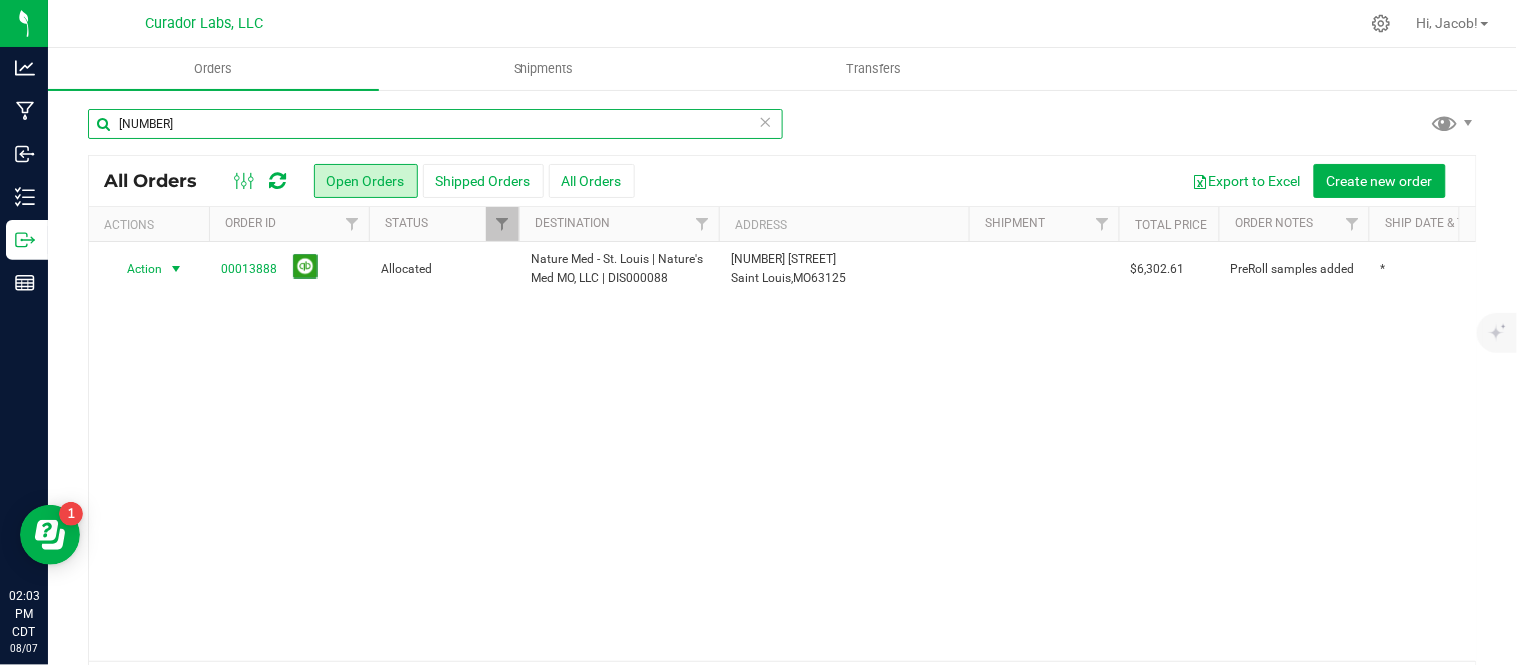 click on "[NUMBER]" at bounding box center [435, 124] 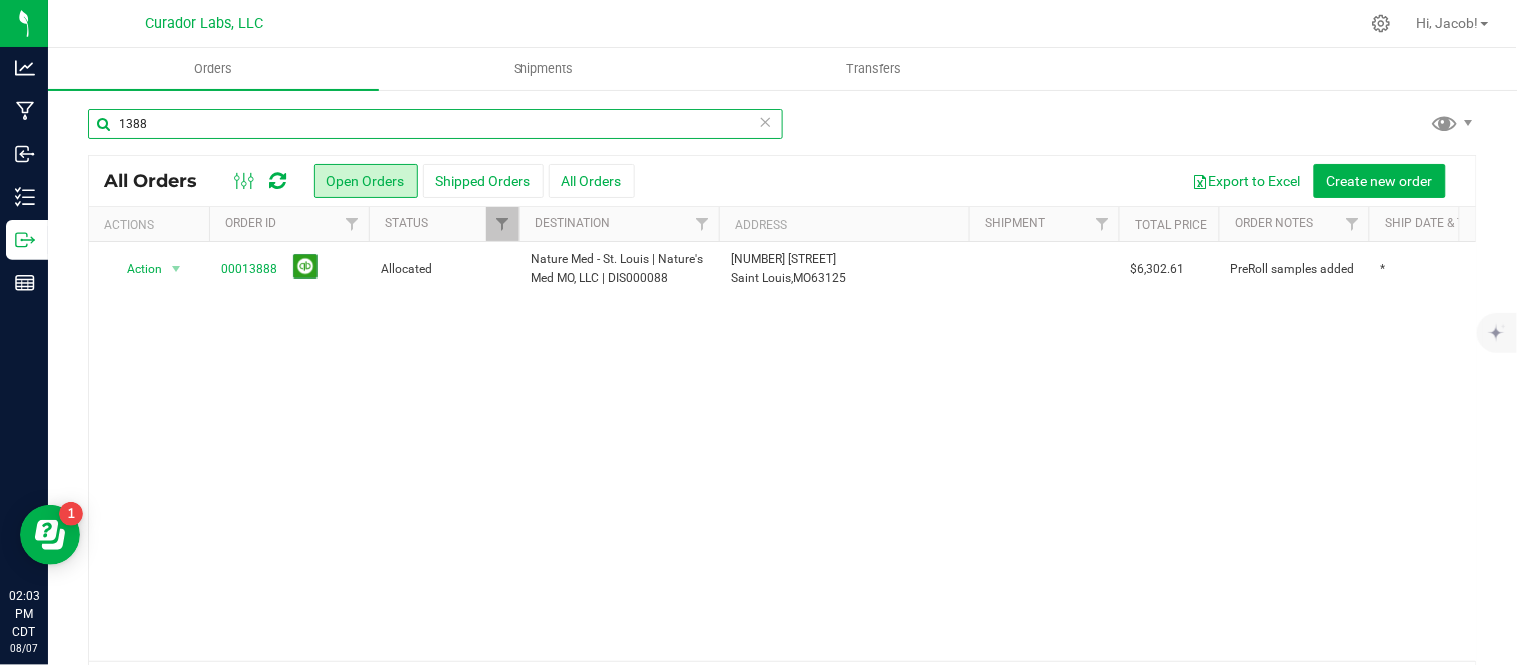 type on "1388" 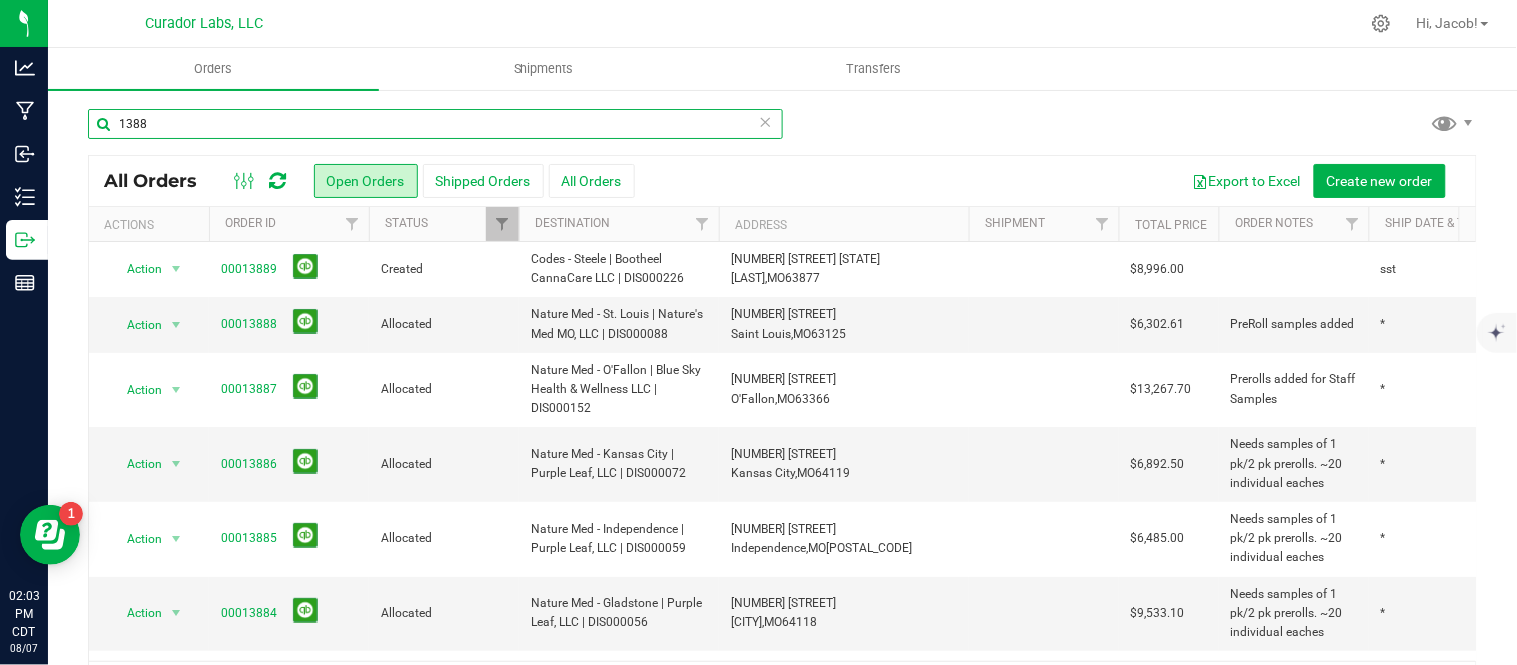 click on "1388" at bounding box center (435, 124) 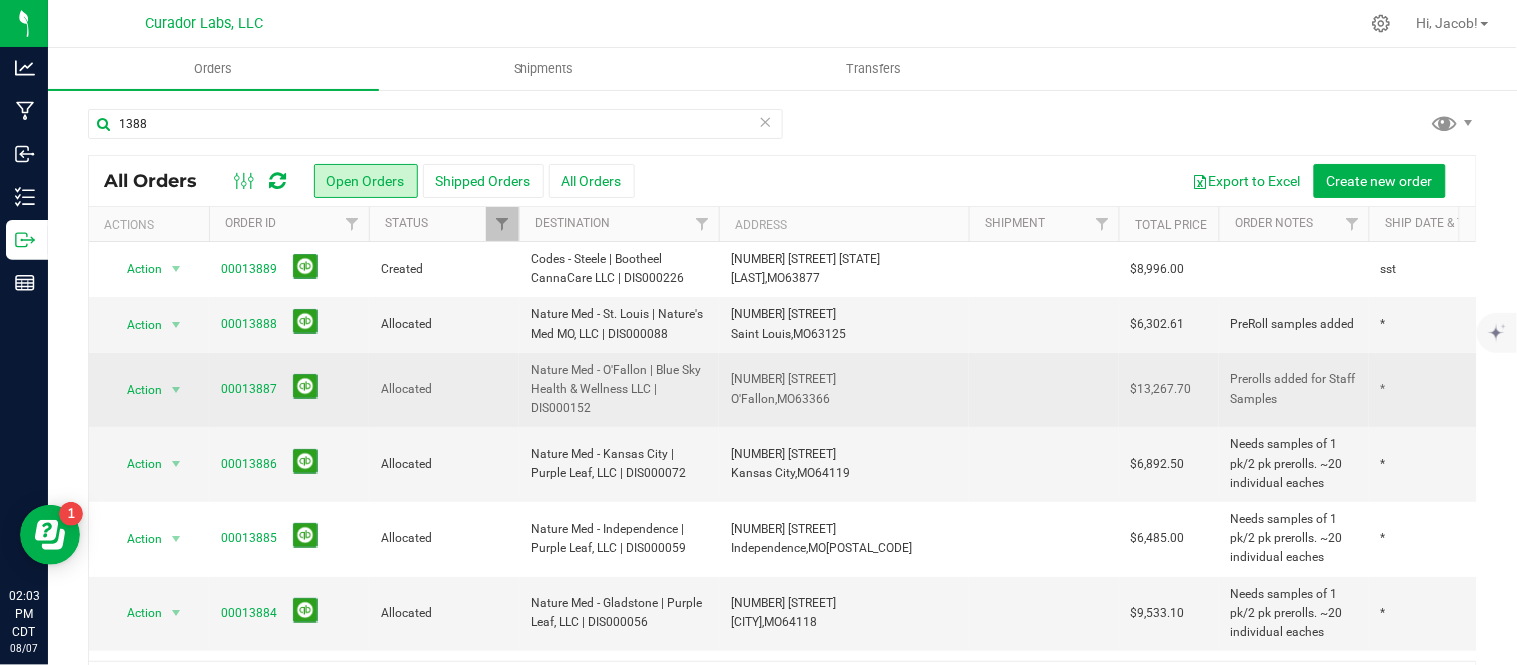 drag, startPoint x: 1306, startPoint y: 400, endPoint x: 1215, endPoint y: 384, distance: 92.39589 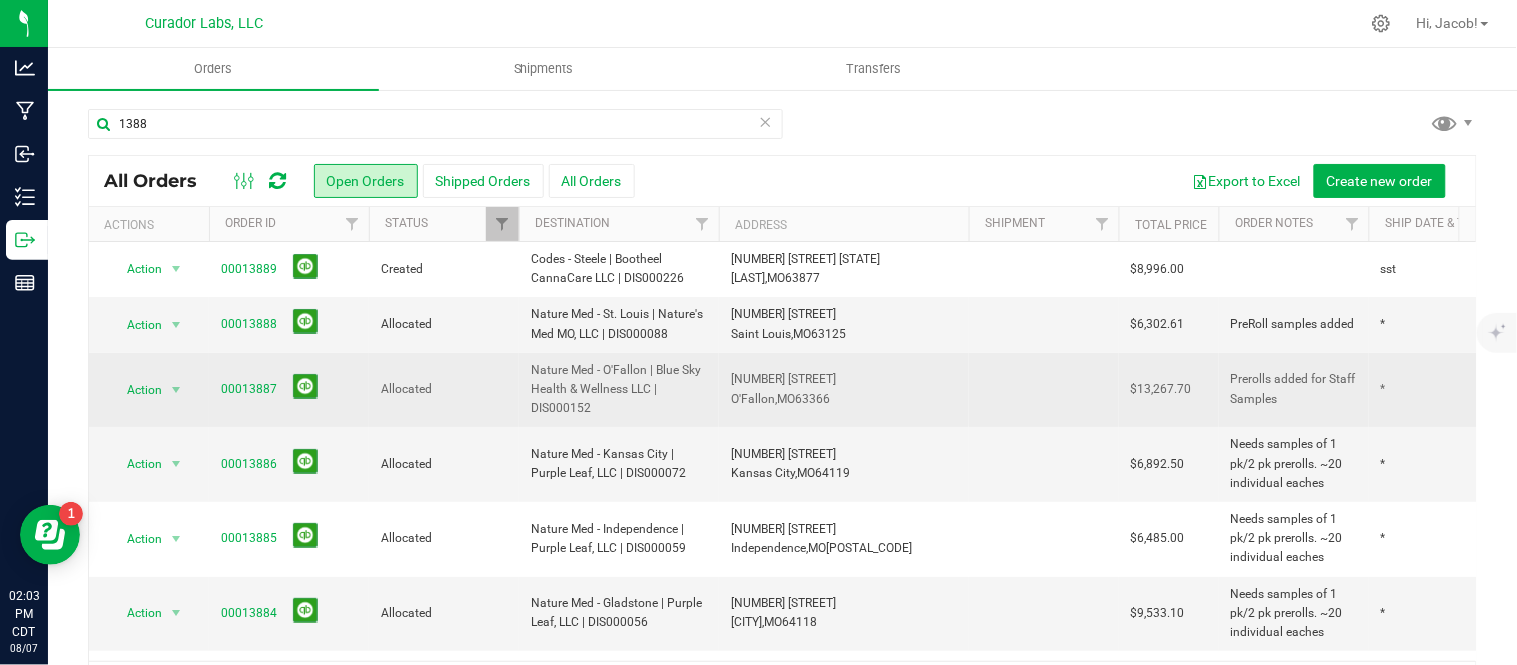 click on "Action Action Cancel order Clone order Edit order Mark as fully paid Order audit log Print COAs (single PDF) Print COAs (zip) Print invoice Print packing list
Allocated
Nature Med - O'Fallon | Blue Sky Health & Wellness LLC | DIS000152
[NUMBER] [STREET],
O'Fallon,
MO
[POSTAL_CODE]
$13,267.70  Prerolls added for Staff Samples   *  Aug 7, 2025 12:26:11 CDT
[FIRST] [LAST]
27" at bounding box center (1079, 390) 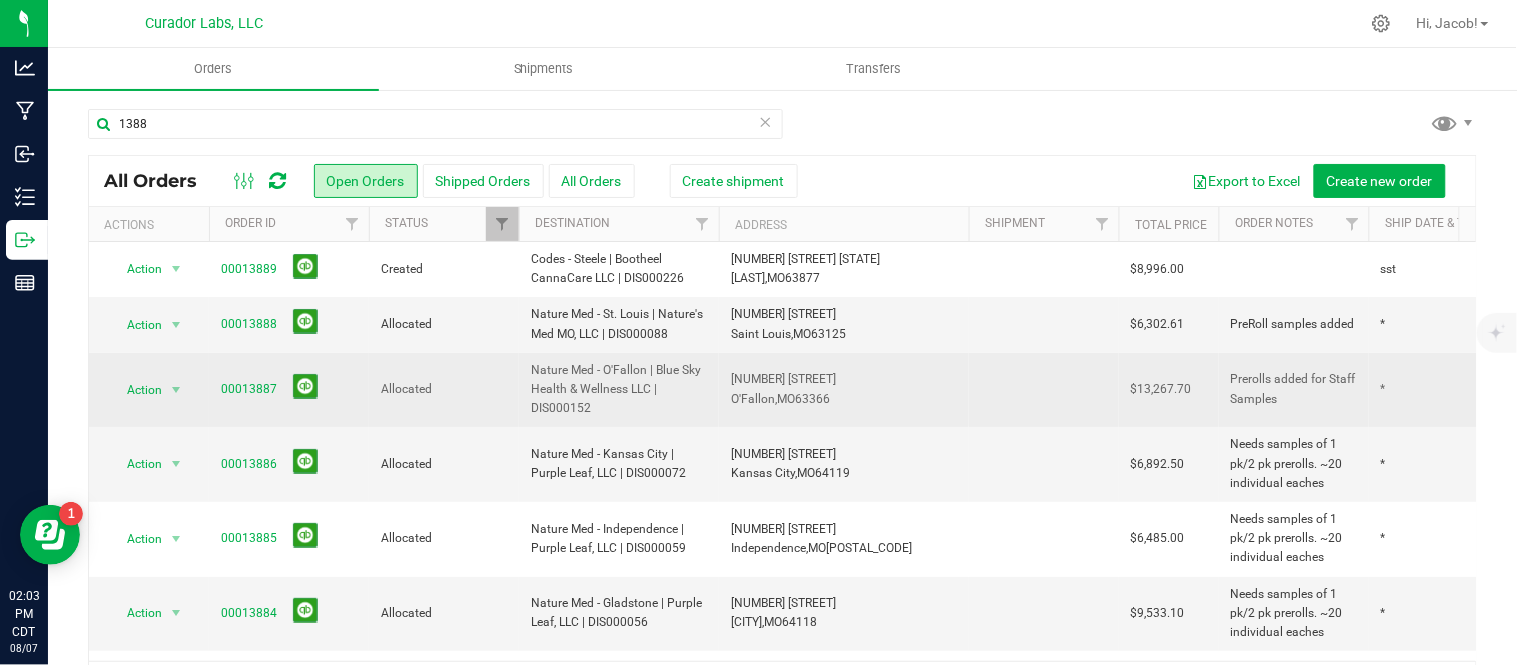 copy on "Prerolls added for Staff Samples" 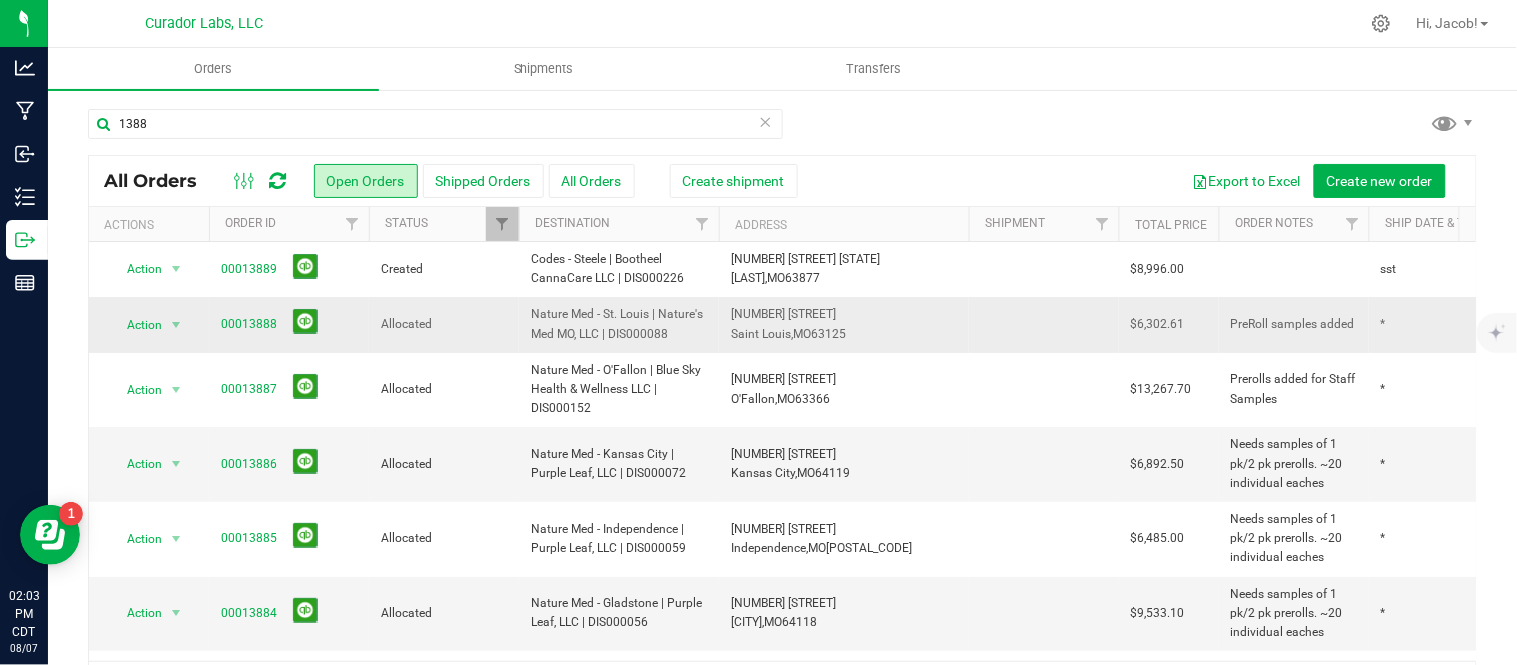 click on "PreRoll samples added" at bounding box center (1293, 324) 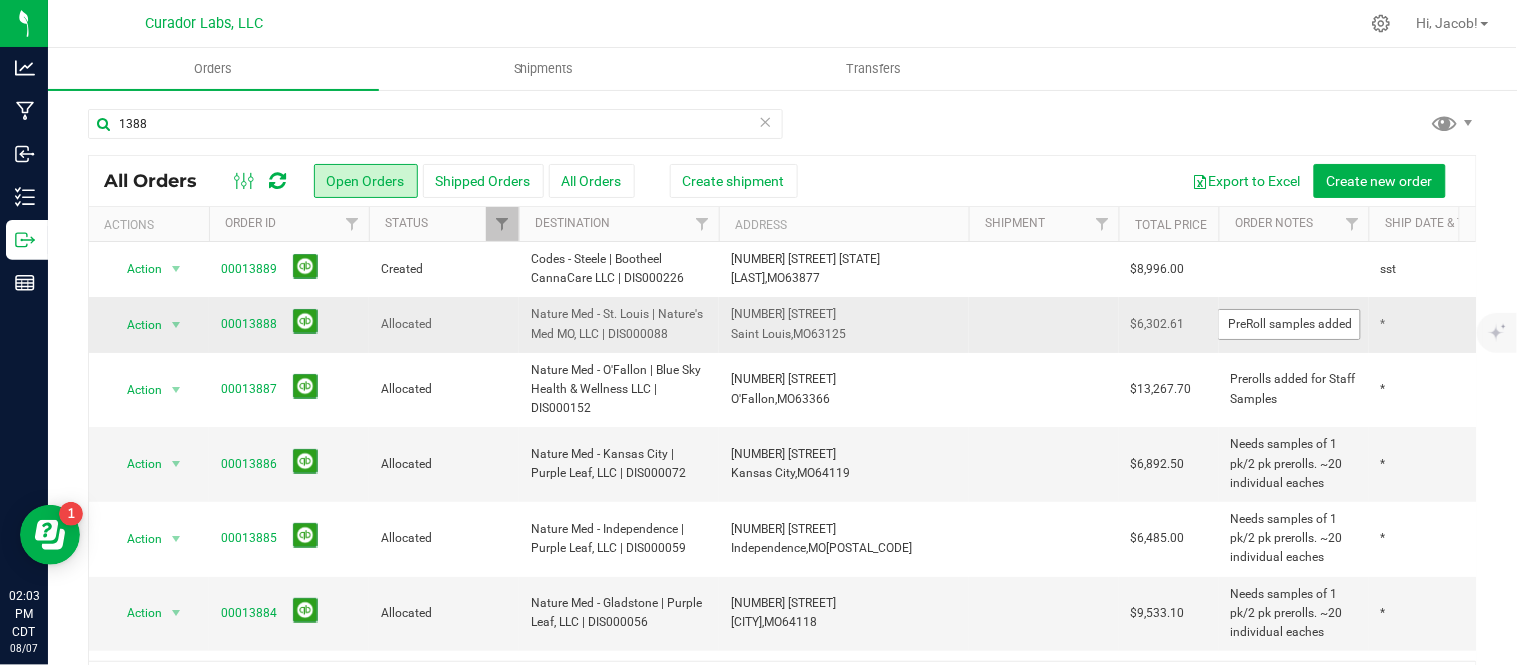 click on "PreRoll samples added" at bounding box center (1289, 324) 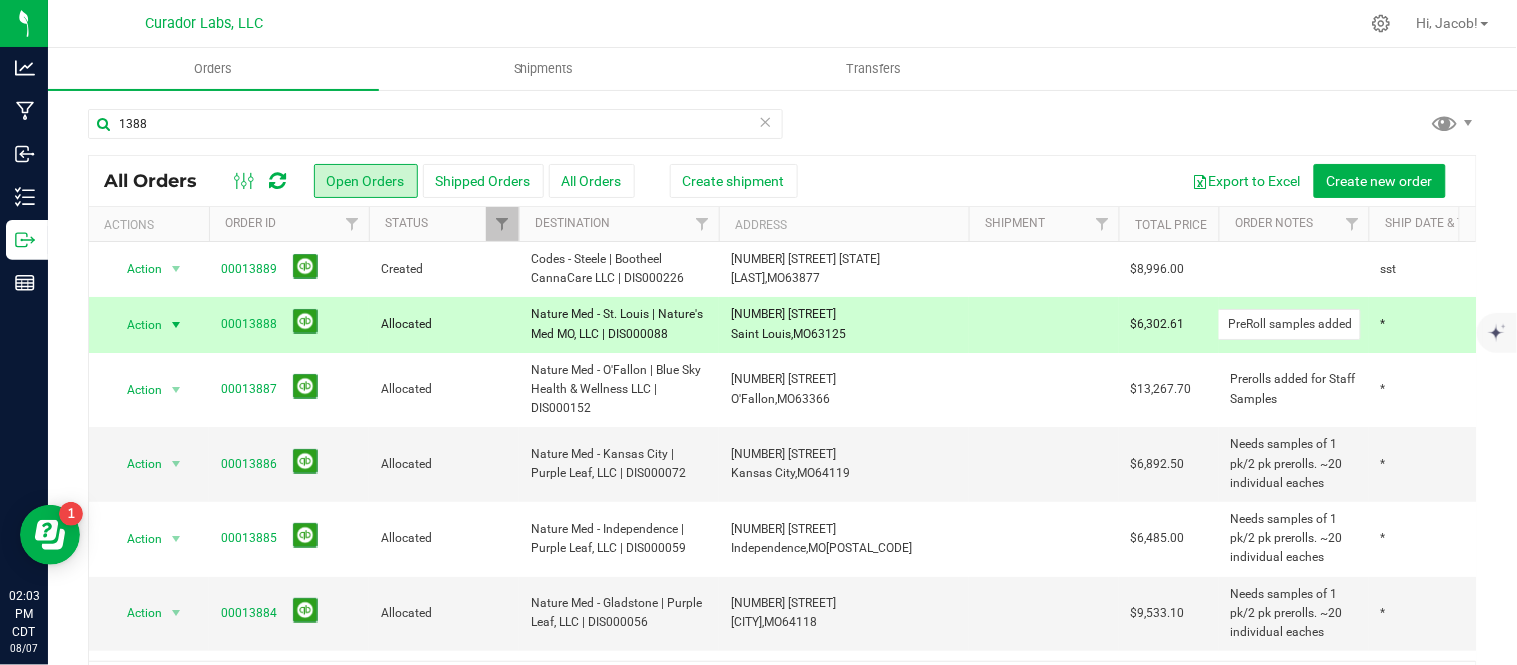 drag, startPoint x: 1352, startPoint y: 324, endPoint x: 1208, endPoint y: 324, distance: 144 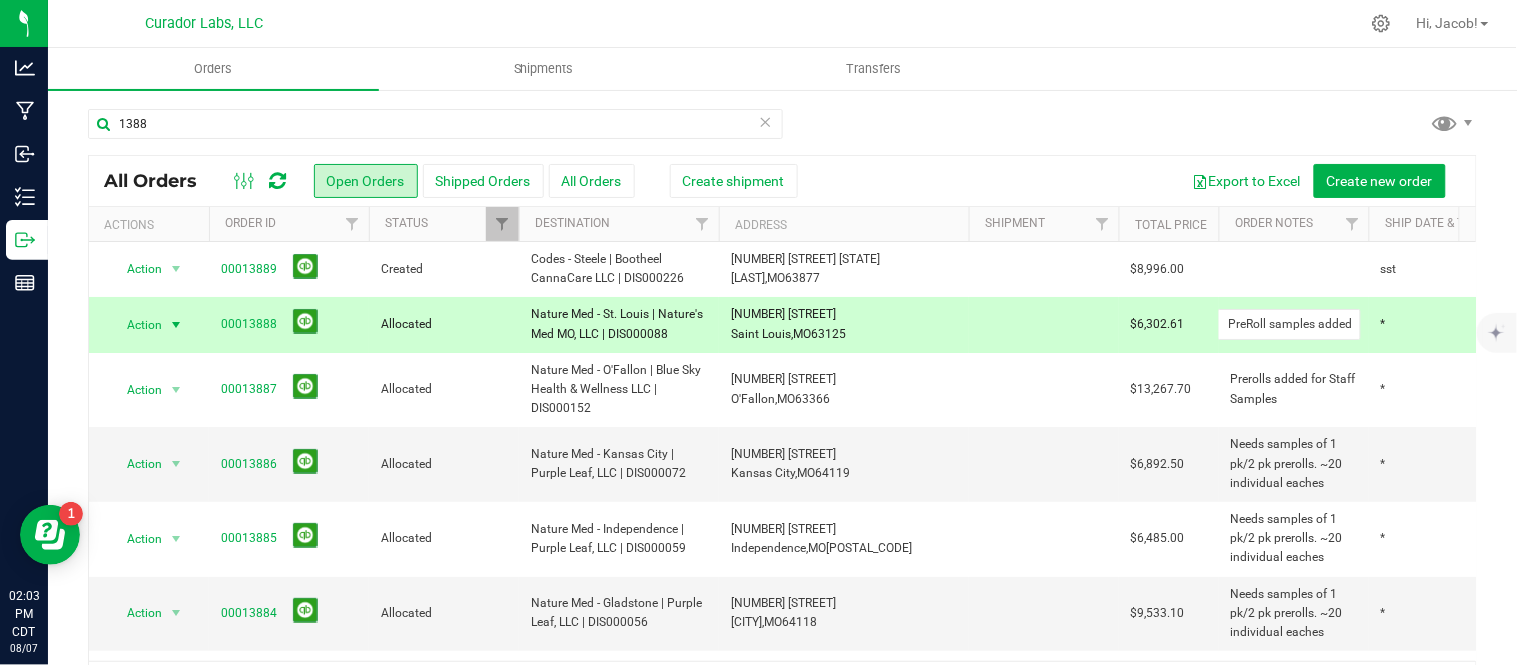 click on "Action Action Cancel order Clone order Edit order Mark as fully paid Order audit log Print COAs (single PDF) Print COAs (zip) Print invoice Print packing list
Allocated
Nature Med - St. Louis | Nature's Med MO, LLC | DIS000088
[NUMBER] [STREET],
Saint Louis,
MO
[POSTAL_CODE]
$6,302.61 PreRoll samples added  *  Aug 7, 2025 12:47:21 CDT
[FIRST] [LAST]
14" at bounding box center [1079, 324] 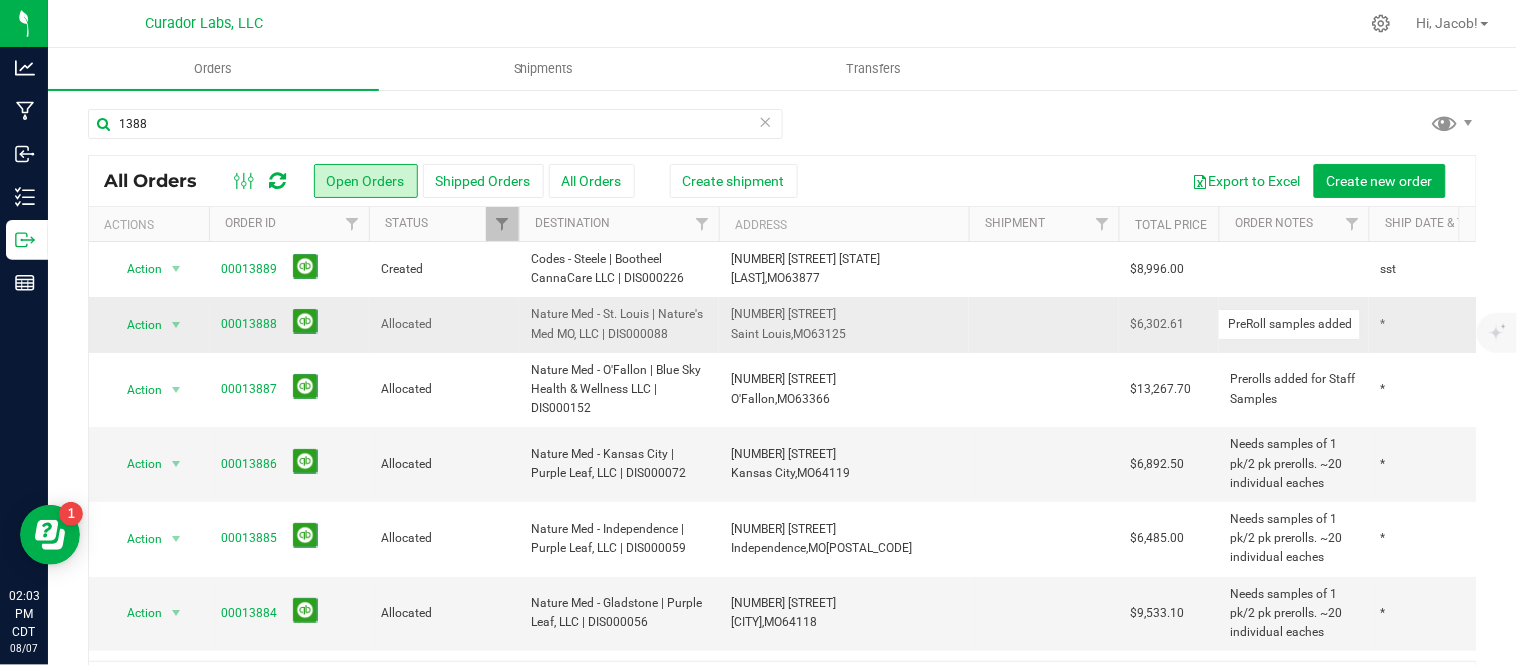 type on "Prerolls added for Staff Samples" 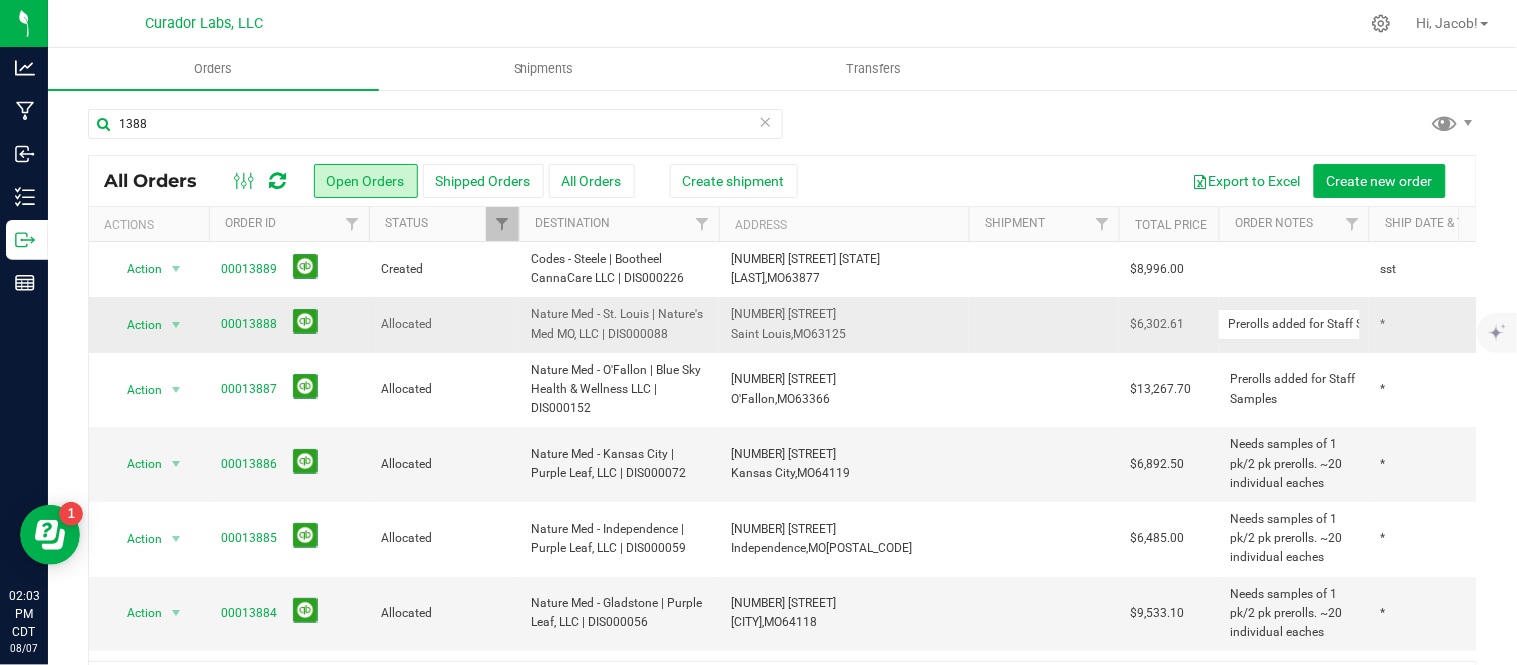 scroll, scrollTop: 0, scrollLeft: 46, axis: horizontal 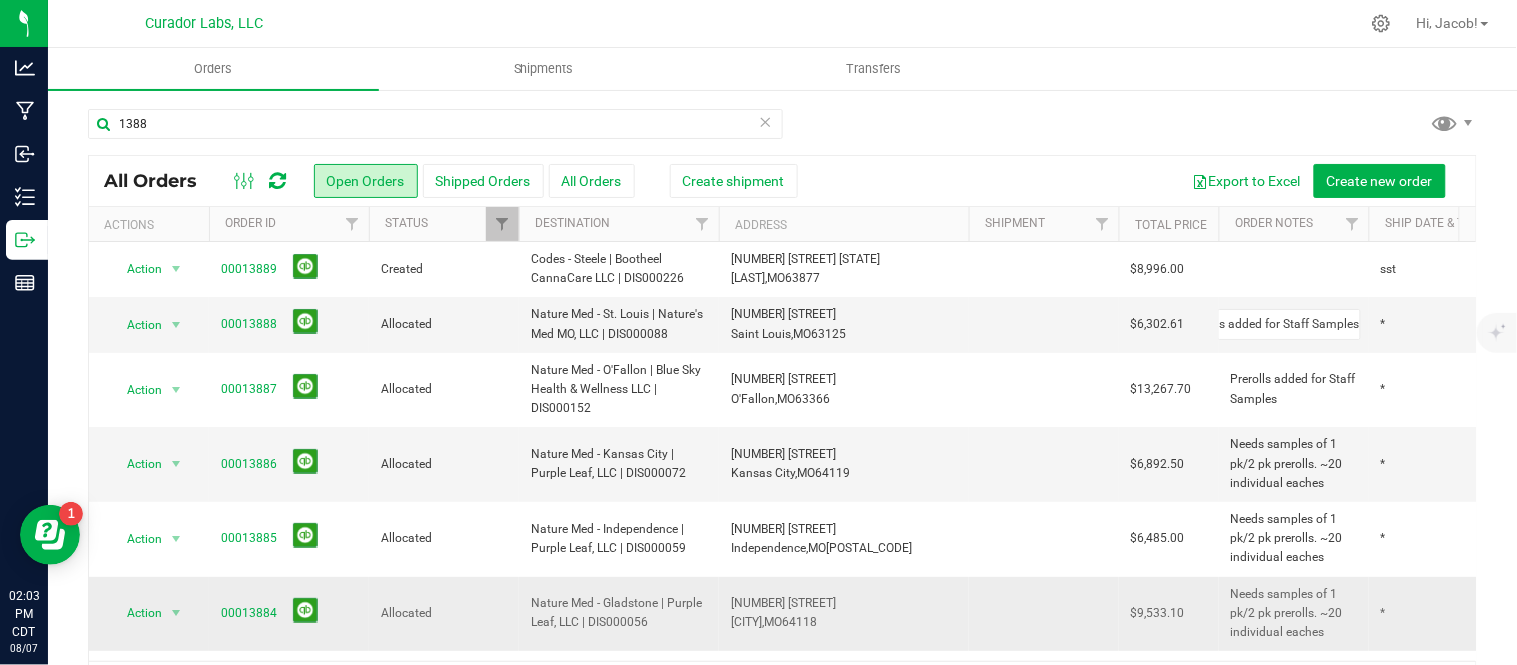 click on "All Orders
Open Orders
Shipped Orders
All Orders
Create shipment
Export to Excel
Create new order
Actions Order ID Status Destination Address Shipment Total Price Order Notes Ship Date & Transporter Order Date Sales Rep Total Packages
Action Action Cancel order Change facility Clone order Edit order" at bounding box center [782, 432] 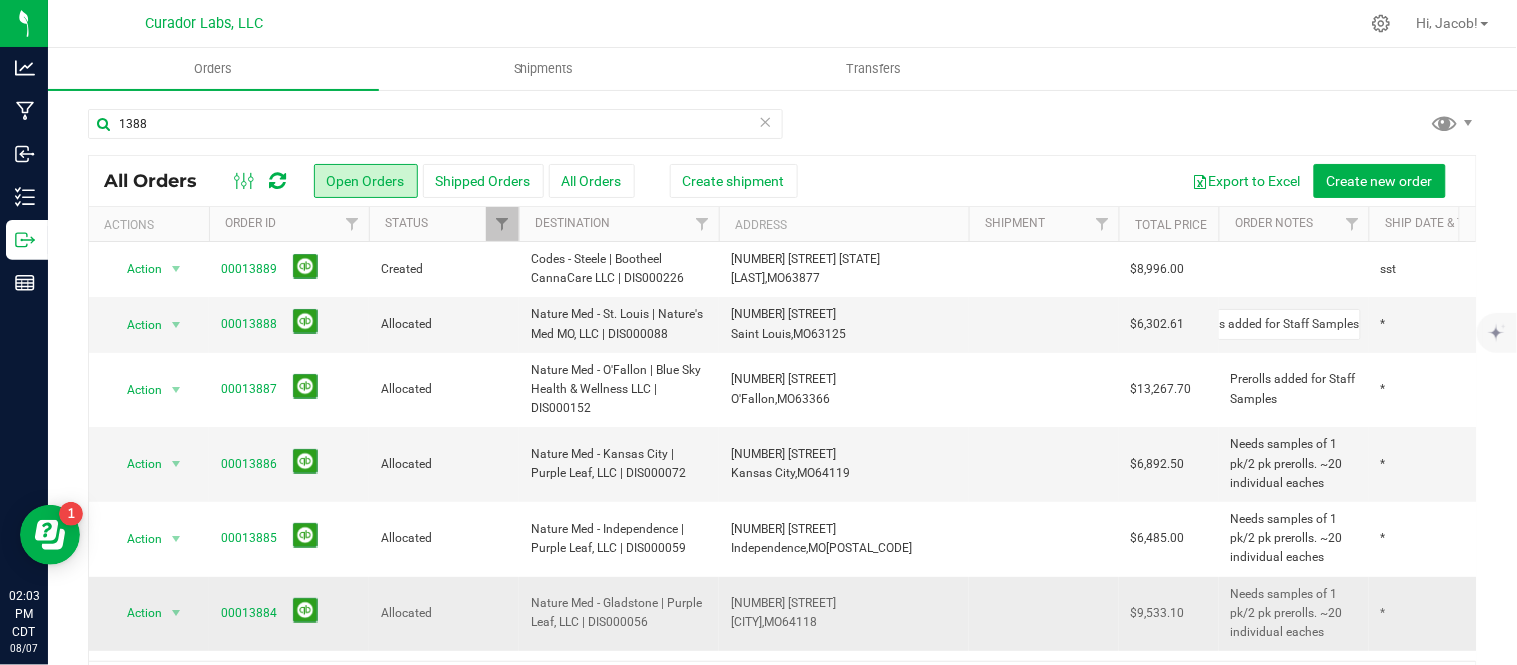 scroll, scrollTop: 0, scrollLeft: 0, axis: both 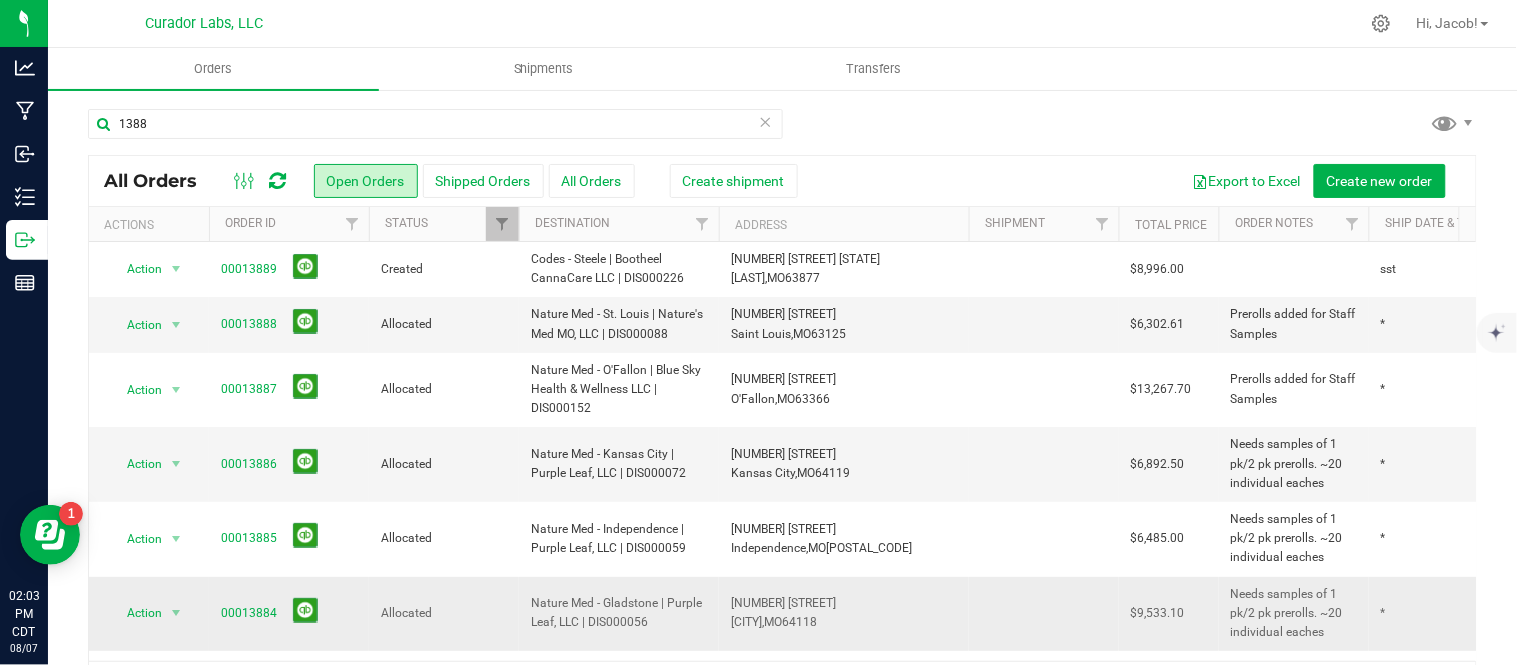 click on "Needs samples of 1 pk/2 pk prerolls. ~20 individual eaches" at bounding box center [1294, 614] 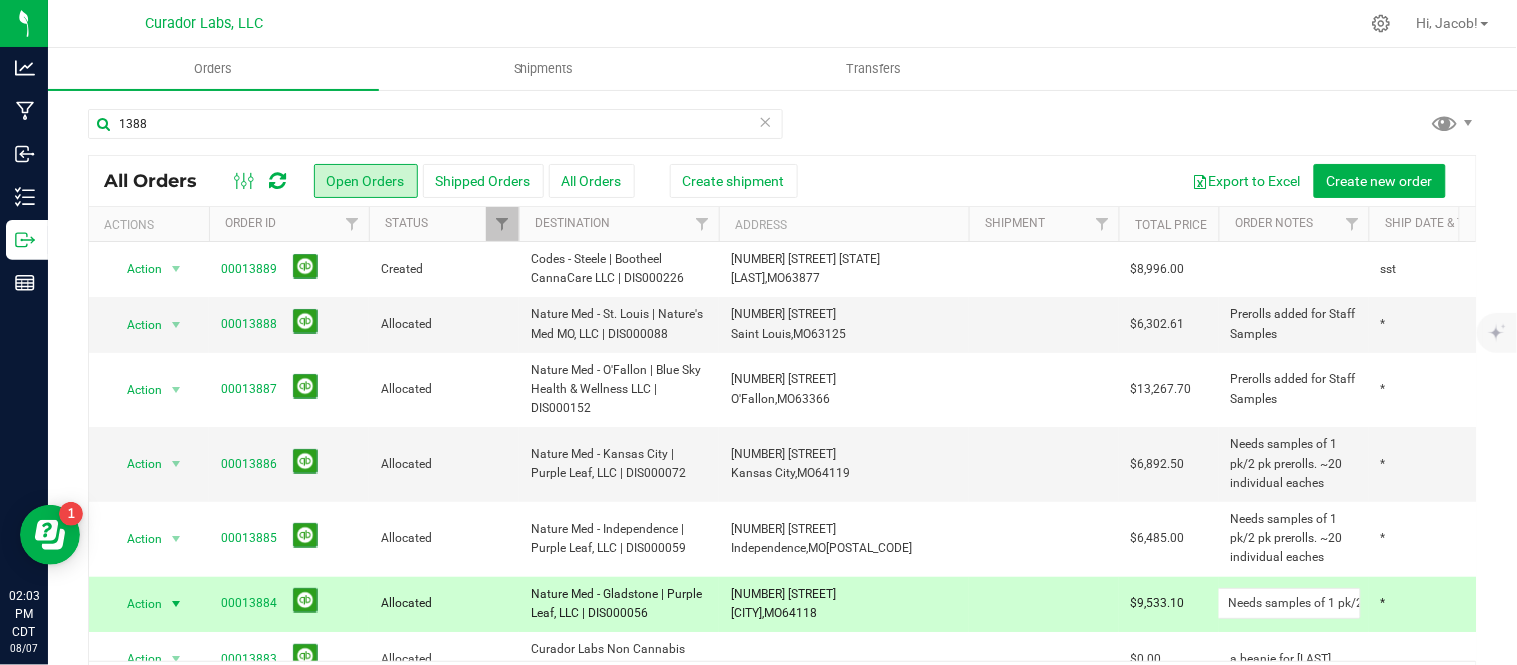 scroll, scrollTop: 0, scrollLeft: 183, axis: horizontal 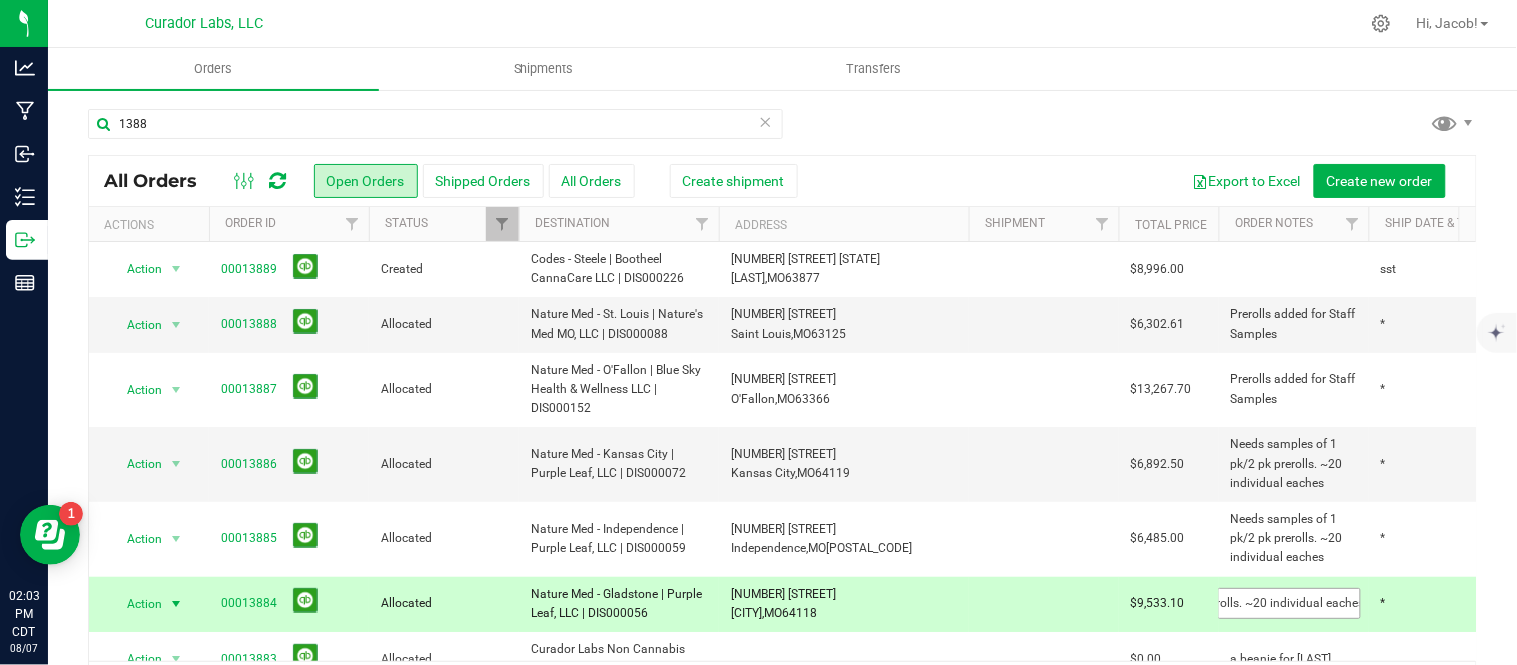 click on "Needs samples of 1 pk/2 pk prerolls. ~20 individual eaches" at bounding box center [1289, 603] 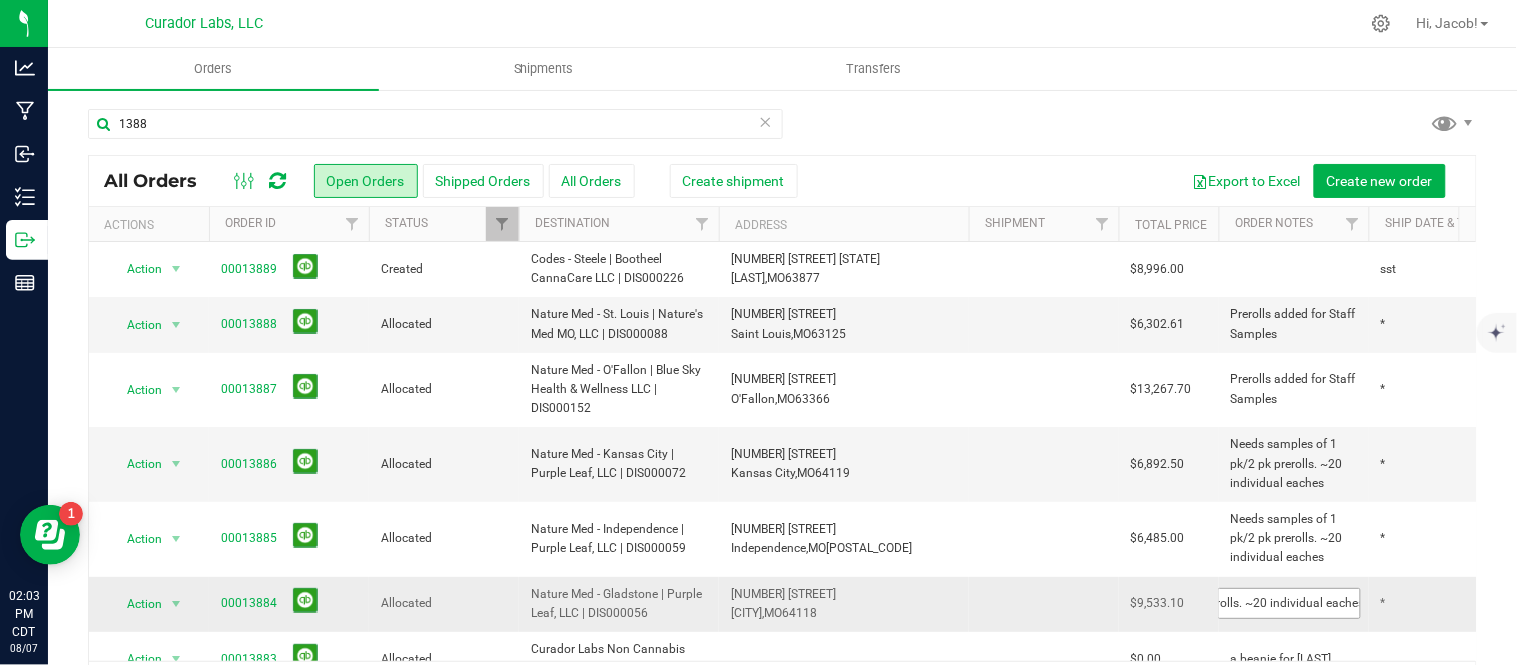 click on "Needs samples of 1 pk/2 pk prerolls. ~20 individual eaches" at bounding box center [1289, 603] 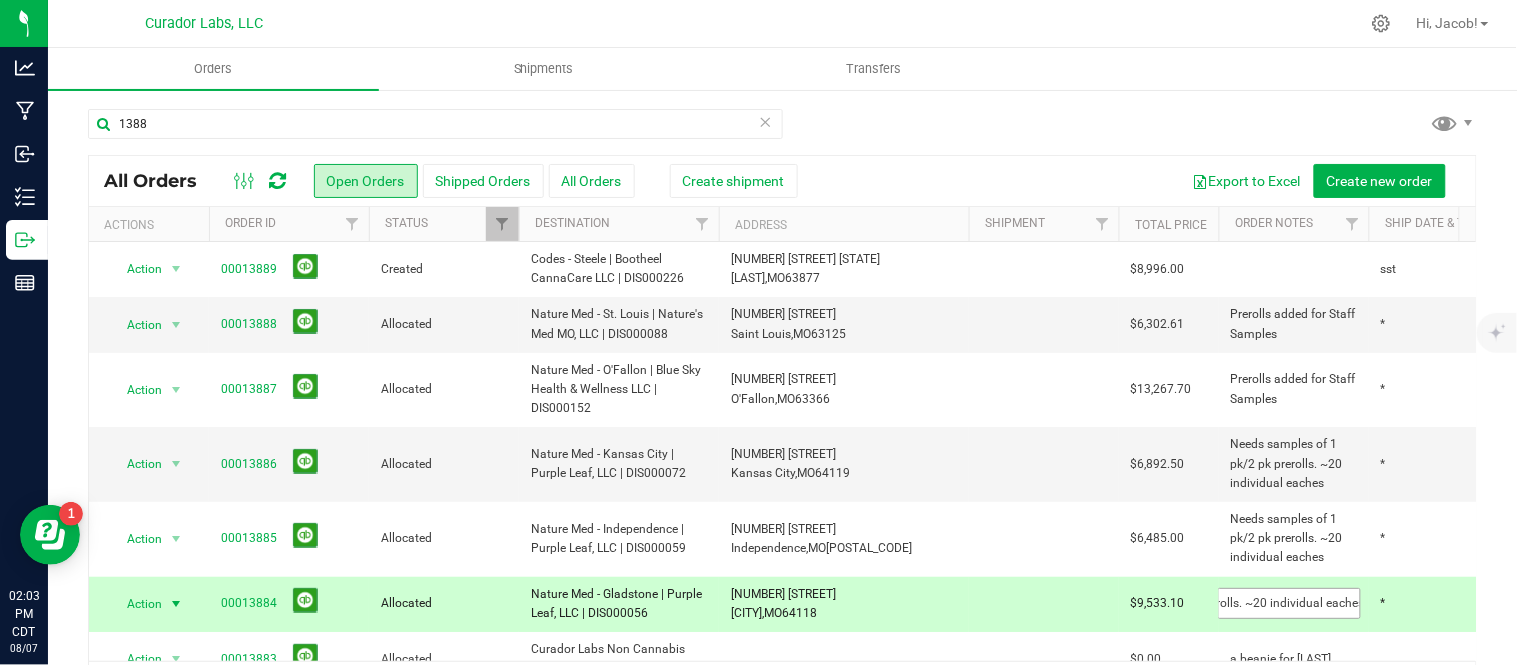 click on "Needs samples of 1 pk/2 pk prerolls. ~20 individual eaches" at bounding box center (1289, 603) 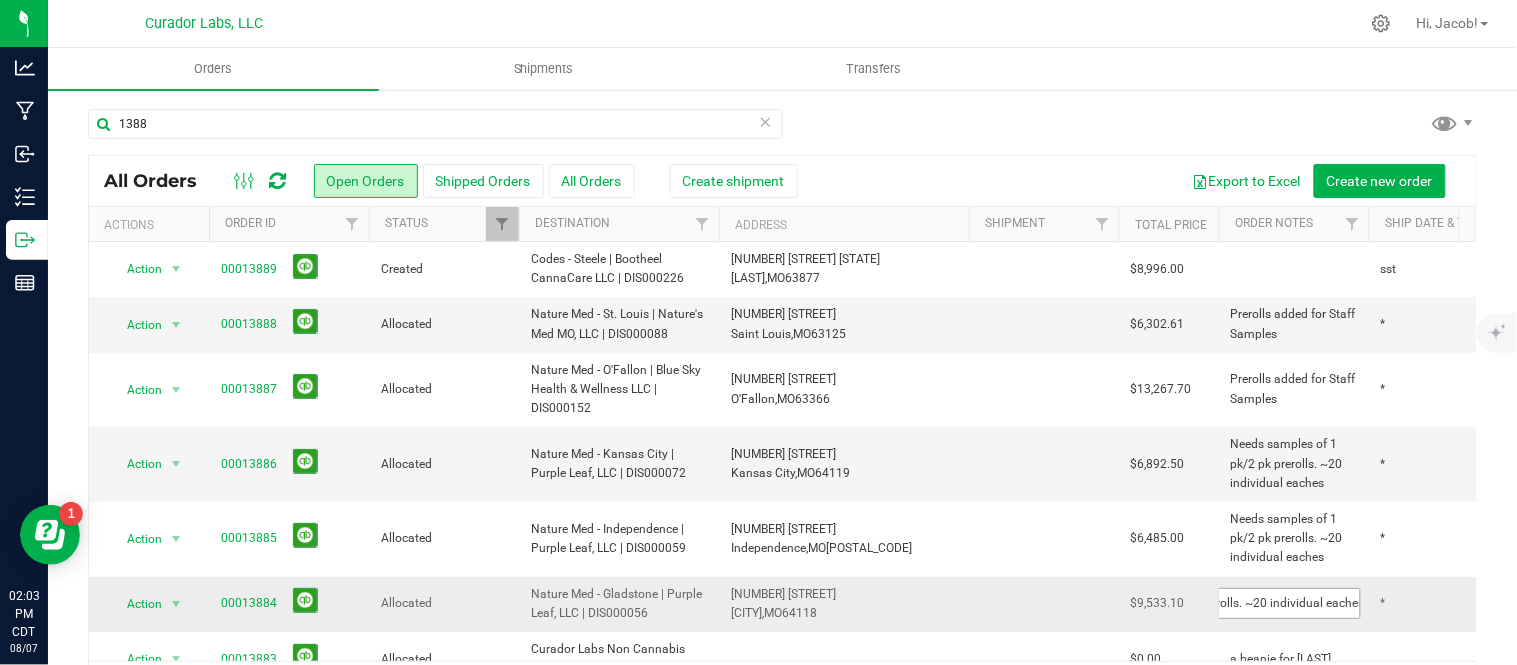 type on "Prerolls added for Staff Samples" 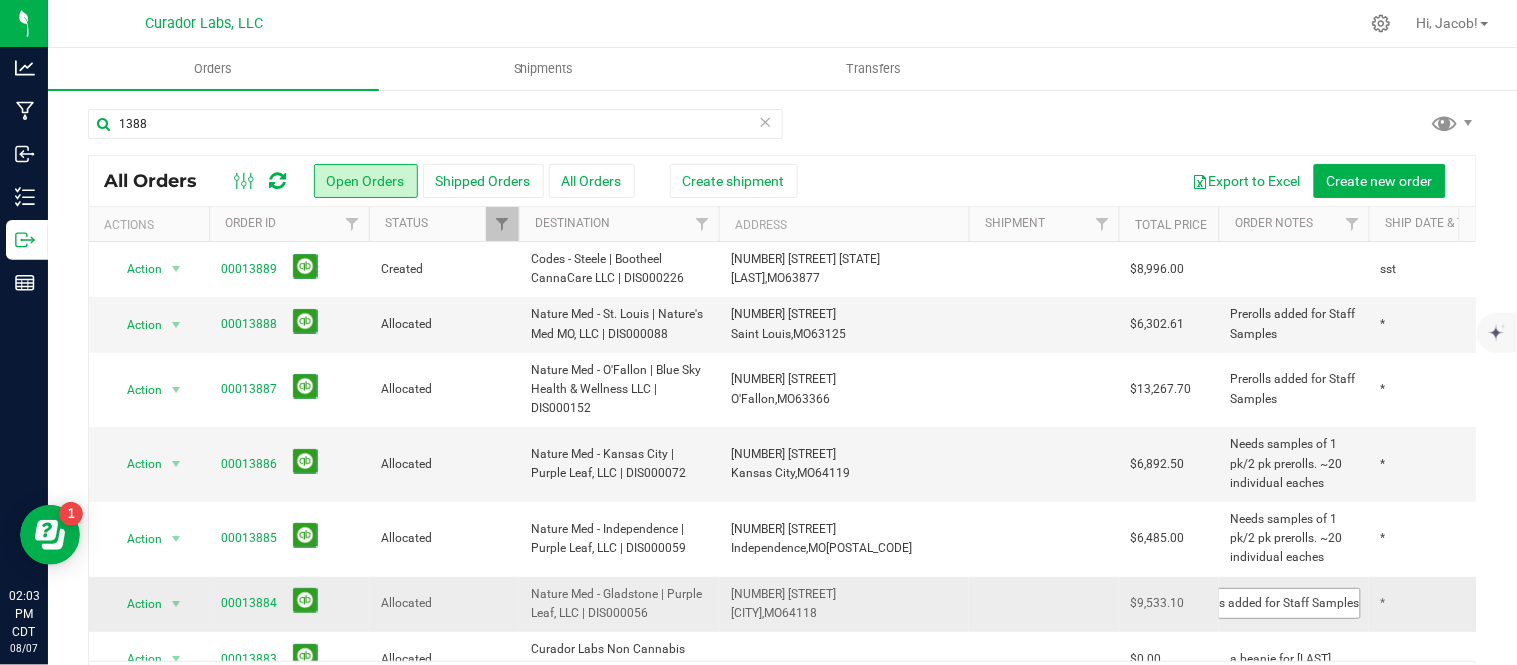 scroll, scrollTop: 0, scrollLeft: 46, axis: horizontal 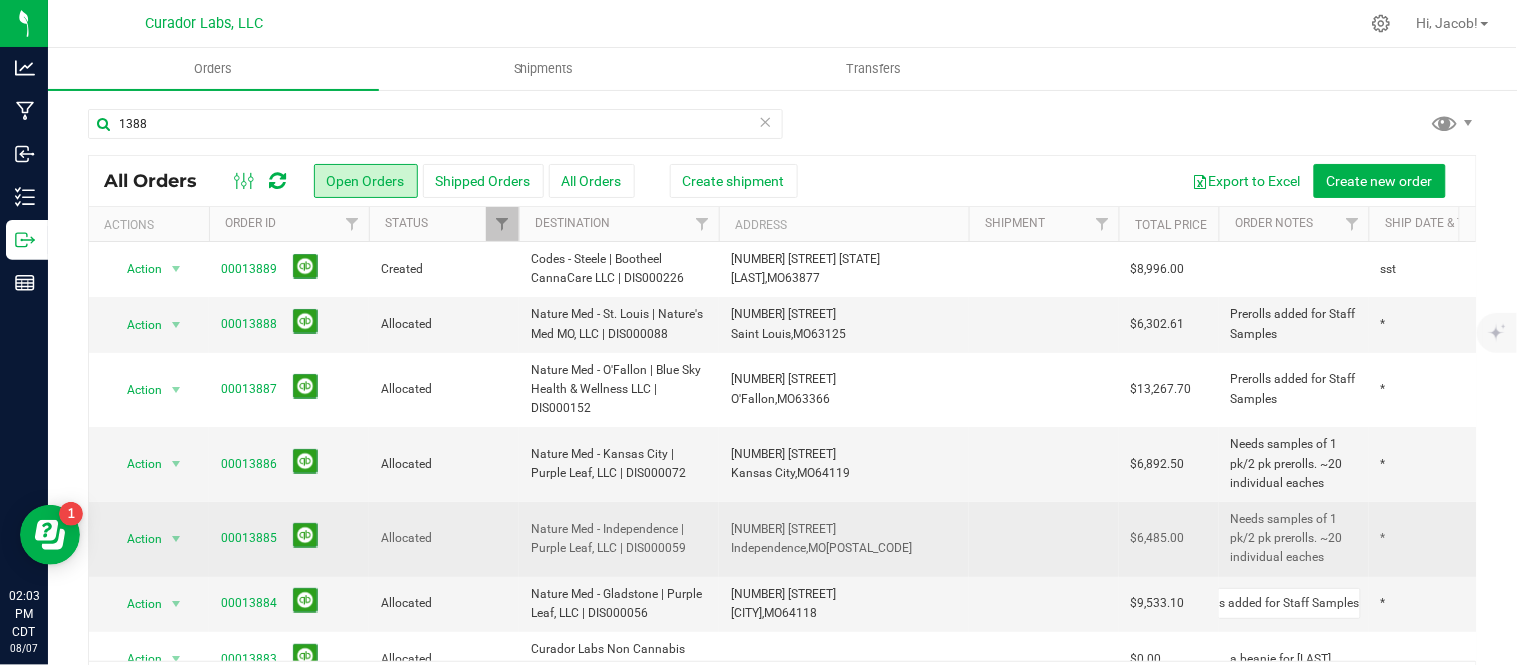 click on "All Orders
Open Orders
Shipped Orders
All Orders
Create shipment
Export to Excel
Create new order
Actions Order ID Status Destination Address Shipment Total Price Order Notes Ship Date & Transporter Order Date Sales Rep Total Packages
Action Action Cancel order Change facility Clone order Edit order" at bounding box center [782, 432] 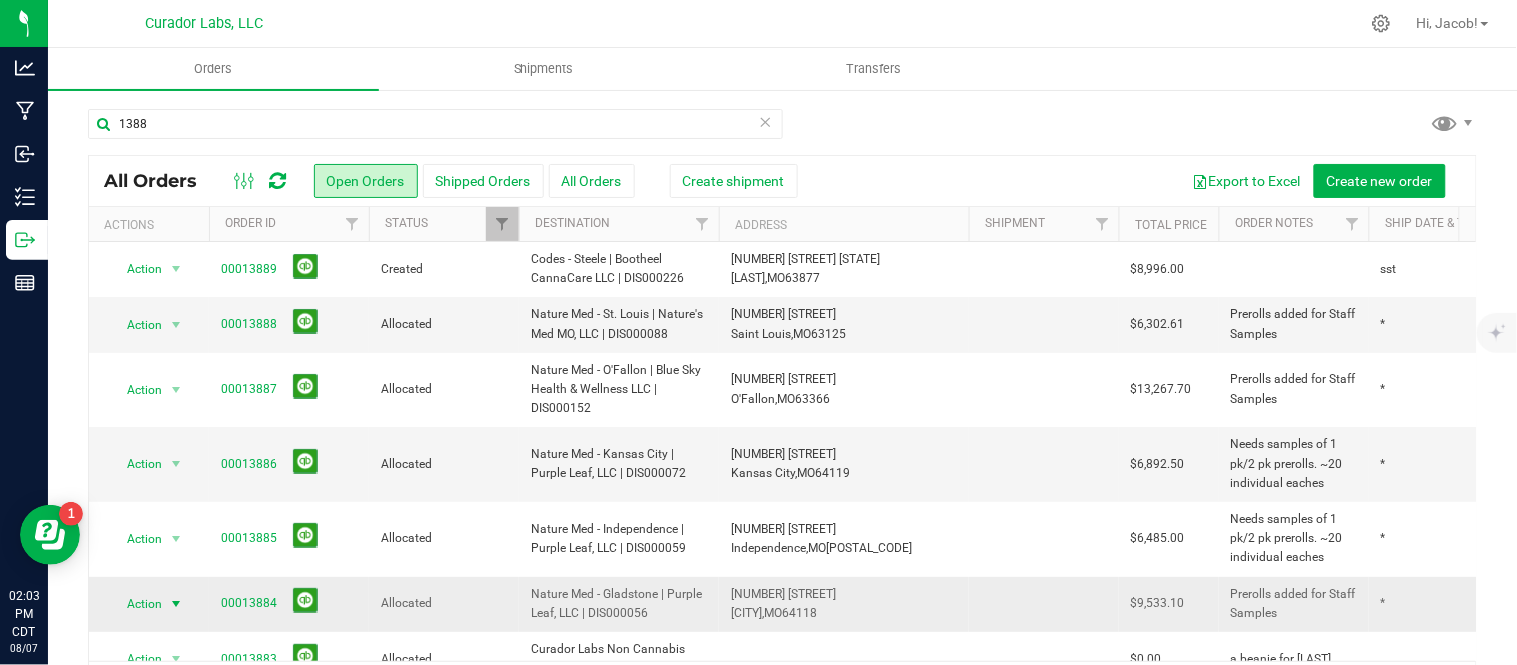 click on "Action" at bounding box center (136, 604) 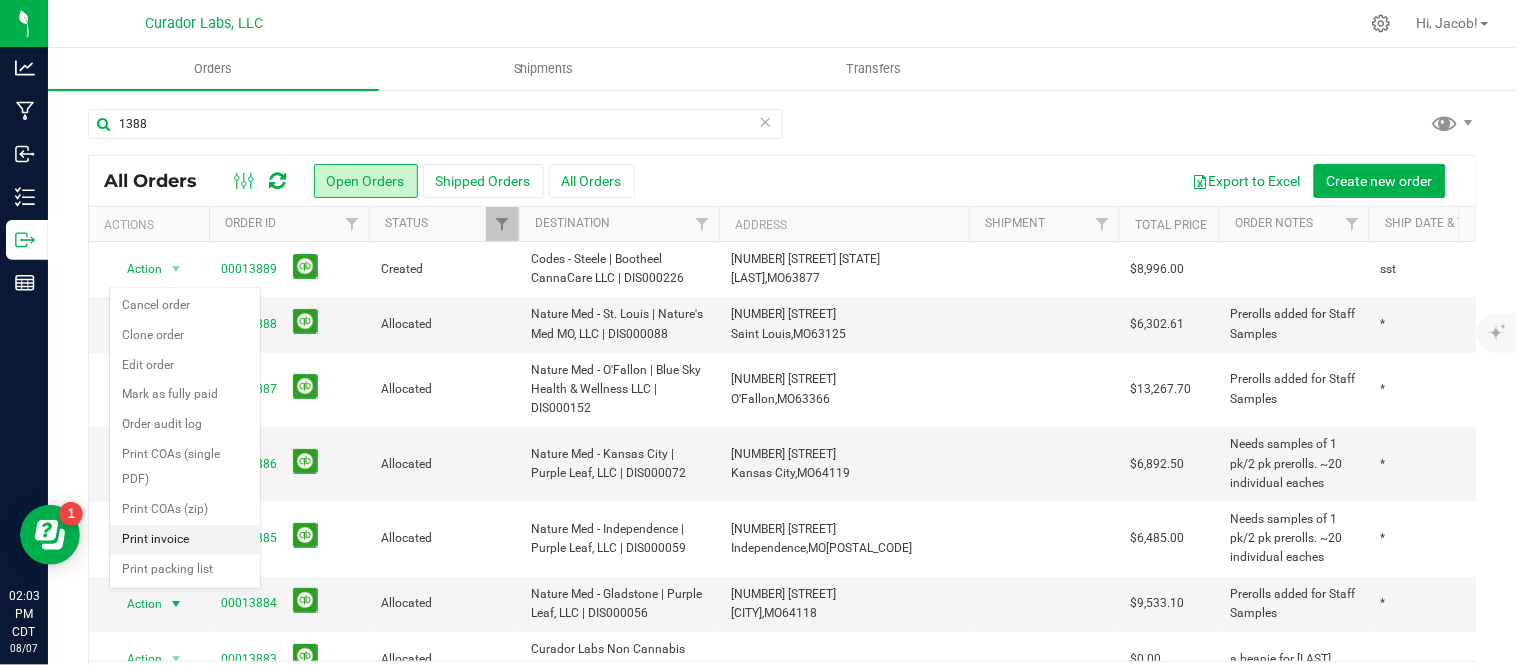 click on "Print invoice" at bounding box center (185, 540) 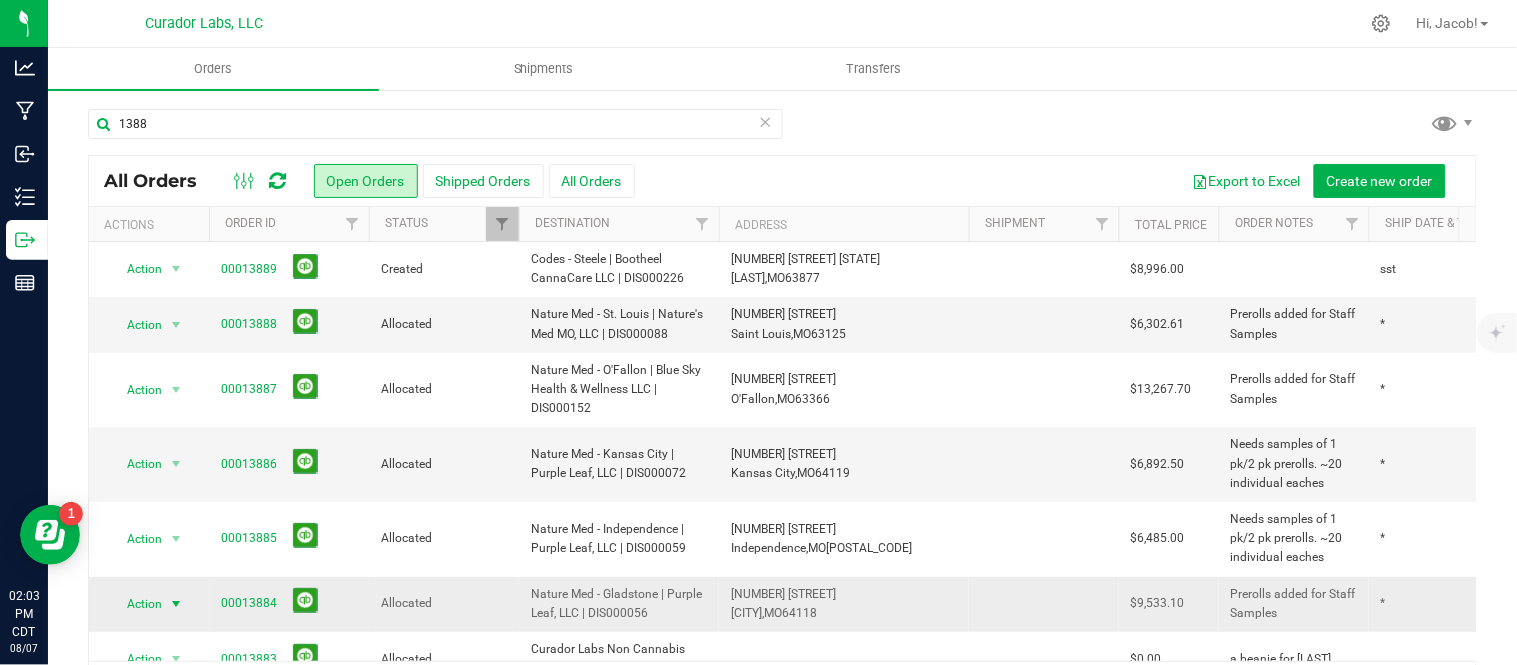 click on "Action" at bounding box center [136, 604] 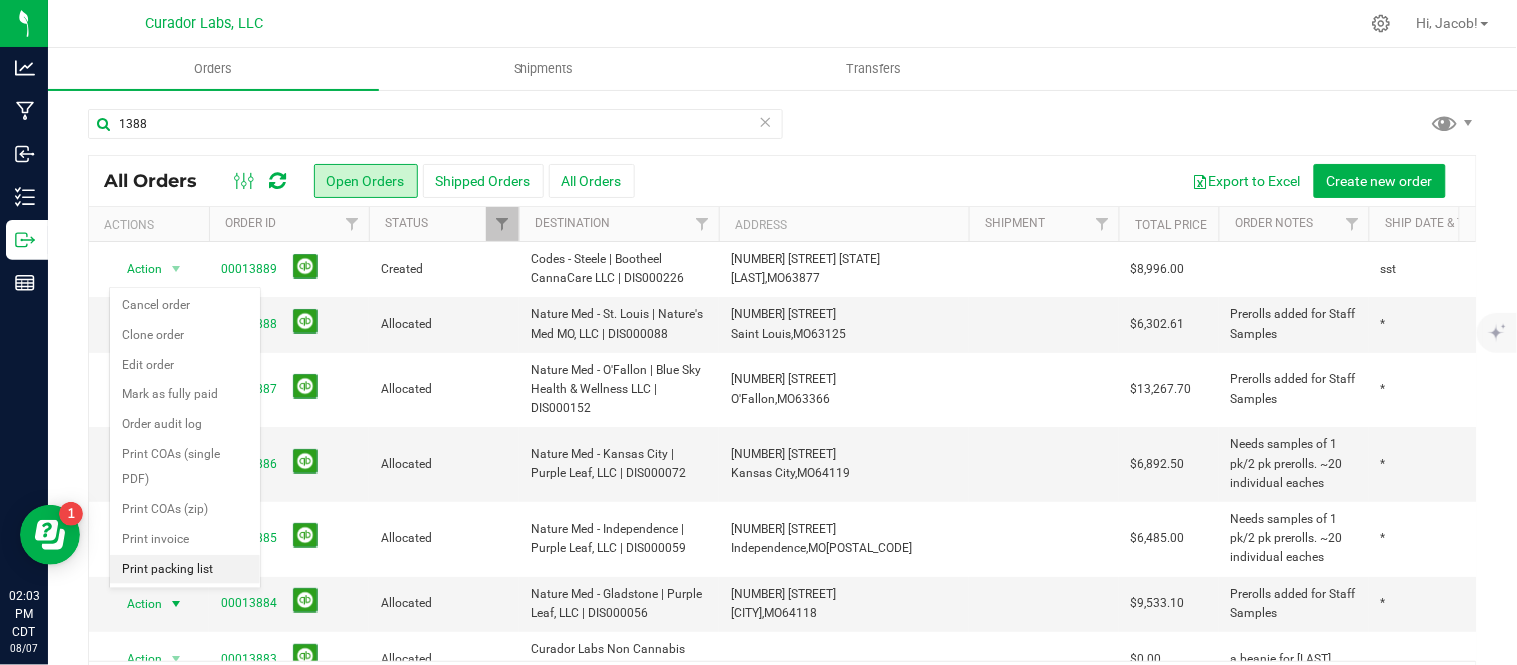 click on "Print packing list" at bounding box center (185, 570) 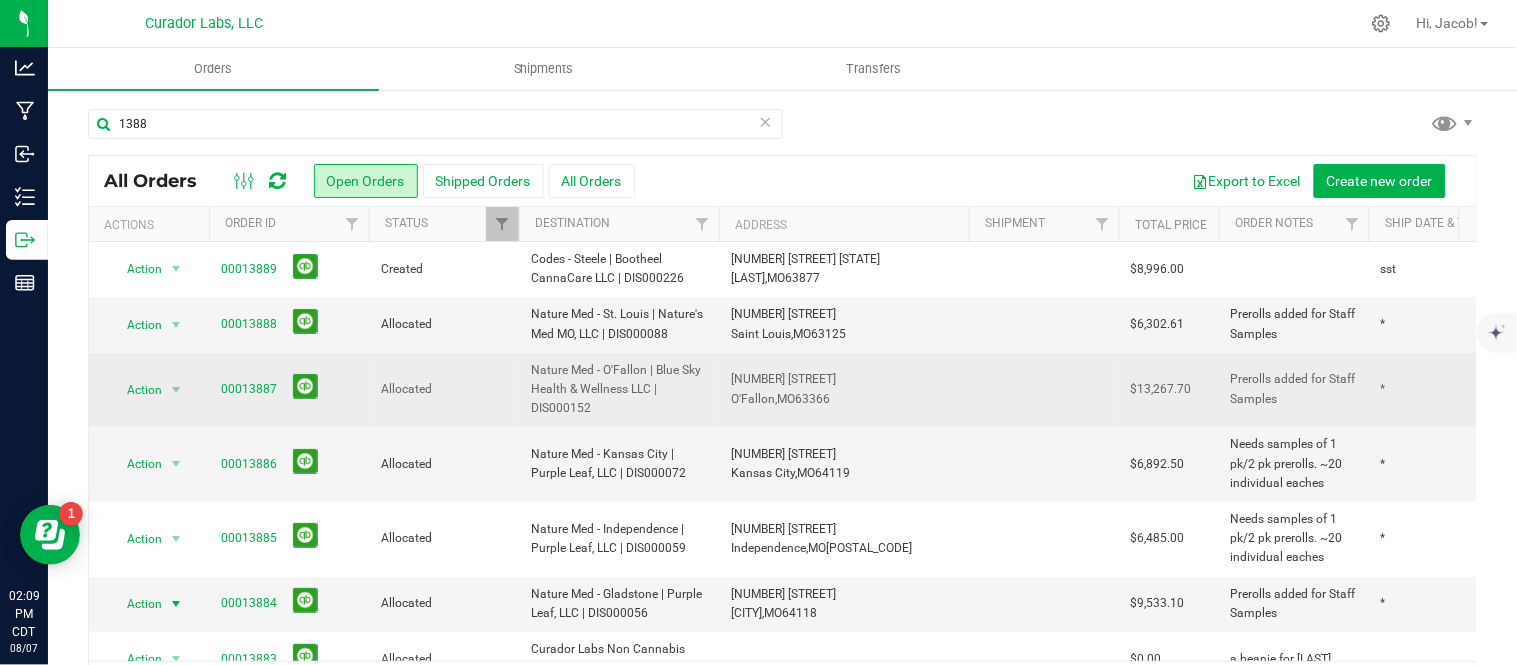 click on "Prerolls added for Staff Samples" at bounding box center [1294, 389] 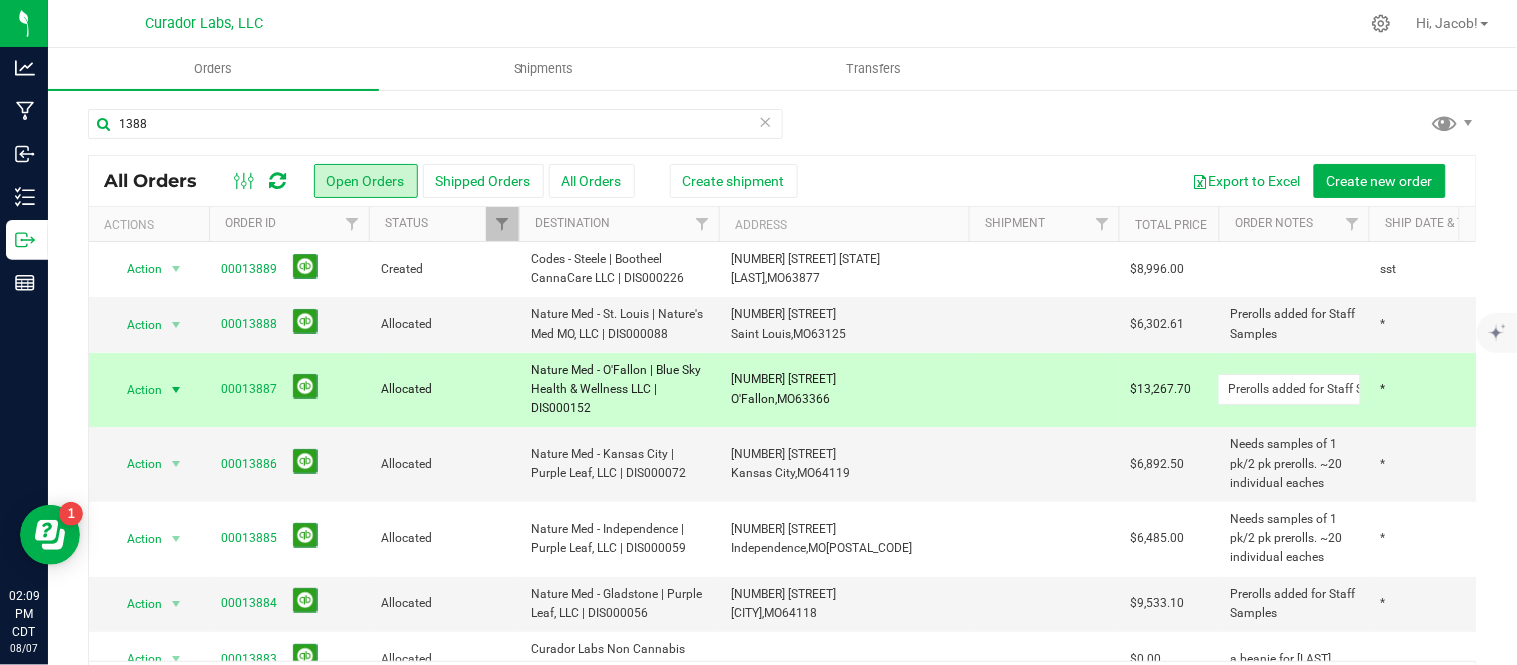 scroll, scrollTop: 0, scrollLeft: 41, axis: horizontal 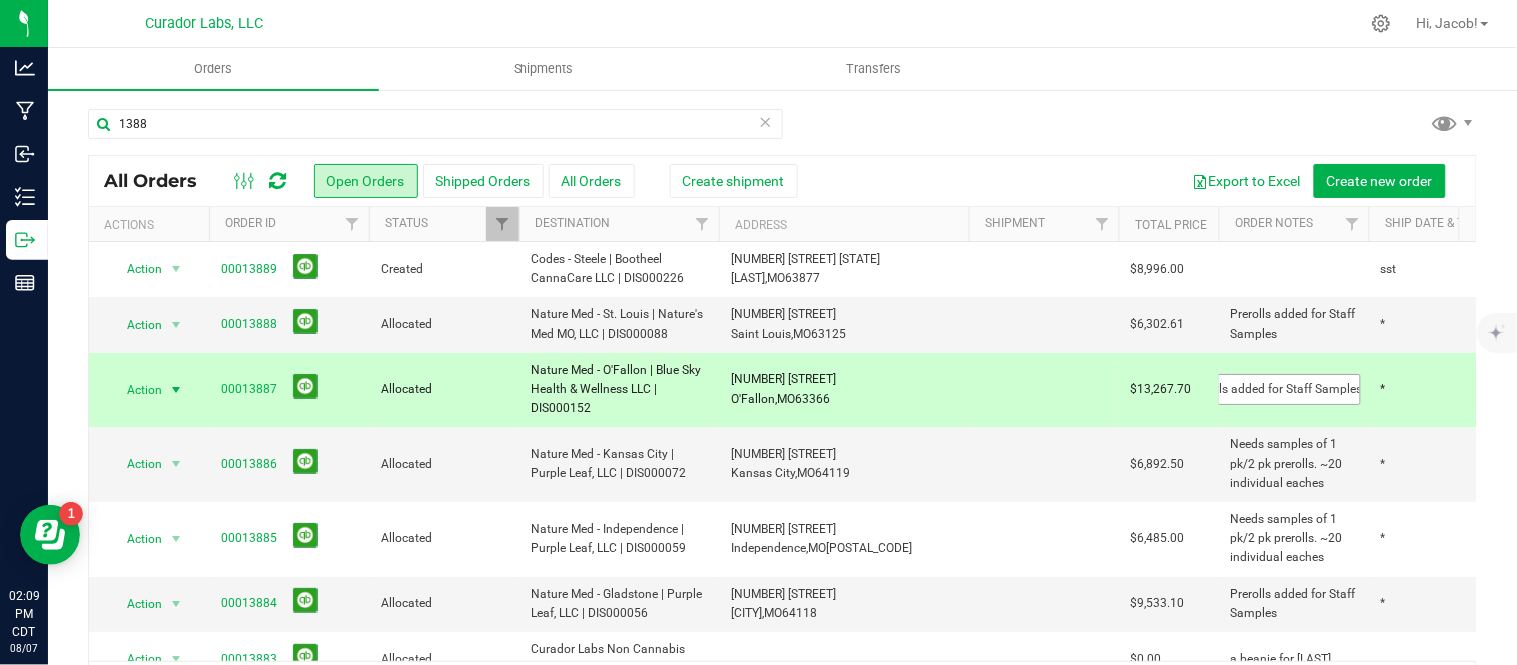 click on "Prerolls added for Staff Samples" at bounding box center [1289, 389] 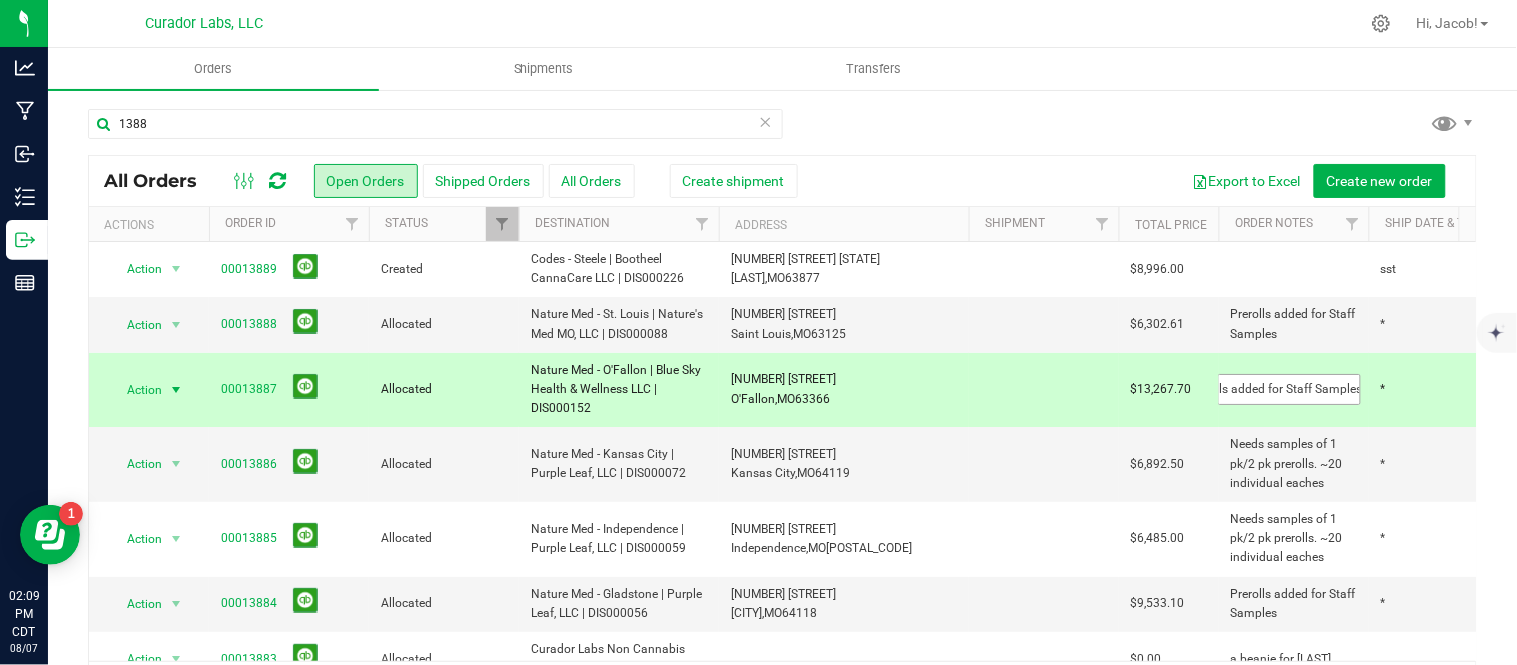 click on "Prerolls added for Staff Samples" at bounding box center [1289, 389] 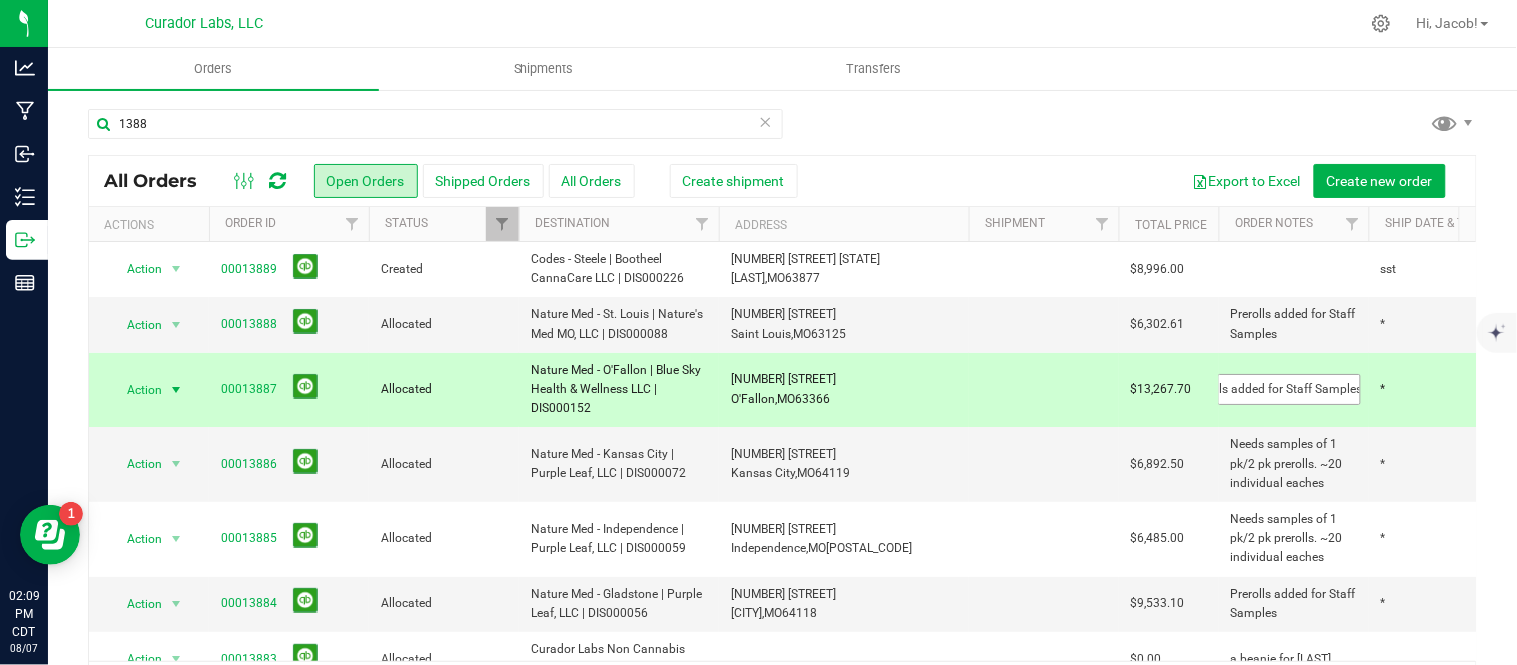 click on "Prerolls added for Staff Samples" at bounding box center (1289, 389) 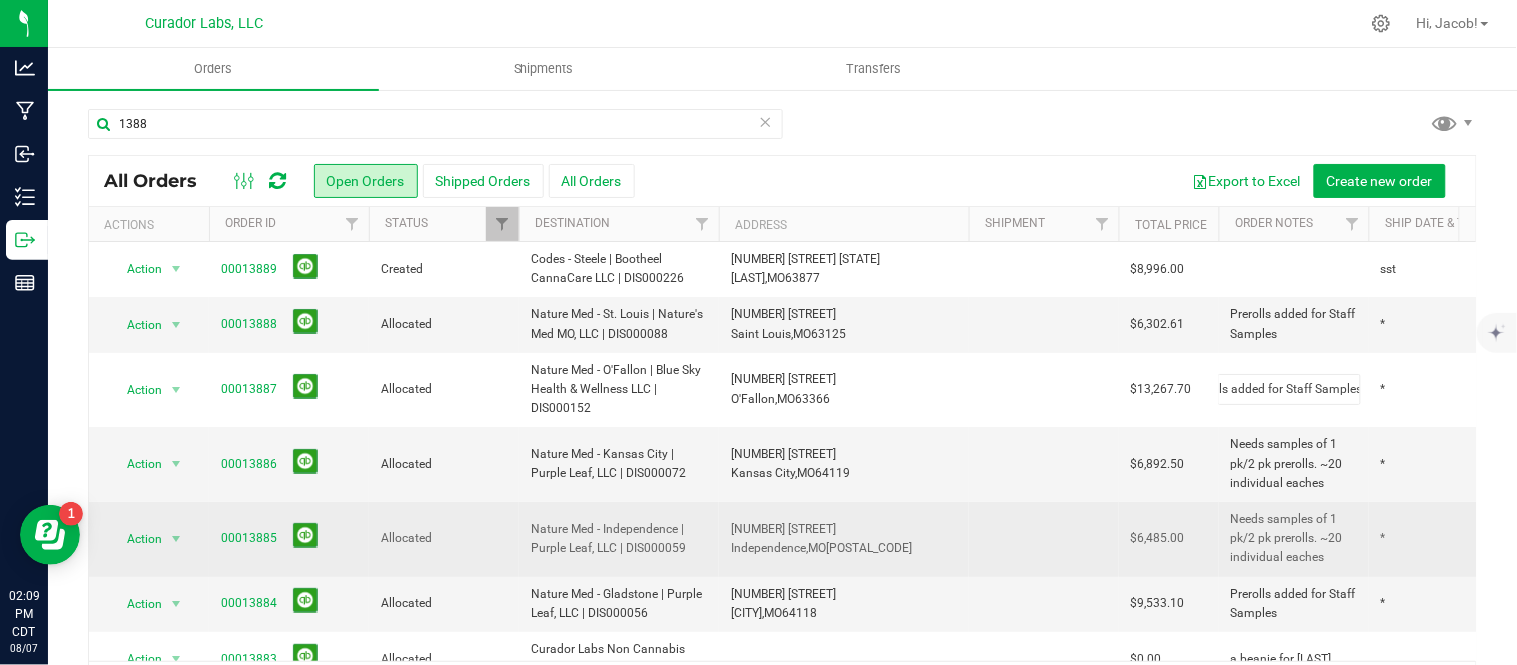 click on "Needs samples of 1 pk/2 pk prerolls. ~20 individual eaches" at bounding box center [1294, 539] 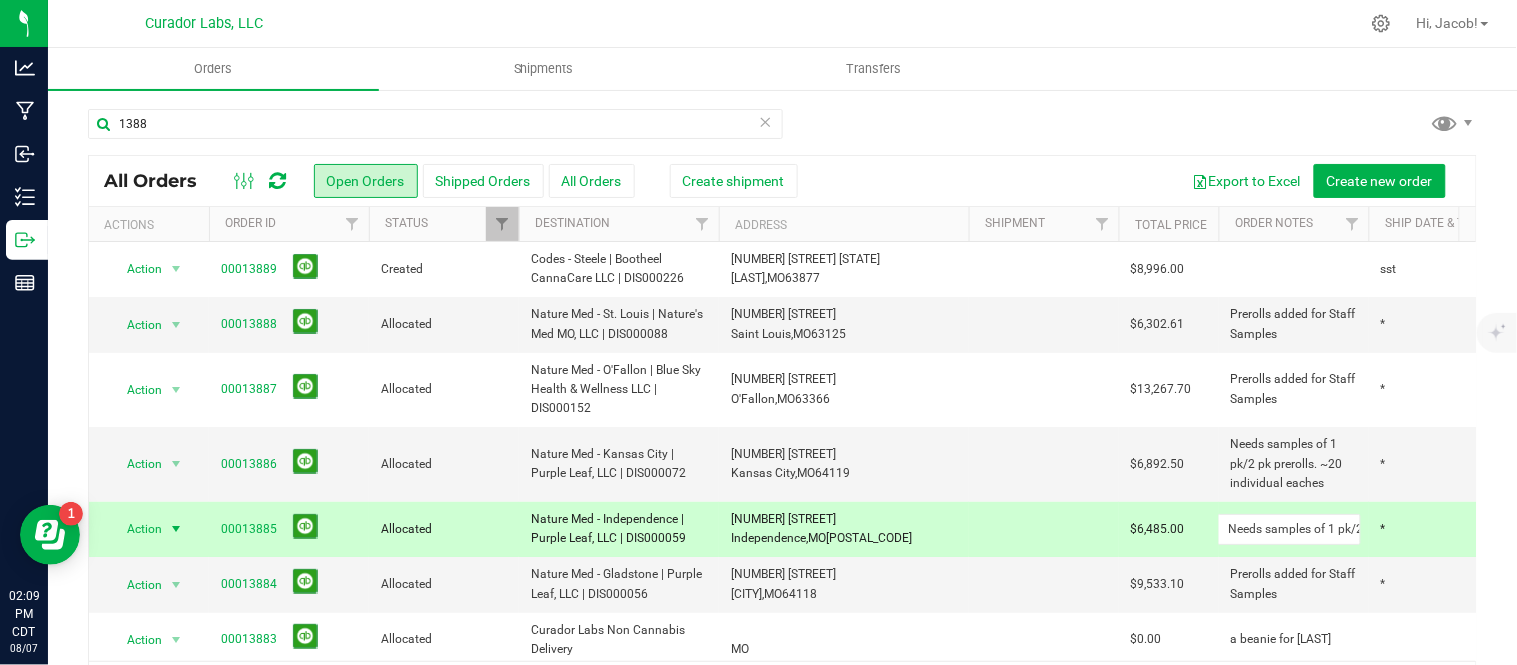 scroll, scrollTop: 0, scrollLeft: 183, axis: horizontal 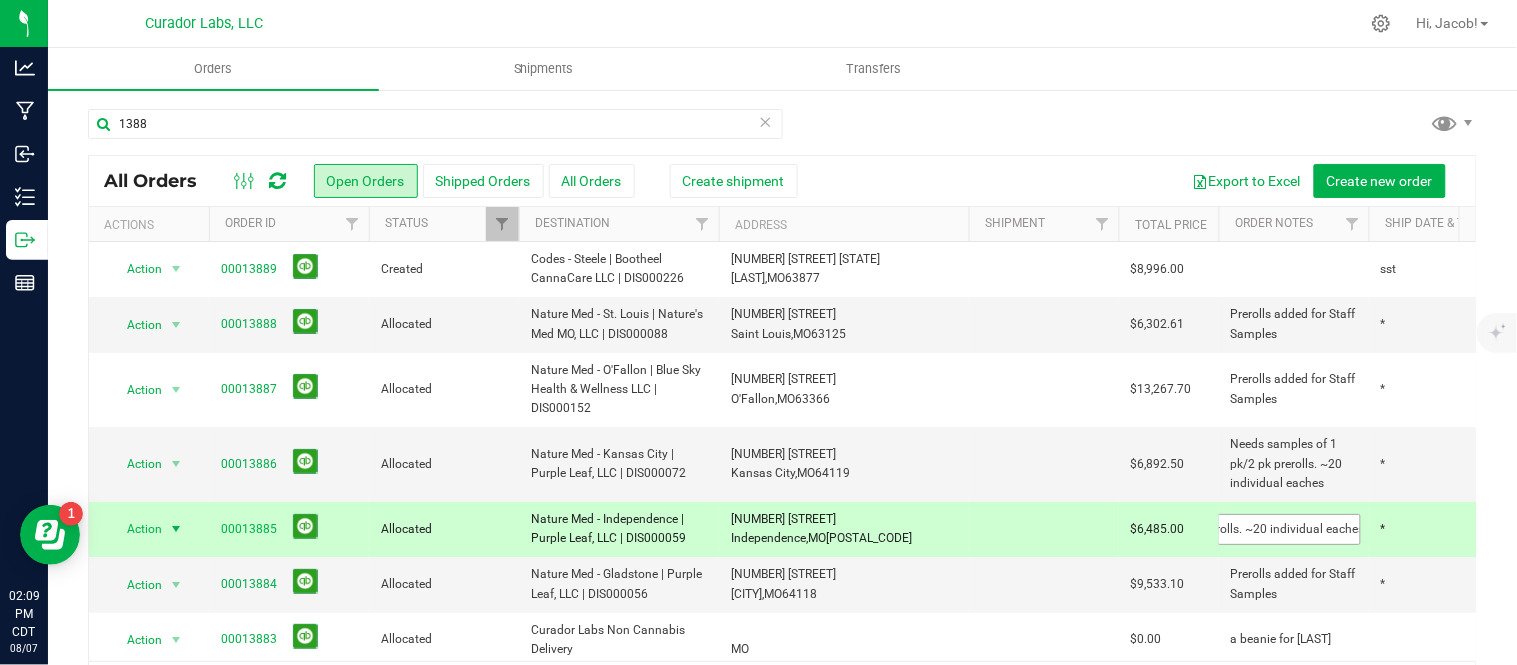 click on "Needs samples of 1 pk/2 pk prerolls. ~20 individual eaches" at bounding box center (1289, 529) 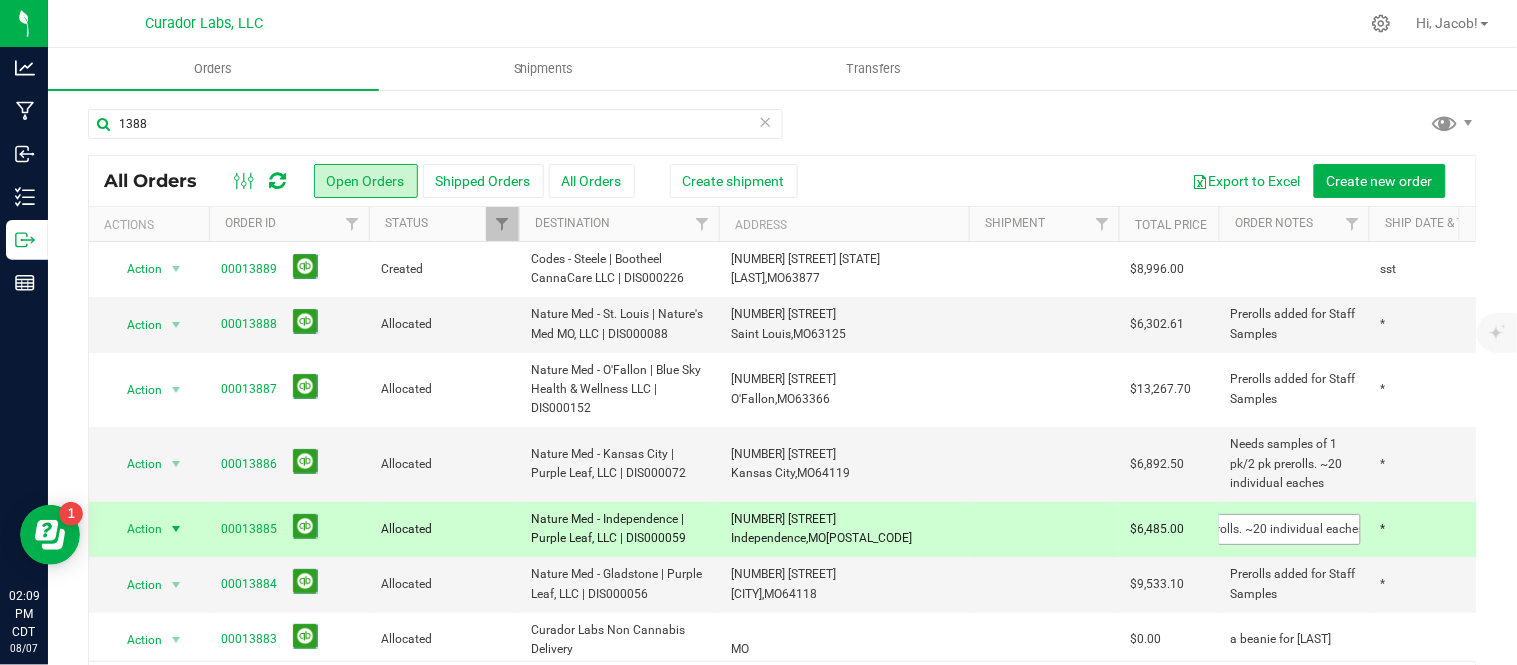 click on "Needs samples of 1 pk/2 pk prerolls. ~20 individual eaches" at bounding box center [1289, 529] 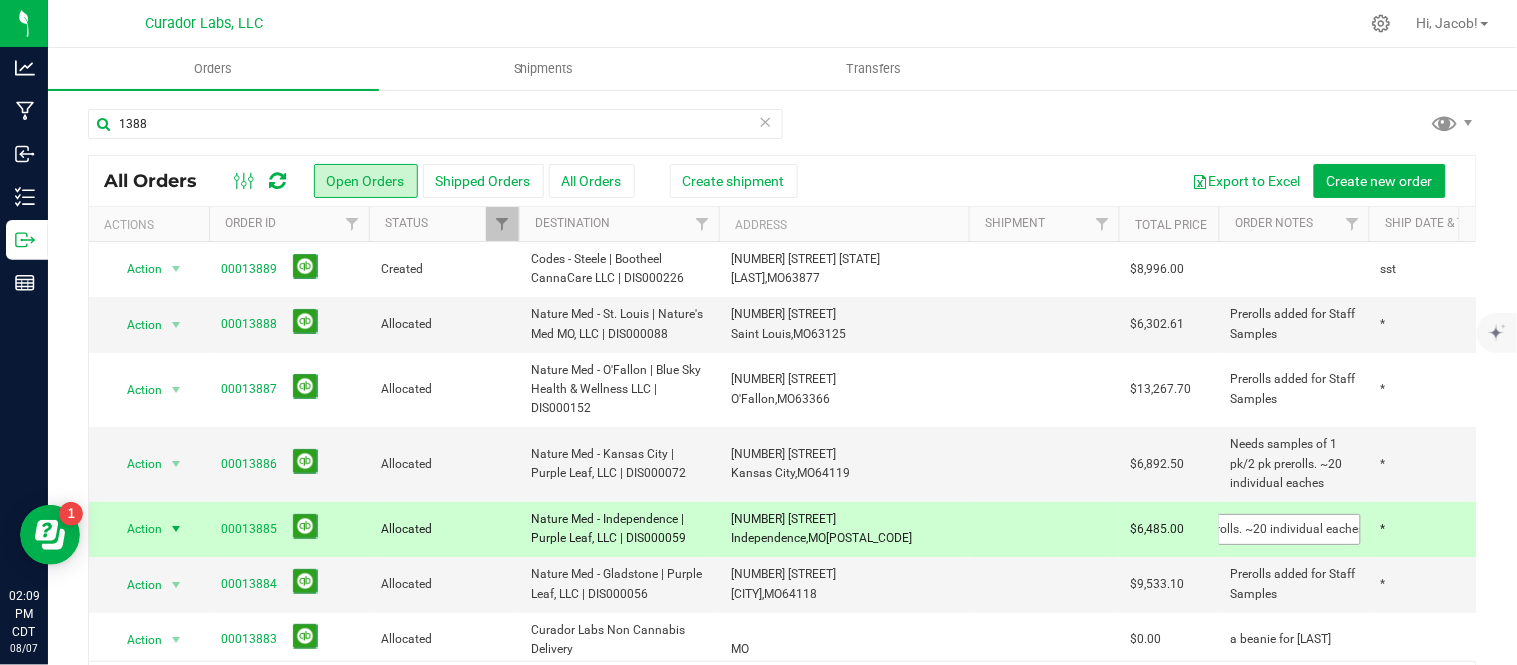 click on "Needs samples of 1 pk/2 pk prerolls. ~20 individual eaches" at bounding box center [1289, 529] 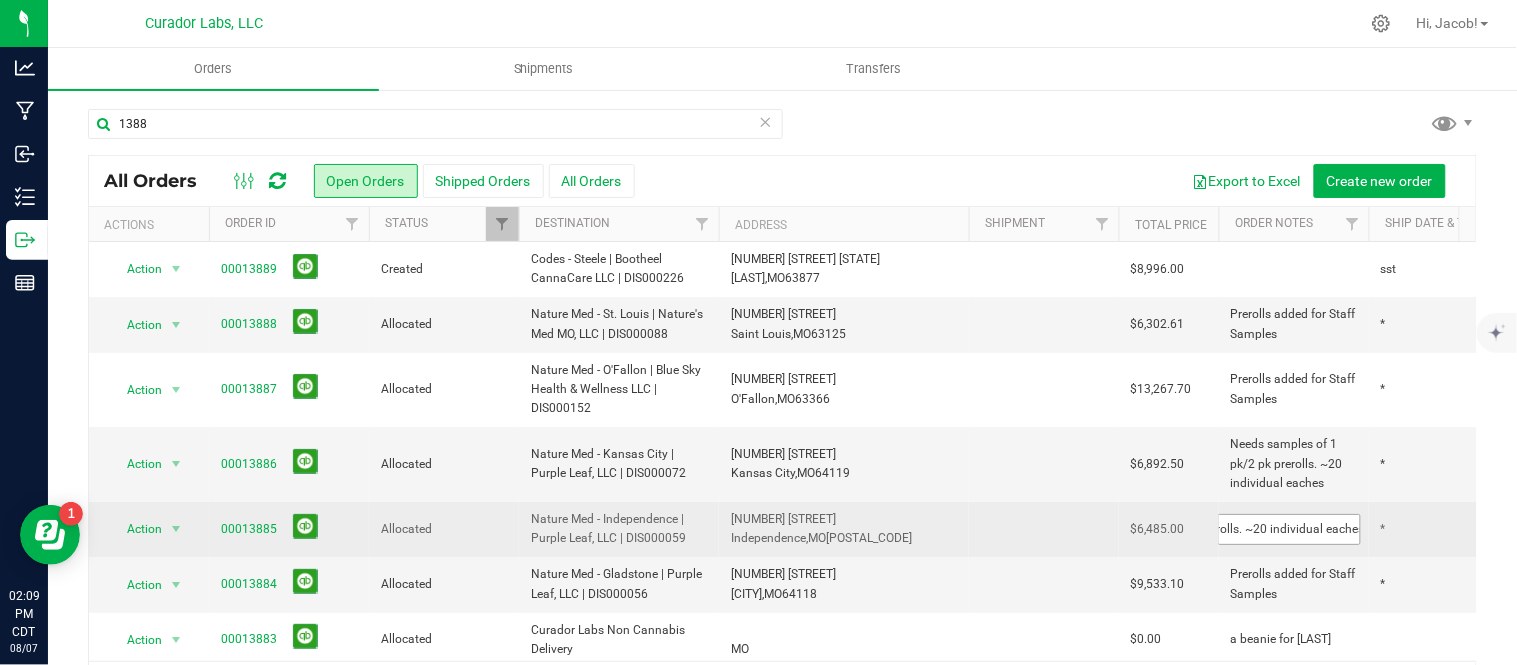 type on "Prerolls added for Staff Samples" 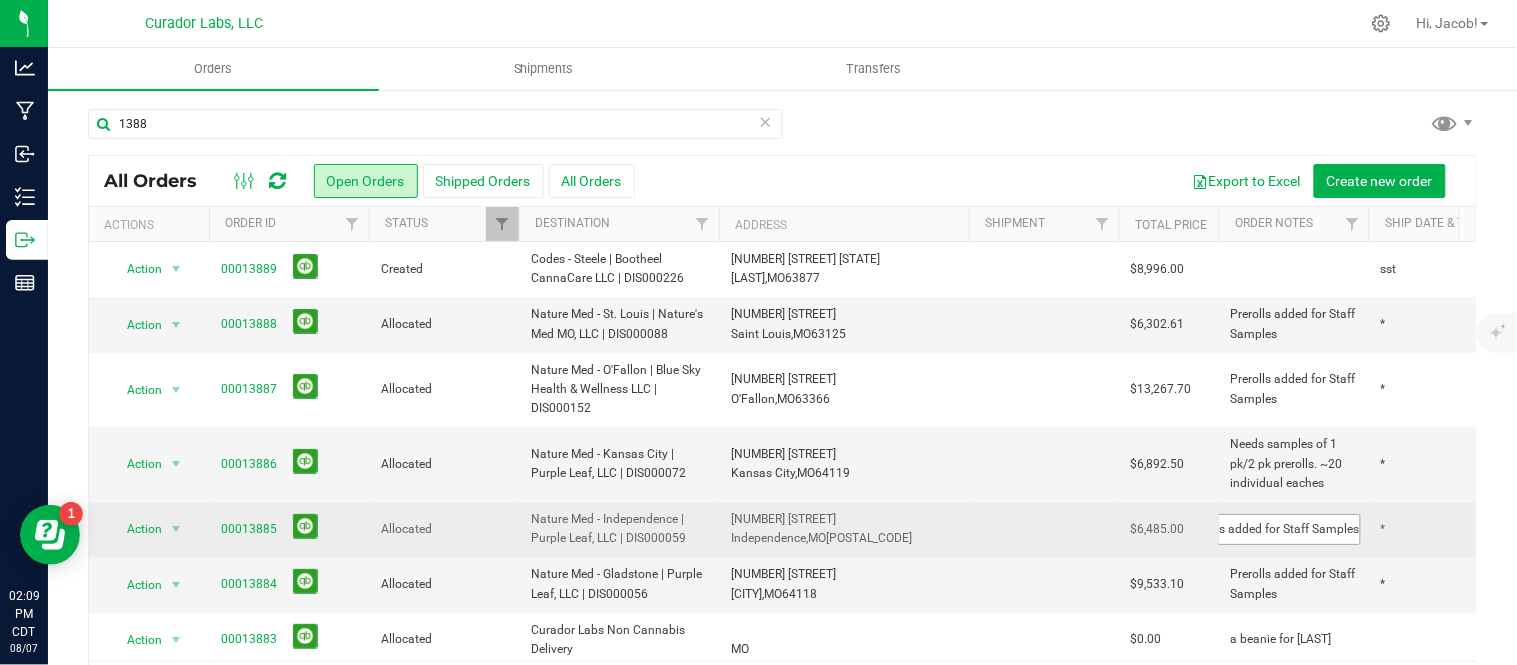 scroll, scrollTop: 0, scrollLeft: 41, axis: horizontal 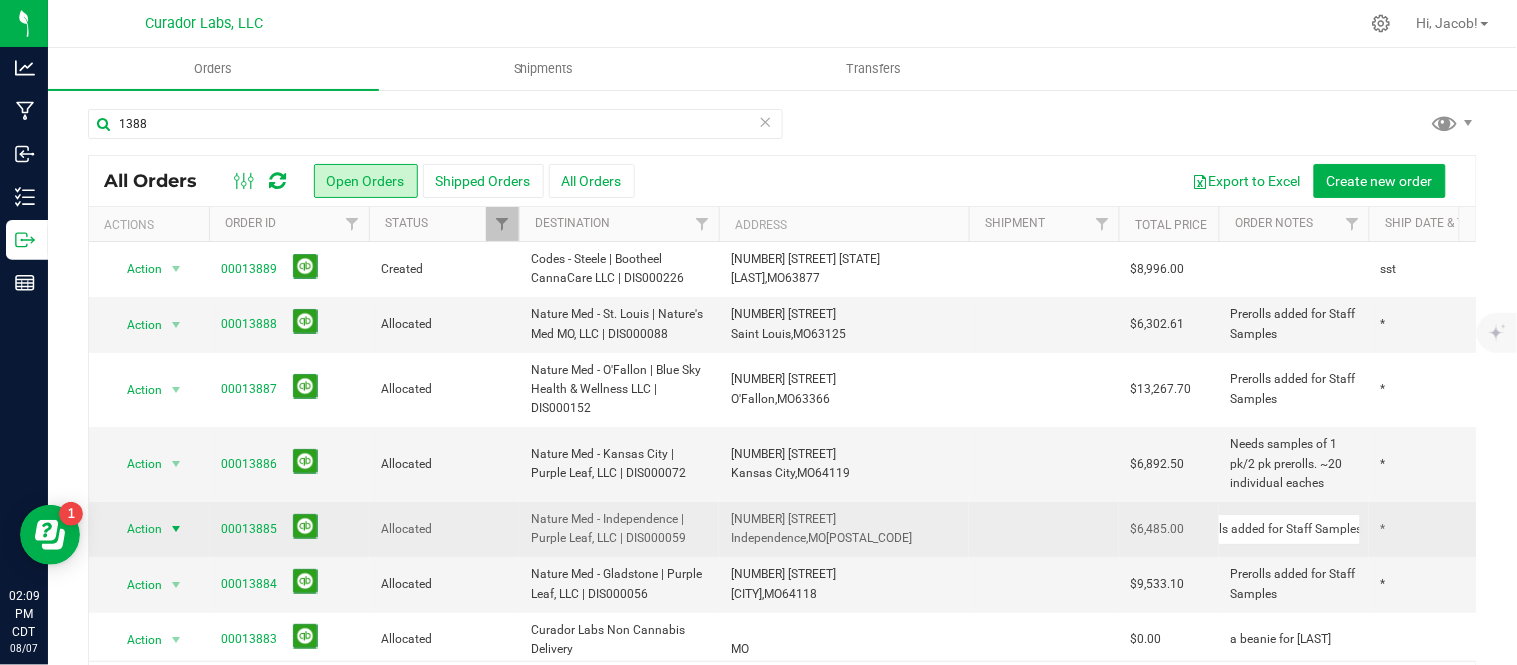 click on "All Orders
Open Orders
Shipped Orders
All Orders
Export to Excel
Create new order
Actions Order ID Status Destination Address Shipment Total Price Order Notes Ship Date & Transporter Order Date Sales Rep Total Packages
Action Action Cancel order Change facility Clone order Edit order Mark as fully paid Order audit log Print COAs (single PDF) Print invoice" at bounding box center (782, 432) 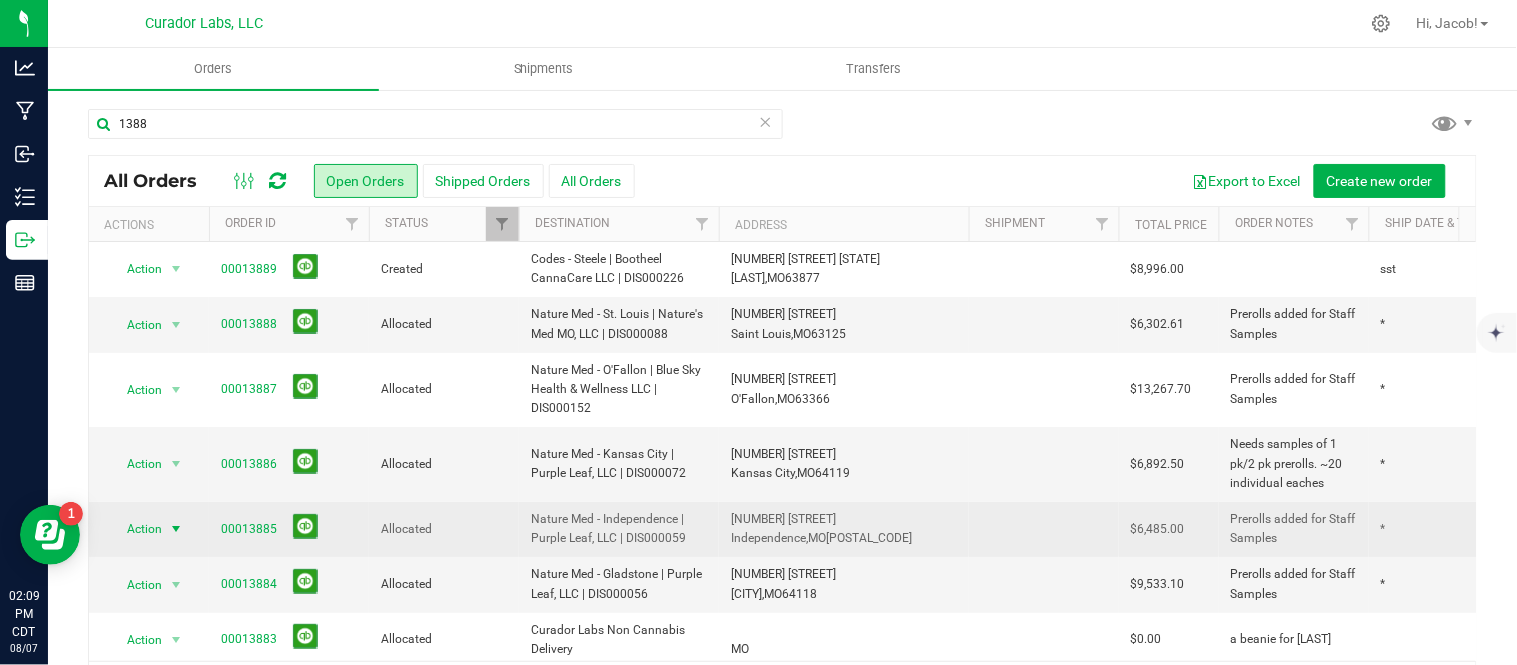 click on "Action" at bounding box center (136, 529) 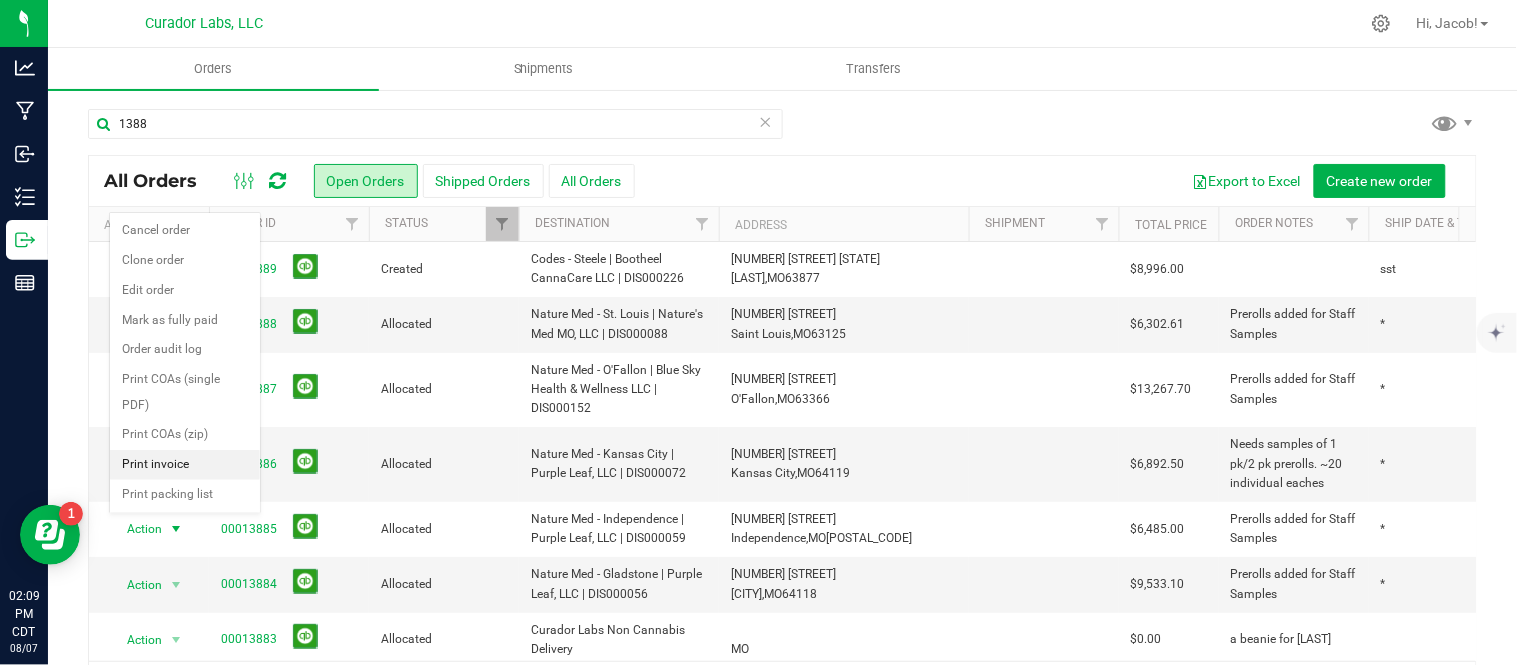 click on "Print invoice" at bounding box center (185, 465) 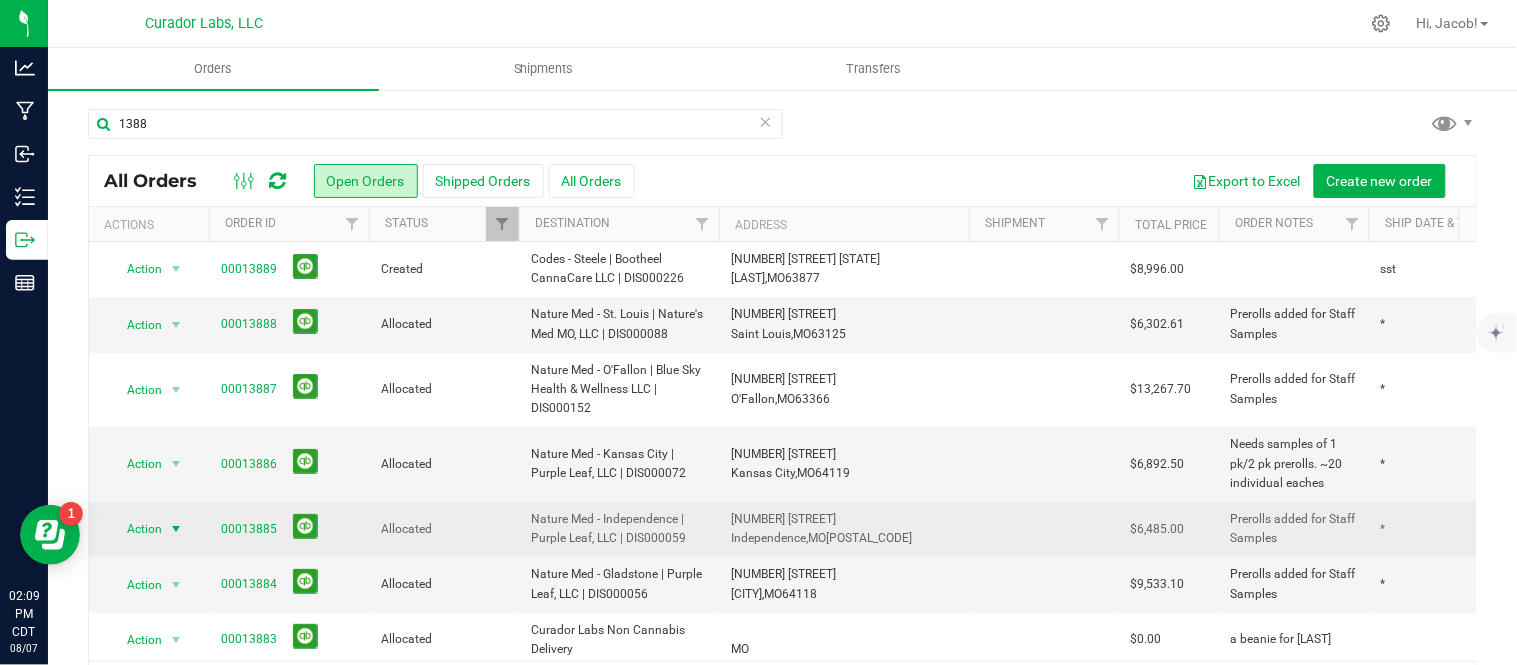 click at bounding box center (176, 529) 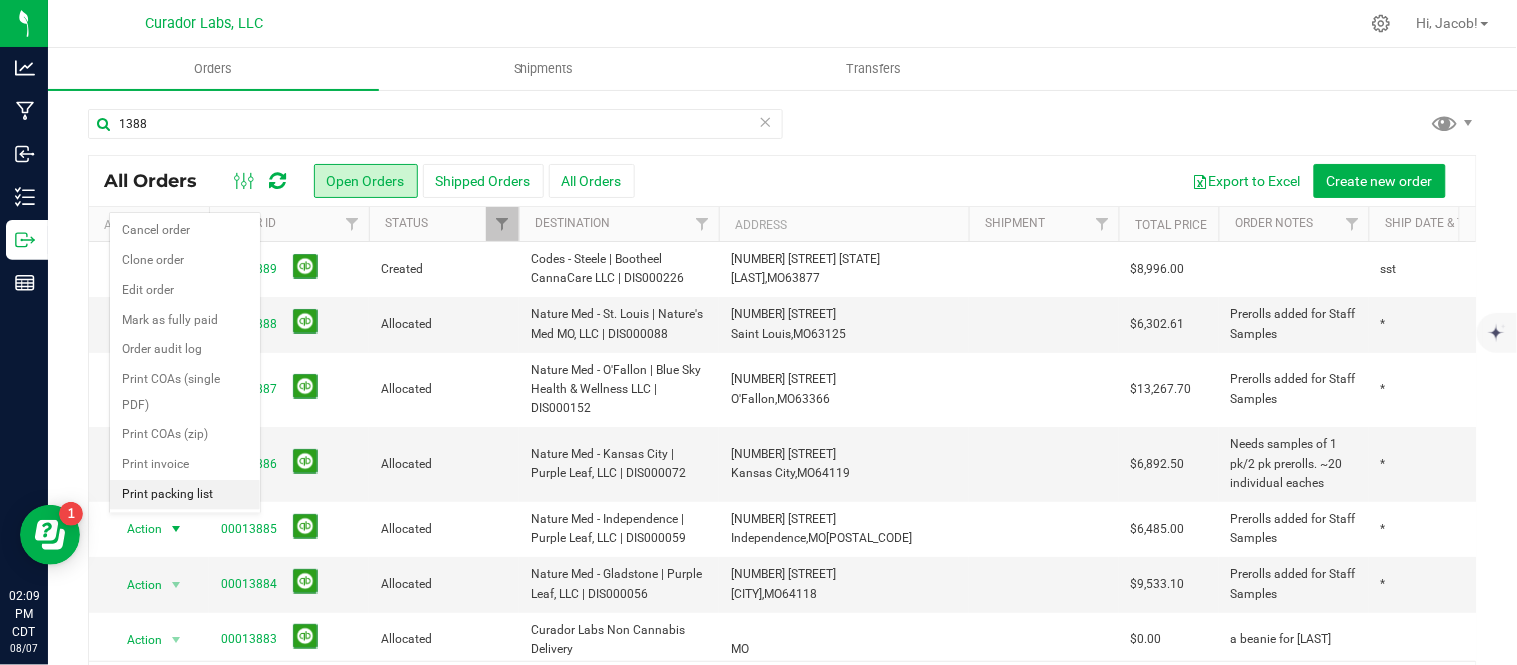 click on "Print packing list" at bounding box center [185, 495] 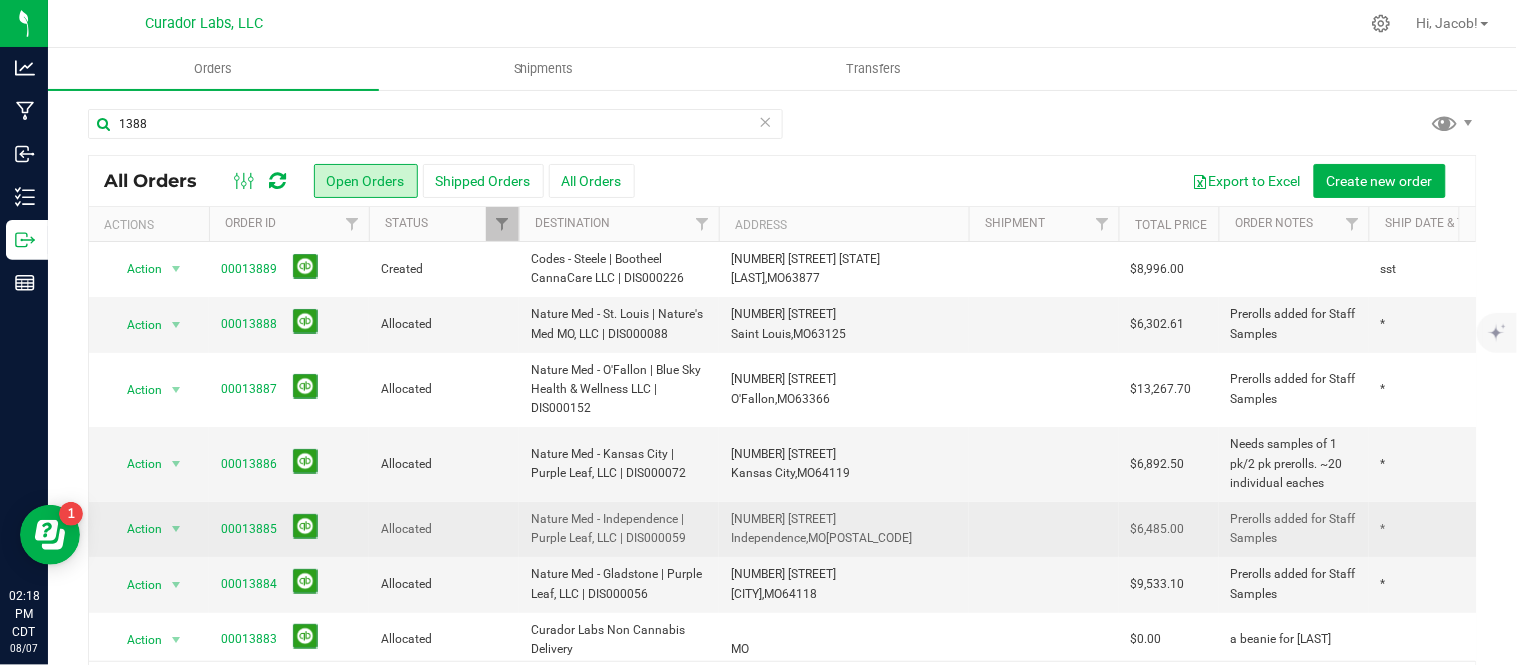 click on "Prerolls added for Staff Samples" at bounding box center [1294, 529] 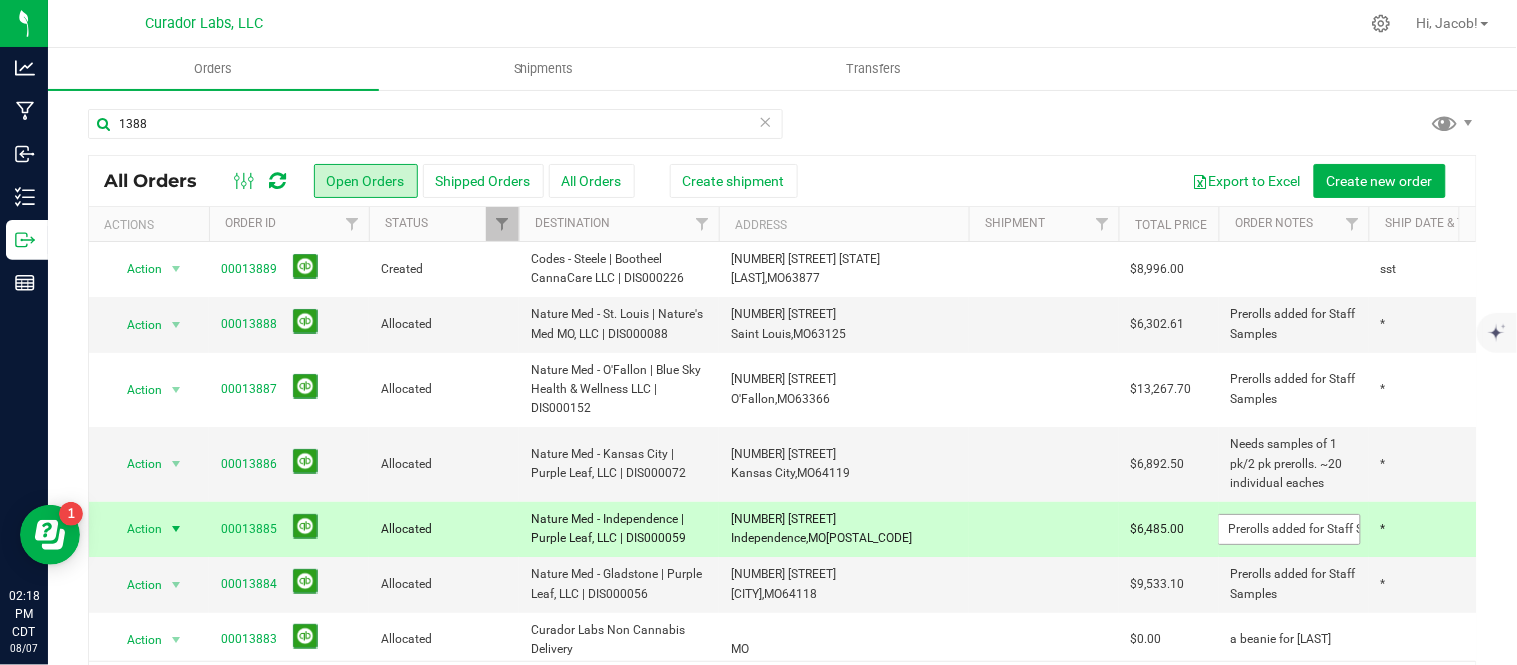 scroll, scrollTop: 0, scrollLeft: 41, axis: horizontal 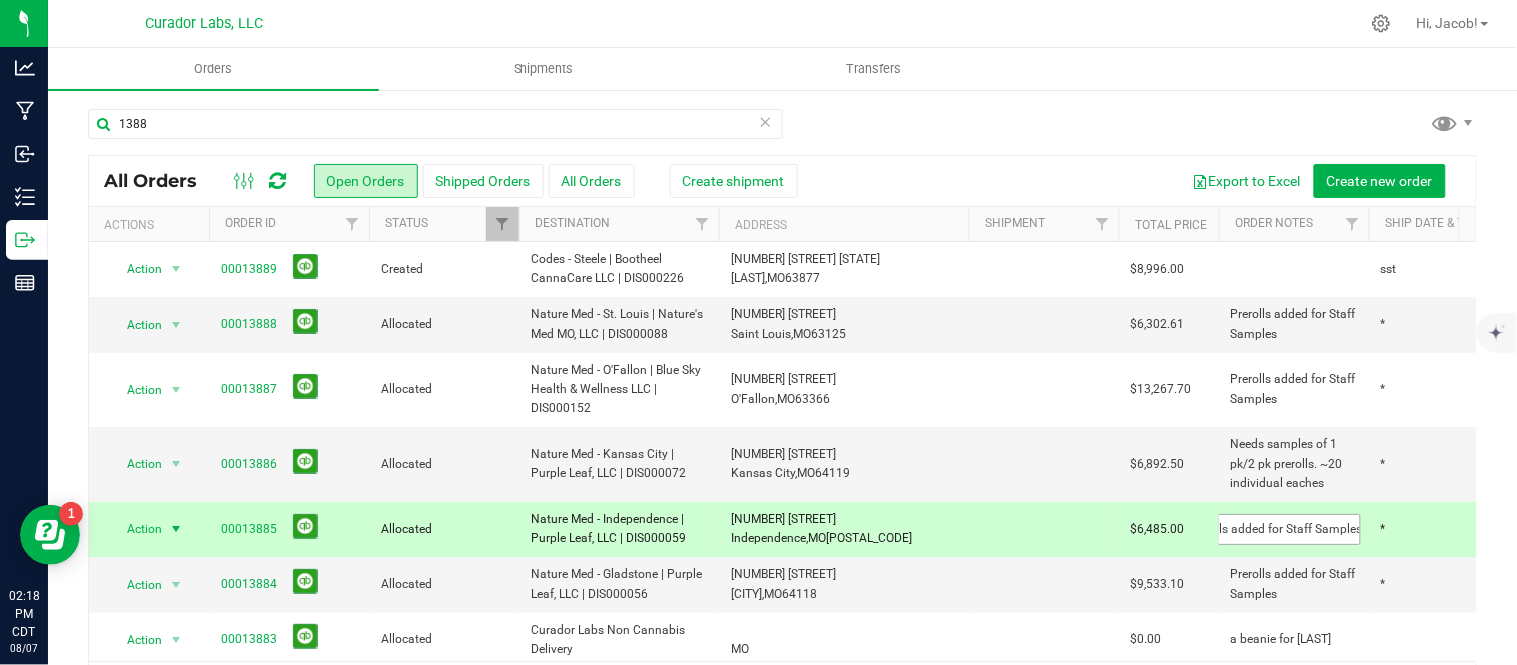 click on "Prerolls added for Staff Samples" at bounding box center (1289, 529) 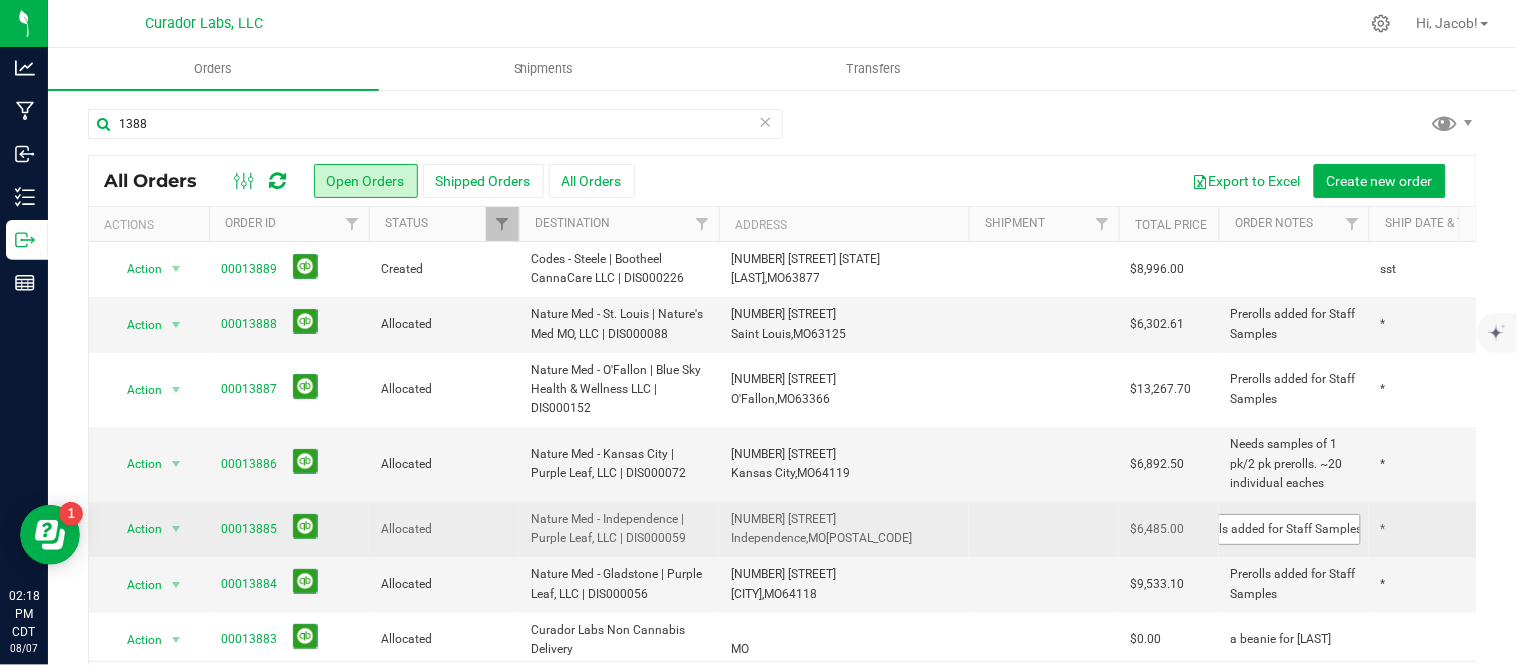 click on "Prerolls added for Staff Samples" at bounding box center [1289, 529] 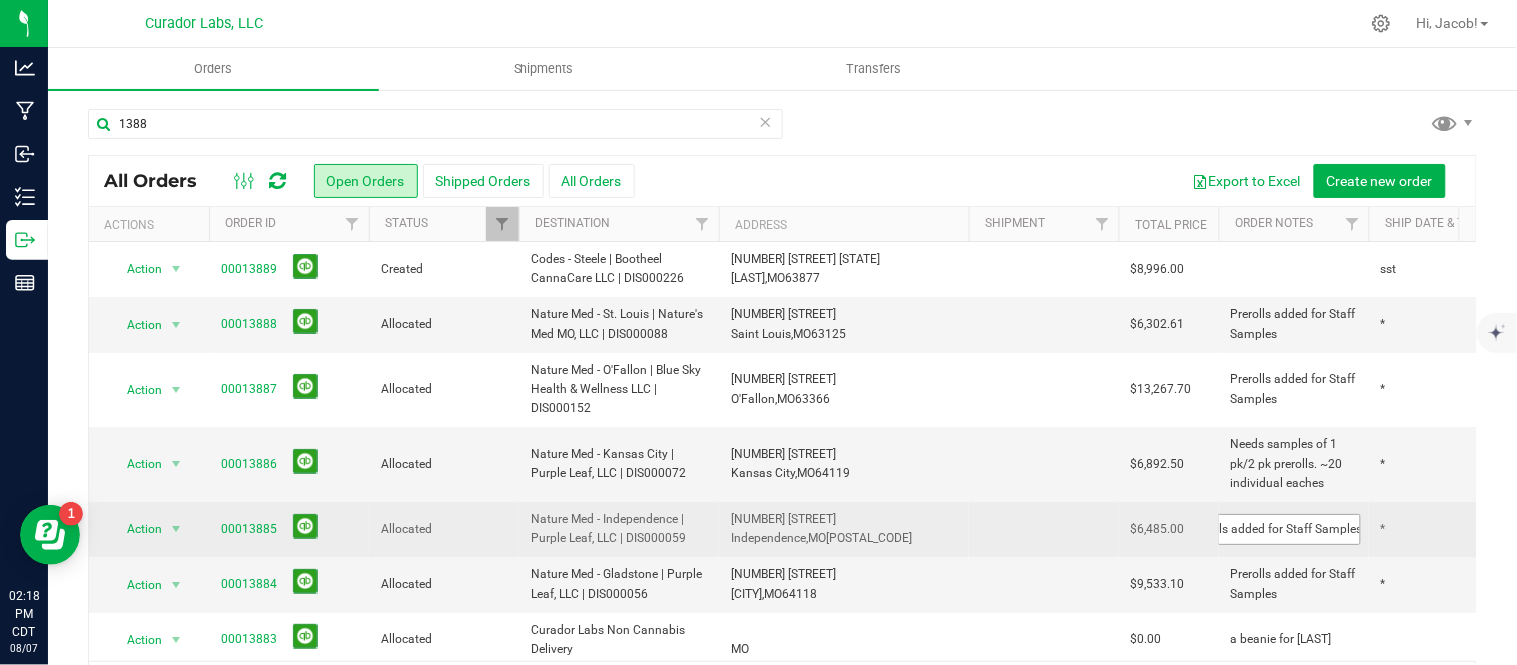 click on "Prerolls added for Staff Samples" at bounding box center (1289, 529) 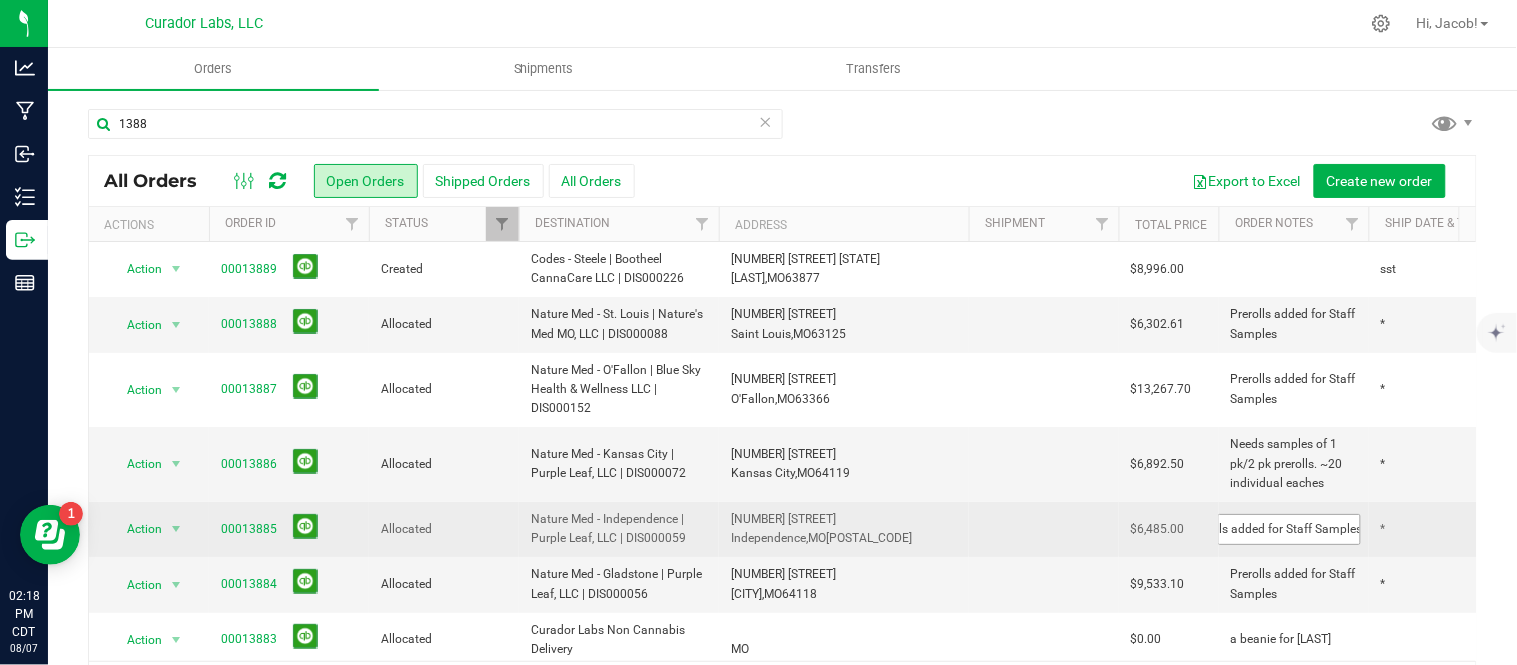click on "Prerolls added for Staff Samples" at bounding box center (1289, 529) 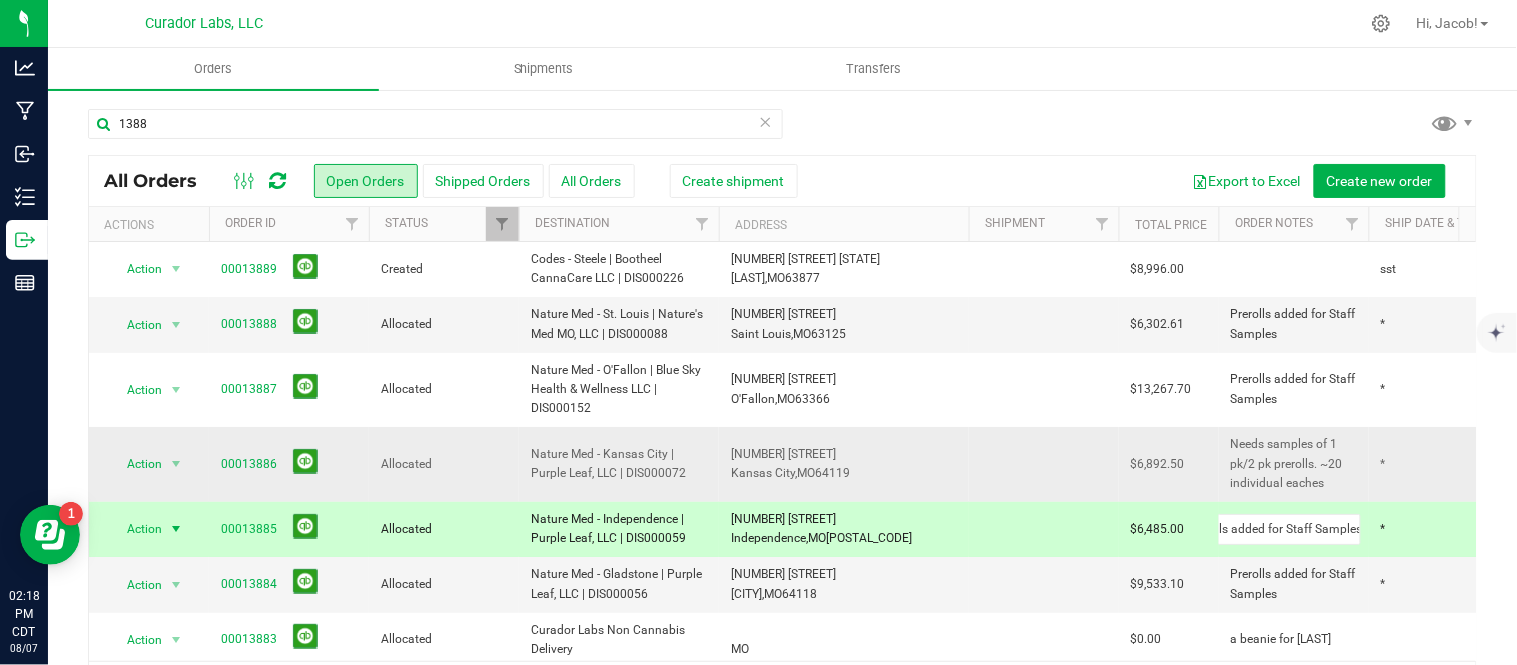 click on "Needs samples of 1 pk/2 pk prerolls. ~20 individual eaches" at bounding box center (1294, 464) 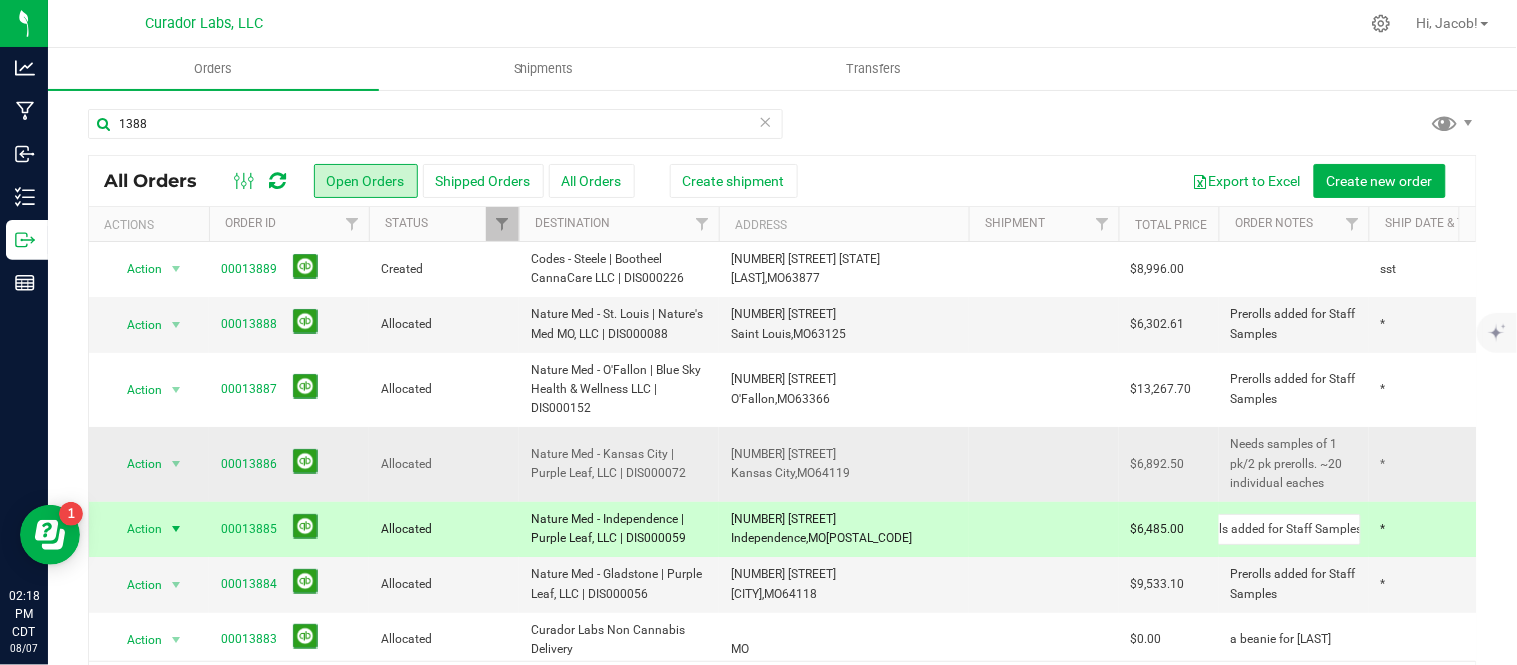 scroll, scrollTop: 0, scrollLeft: 0, axis: both 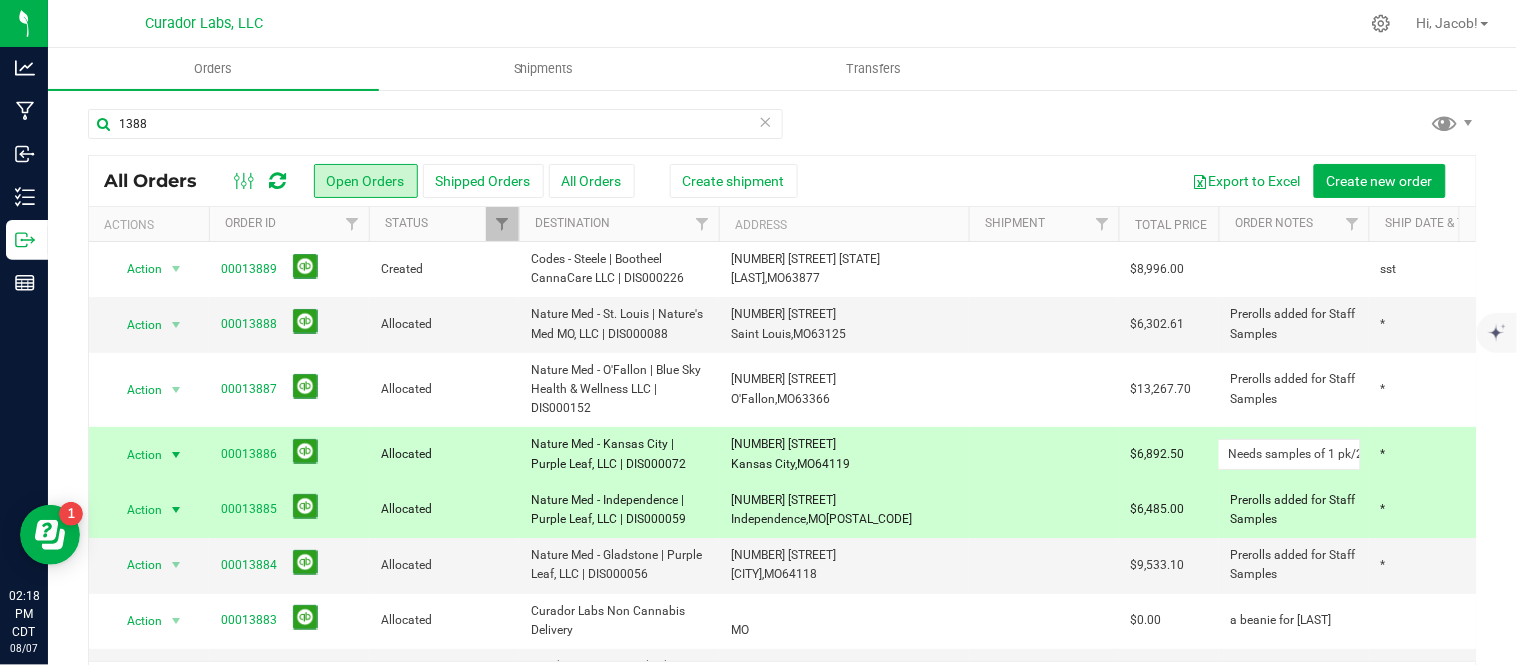 click on "Action Action Cancel order Change facility Clone order Edit order Mark as fully paid Order audit log Print COAs (single PDF) Print COAs (zip) Print invoice Print packing list
Created
Codes - Steele | Bootheel CannaCare LLC | DIS000226
[NUMBER] [STREET],
Steele,
MO
[POSTAL_CODE]
$8,996.00     sst  Aug 7, 2025 12:58:06 CDT
[FIRST] [LAST]
0
Action Action Cancel order Clone order Edit order Mark as fully paid Order audit log Print COAs (single PDF) Print COAs (zip) Print invoice Print packing list" at bounding box center [1079, 547] 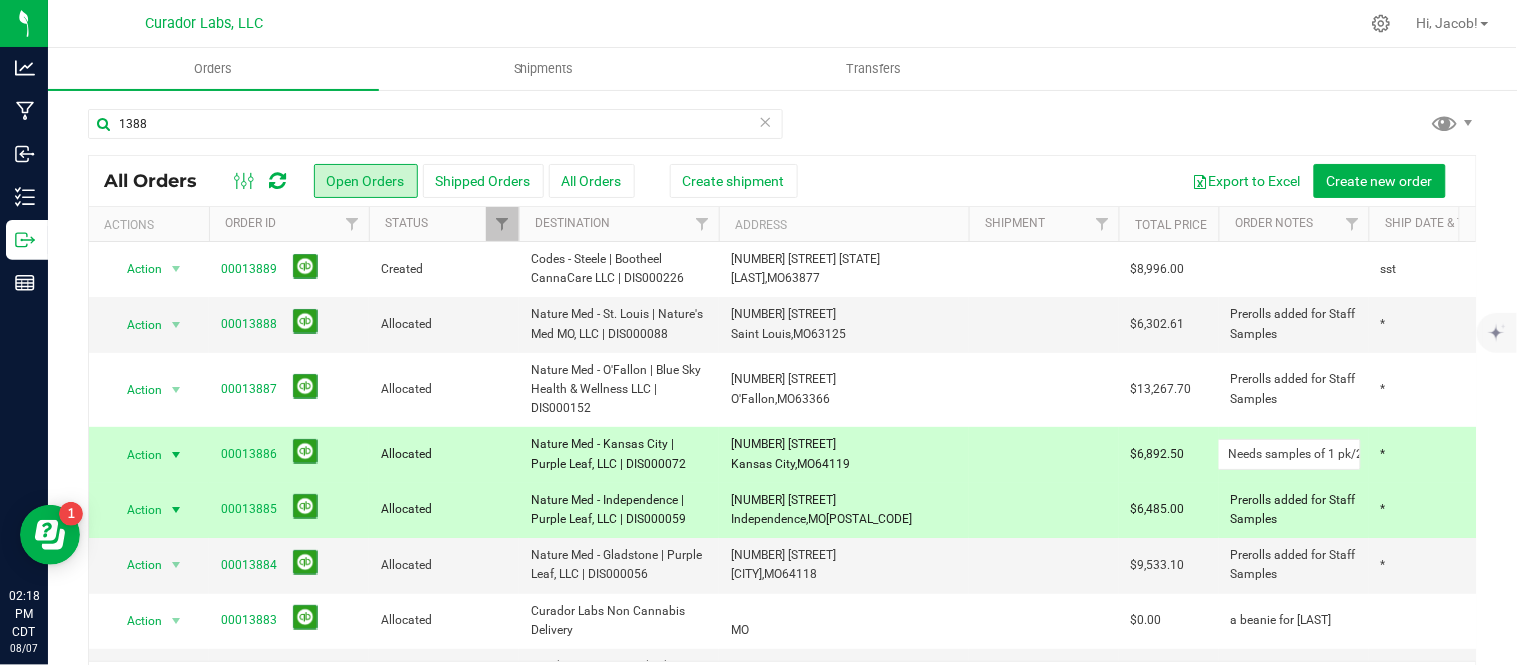 scroll, scrollTop: 0, scrollLeft: 0, axis: both 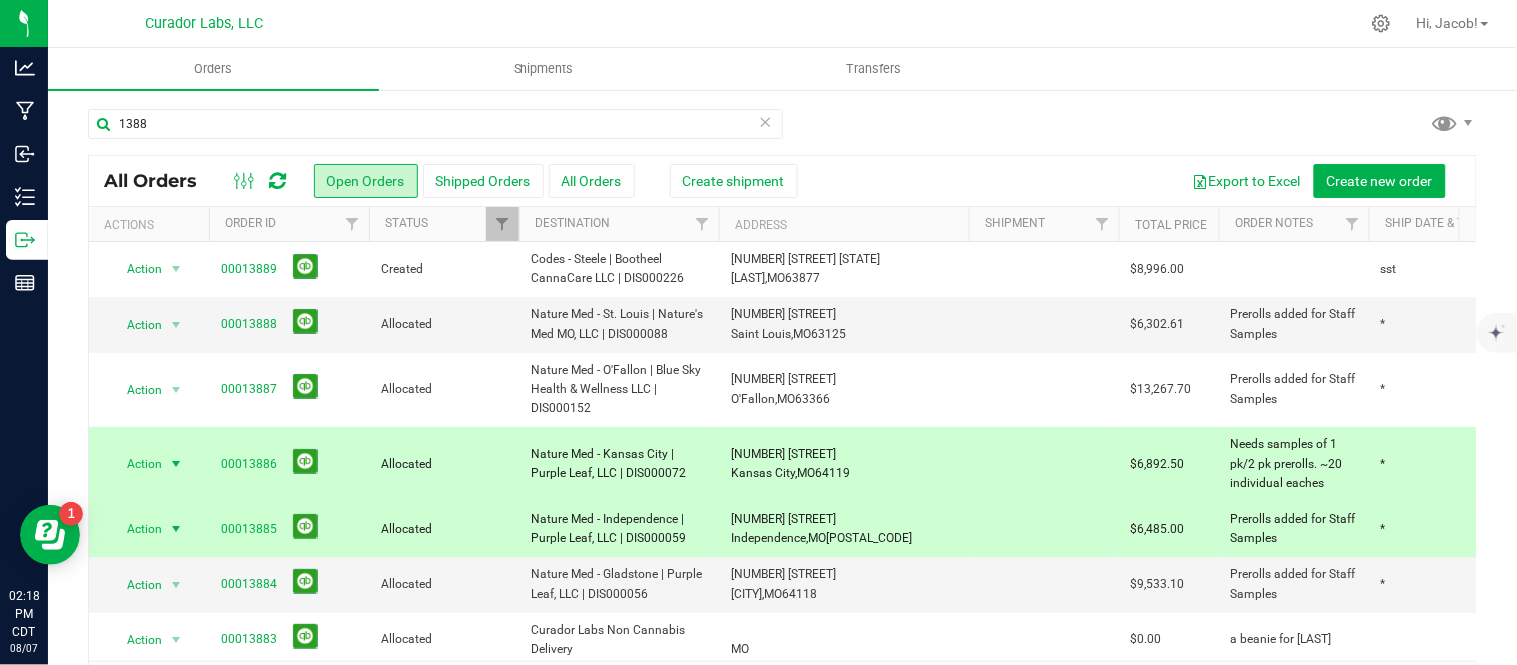 click on "Needs samples of 1 pk/2 pk prerolls. ~20 individual eaches" at bounding box center (1294, 464) 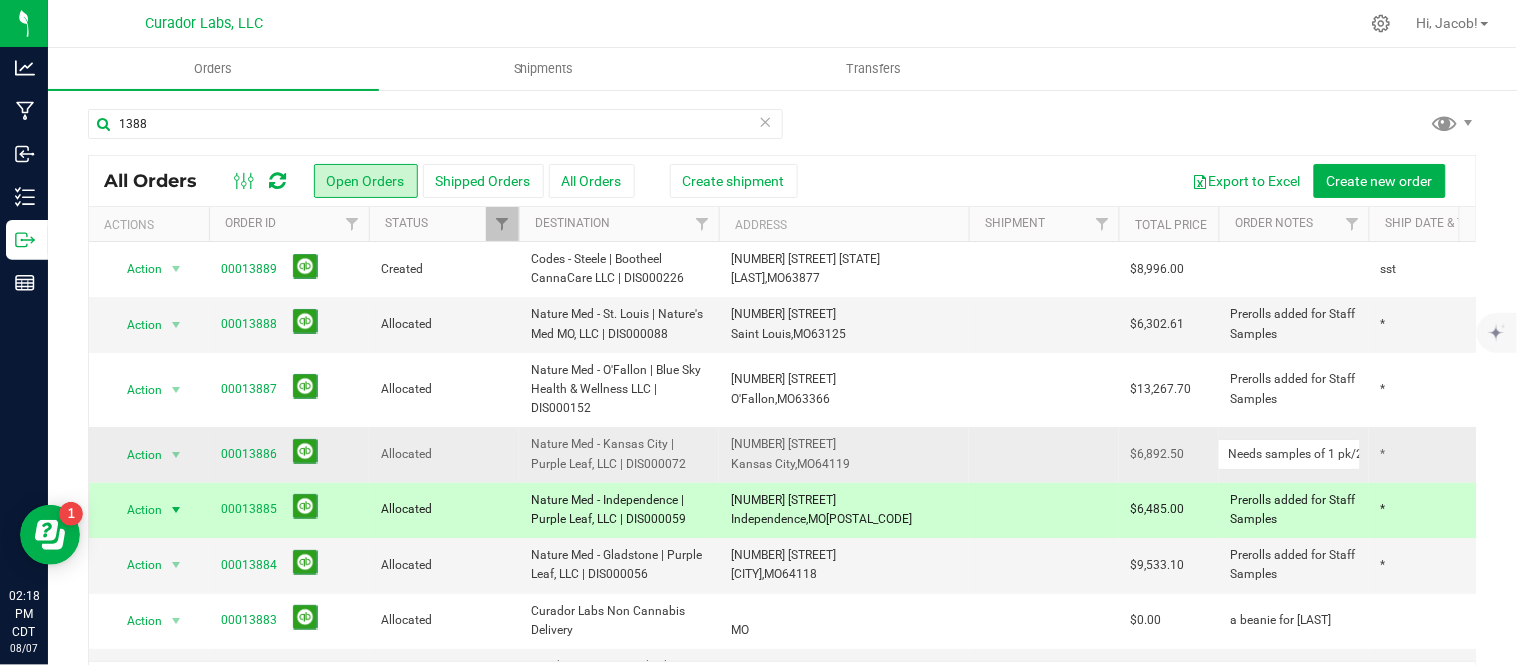 scroll, scrollTop: 0, scrollLeft: 0, axis: both 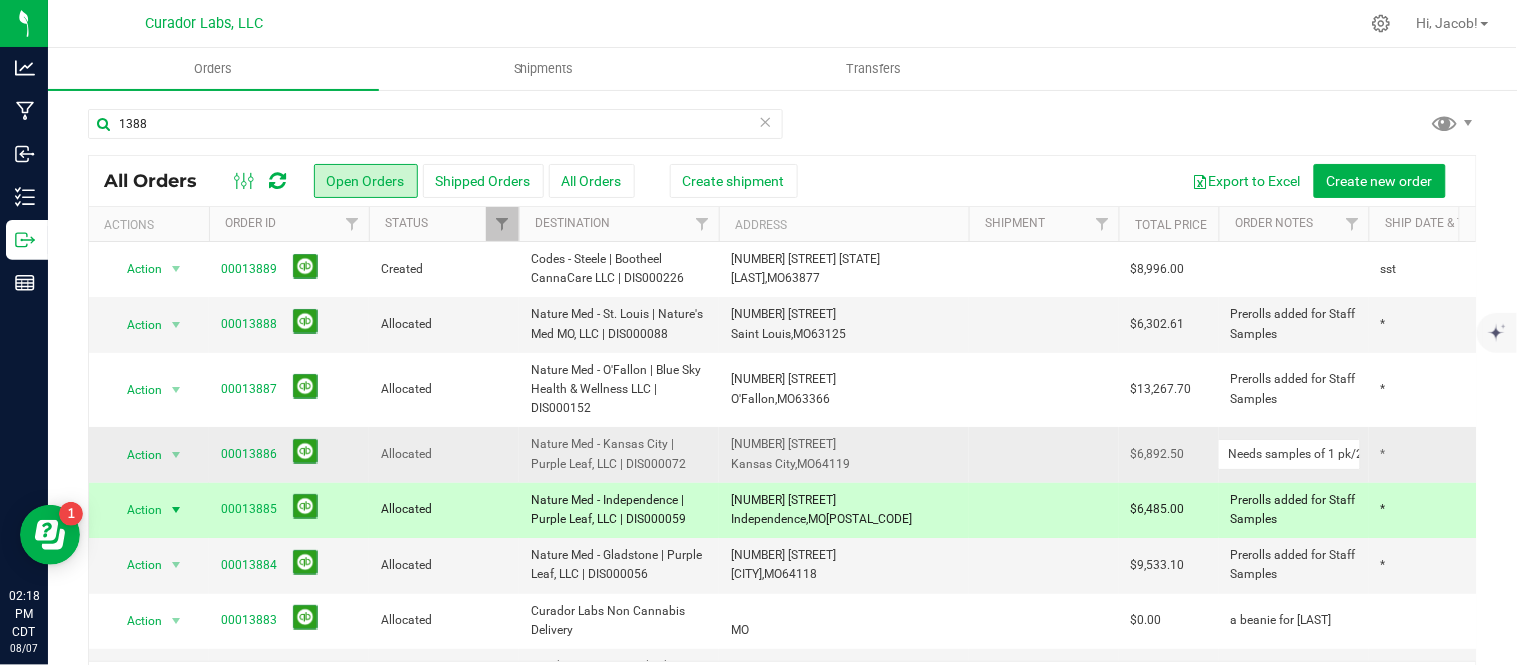 click on "Needs samples of 1 pk/2 pk prerolls. ~20 individual eaches" at bounding box center (1294, 454) 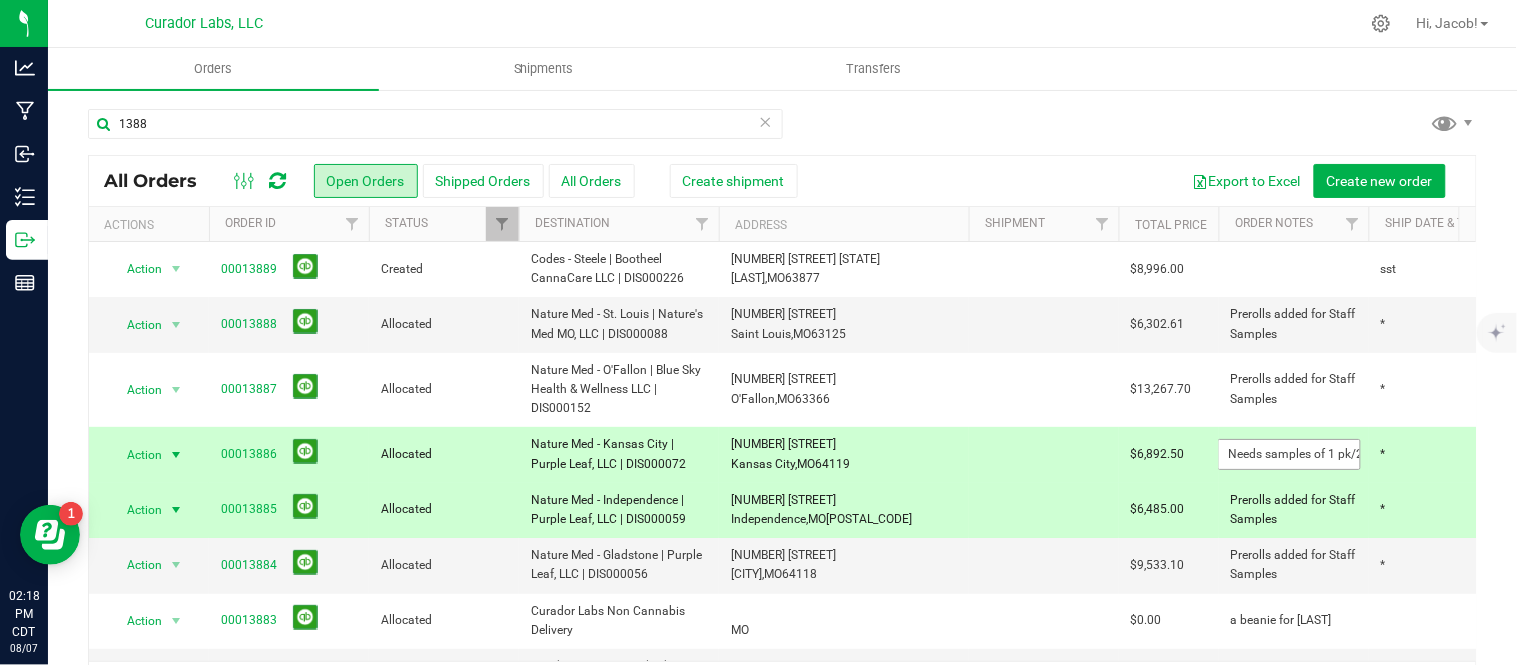 scroll, scrollTop: 0, scrollLeft: 183, axis: horizontal 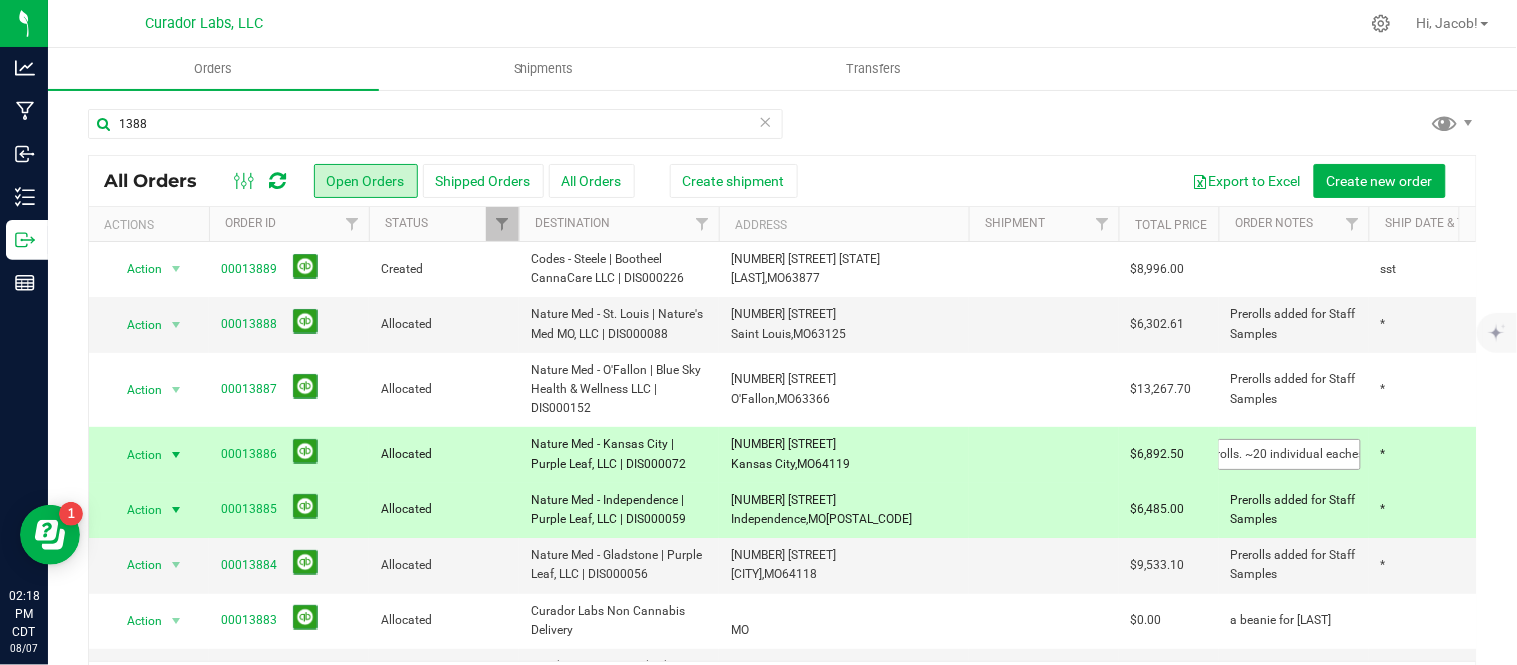 click on "Needs samples of 1 pk/2 pk prerolls. ~20 individual eaches" at bounding box center [1289, 454] 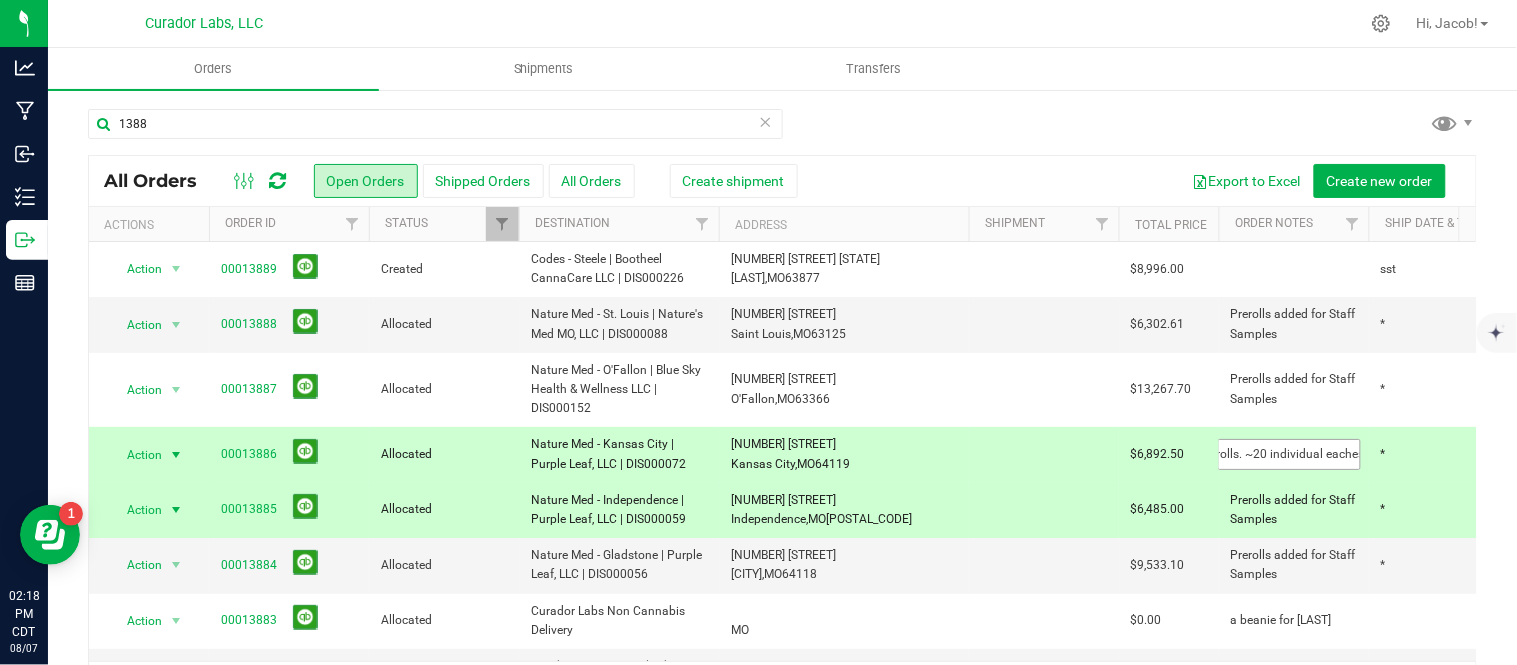 click on "Needs samples of 1 pk/2 pk prerolls. ~20 individual eaches" at bounding box center (1289, 454) 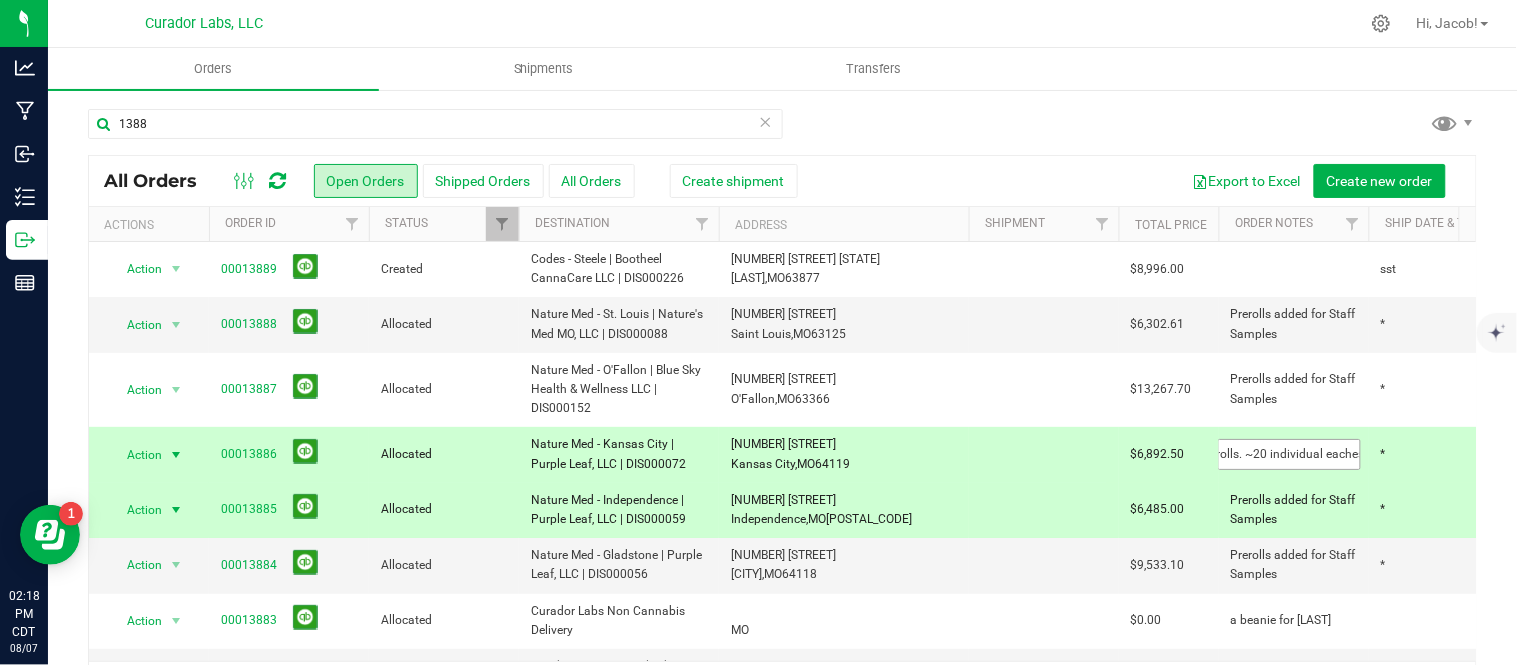click on "Needs samples of 1 pk/2 pk prerolls. ~20 individual eaches" at bounding box center [1289, 454] 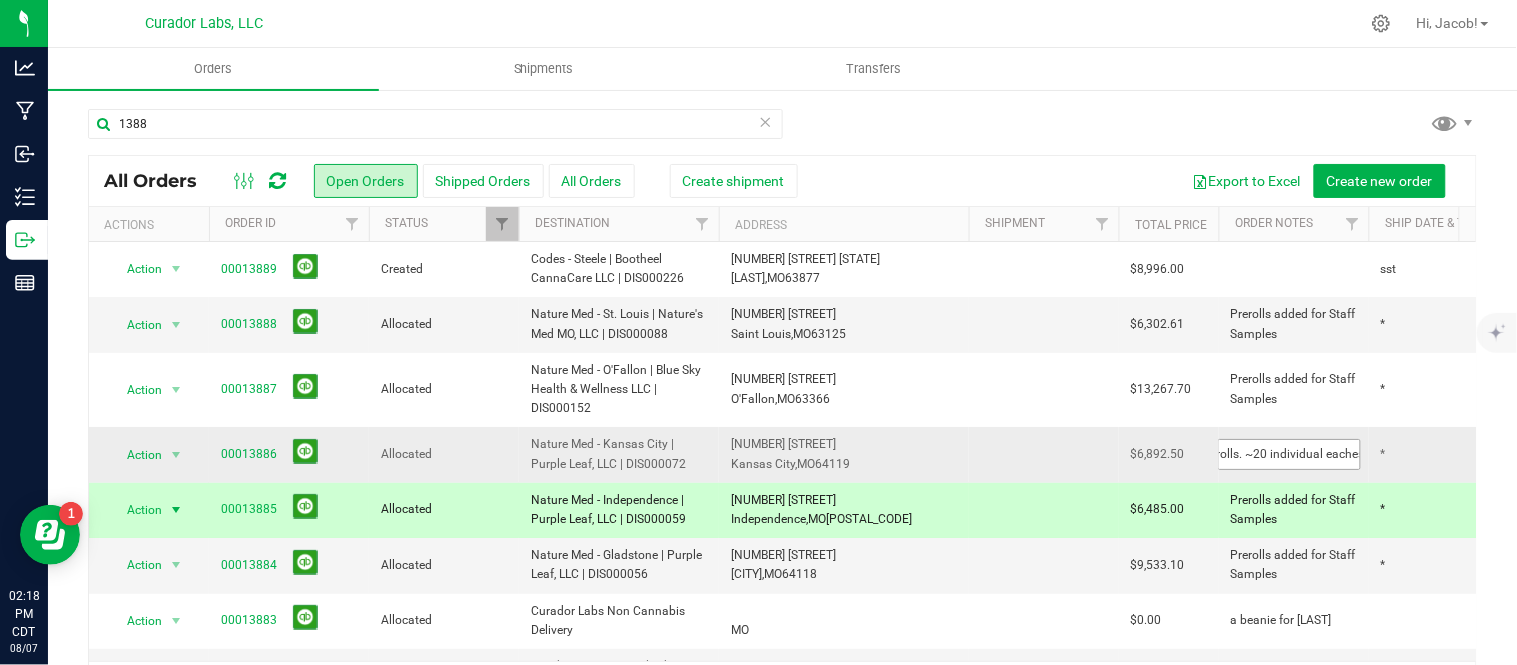 type on "Prerolls added for Staff Samples" 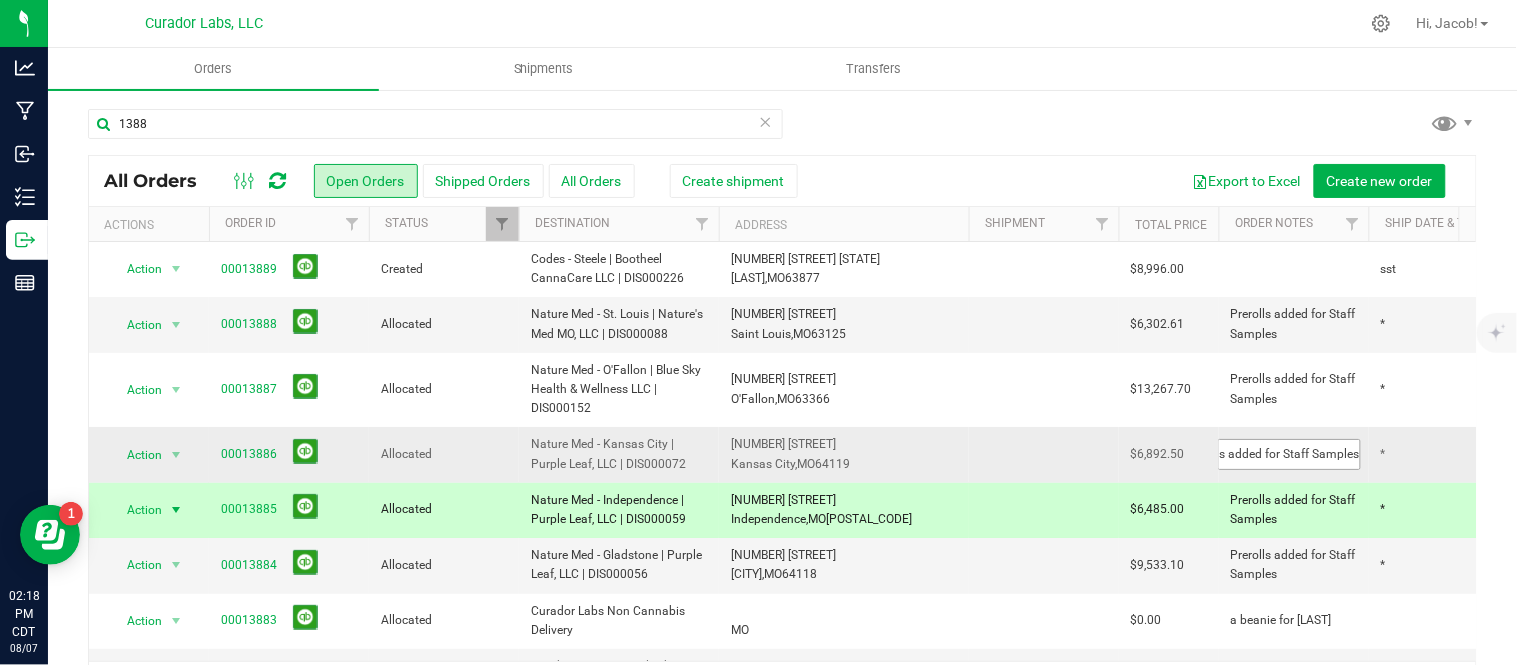 scroll, scrollTop: 0, scrollLeft: 41, axis: horizontal 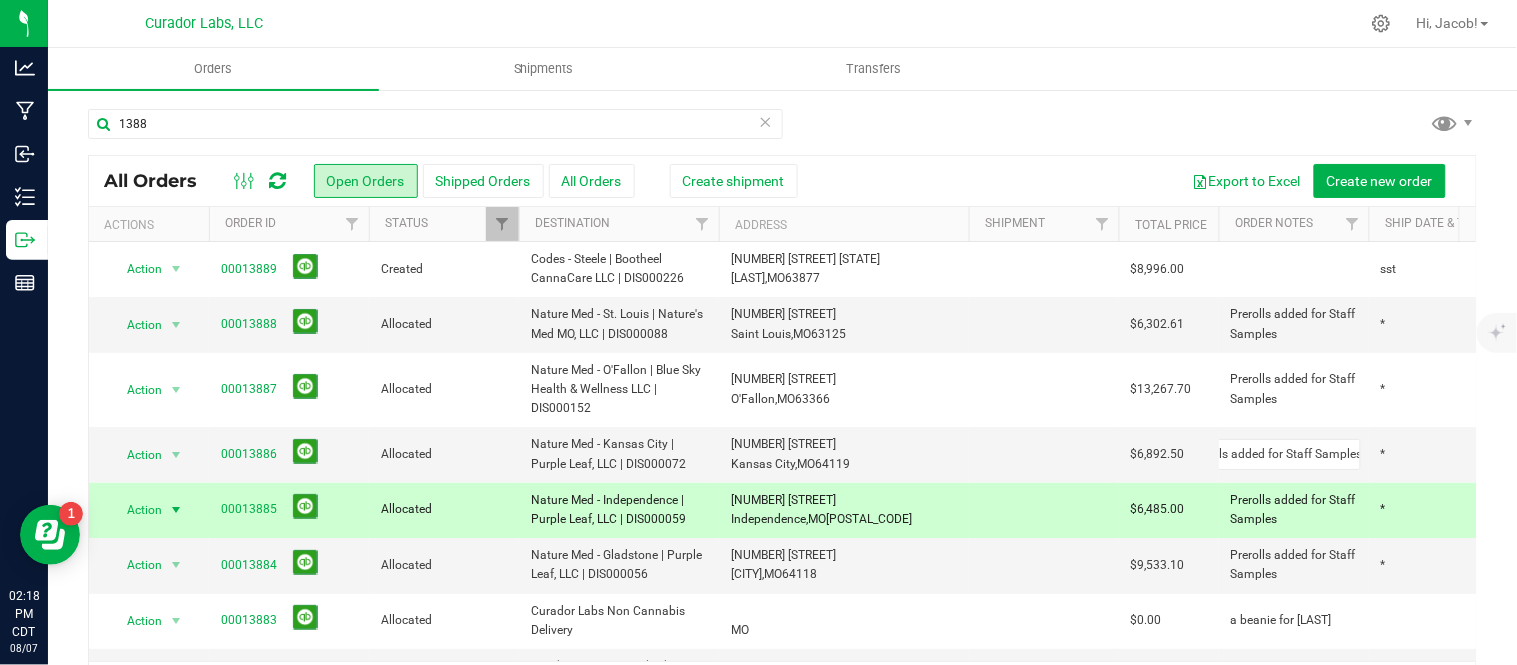 click on "All Orders
Open Orders
Shipped Orders
All Orders
Create shipment
Export to Excel
Create new order
Actions Order ID Status Destination Address Shipment Total Price Order Notes Ship Date & Transporter Order Date Sales Rep Total Packages
Action Action Cancel order Change facility Clone order Edit order" at bounding box center (782, 432) 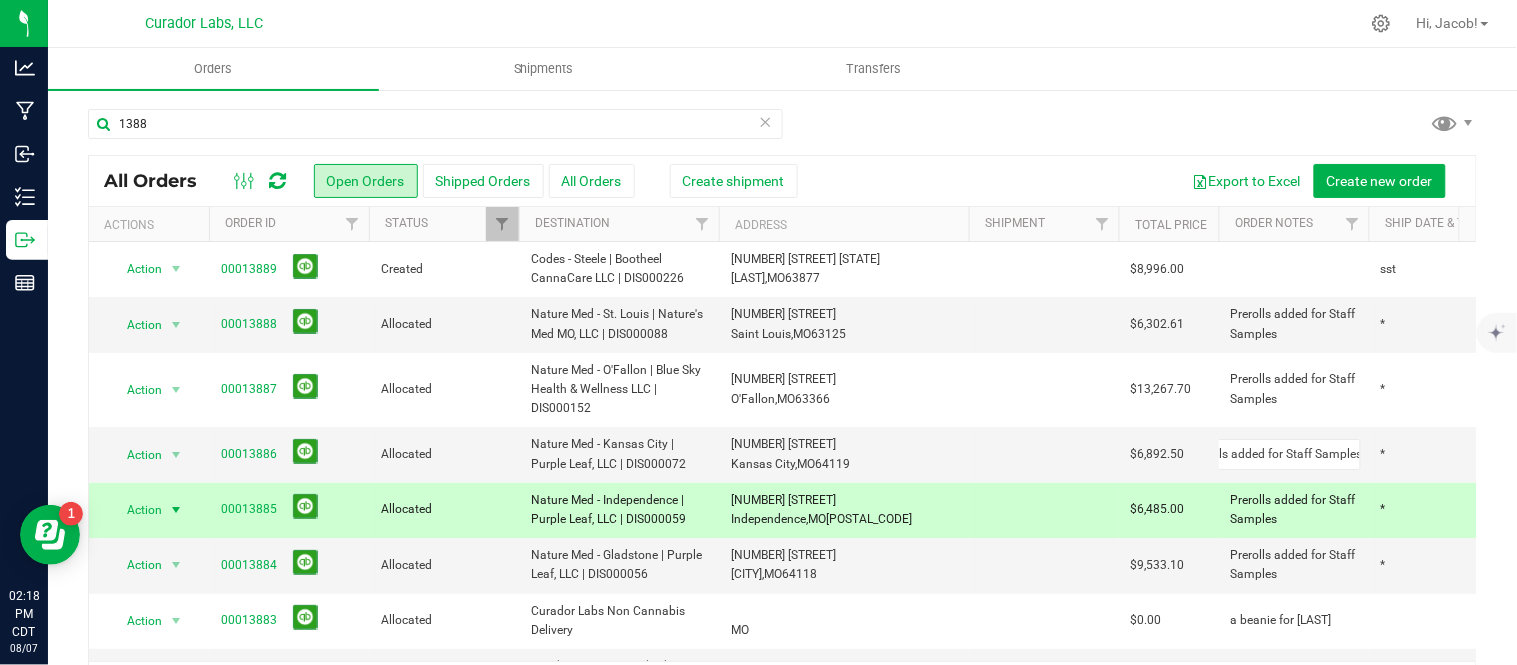 scroll, scrollTop: 0, scrollLeft: 0, axis: both 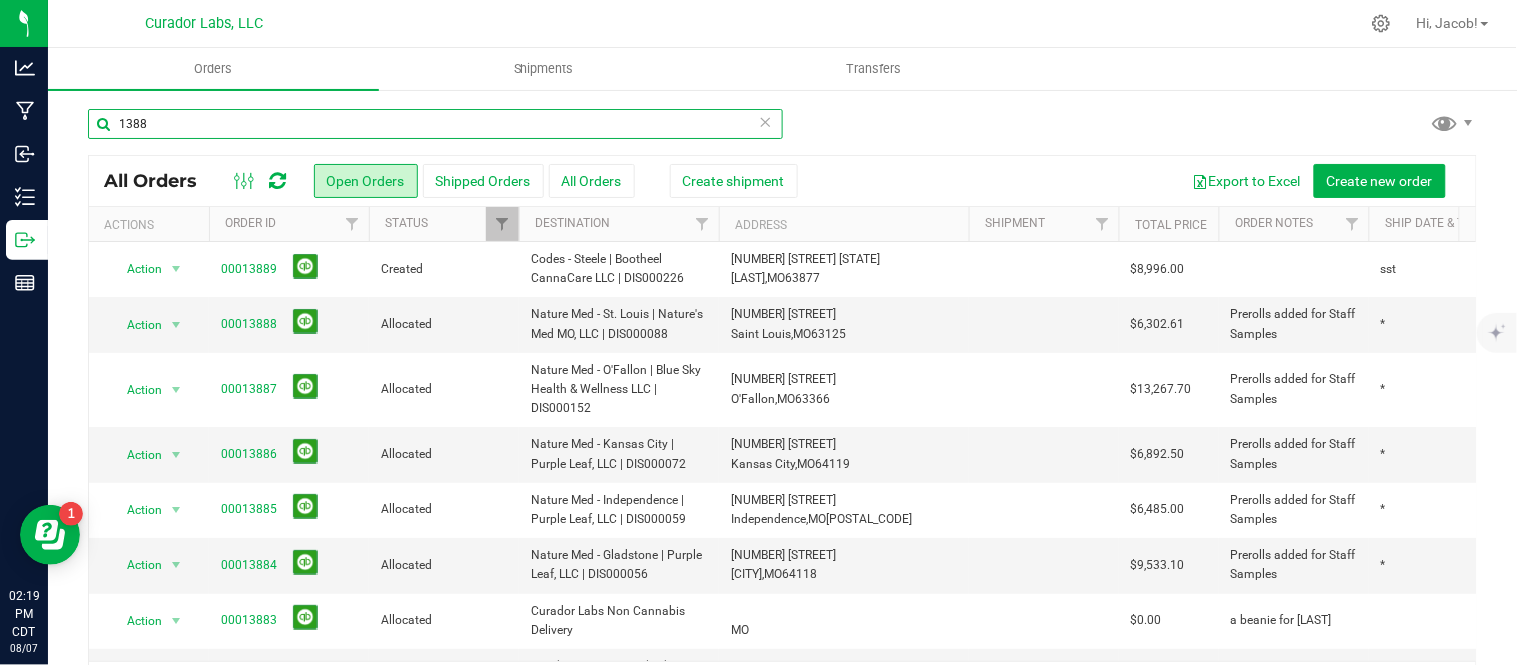 click on "1388" at bounding box center [435, 124] 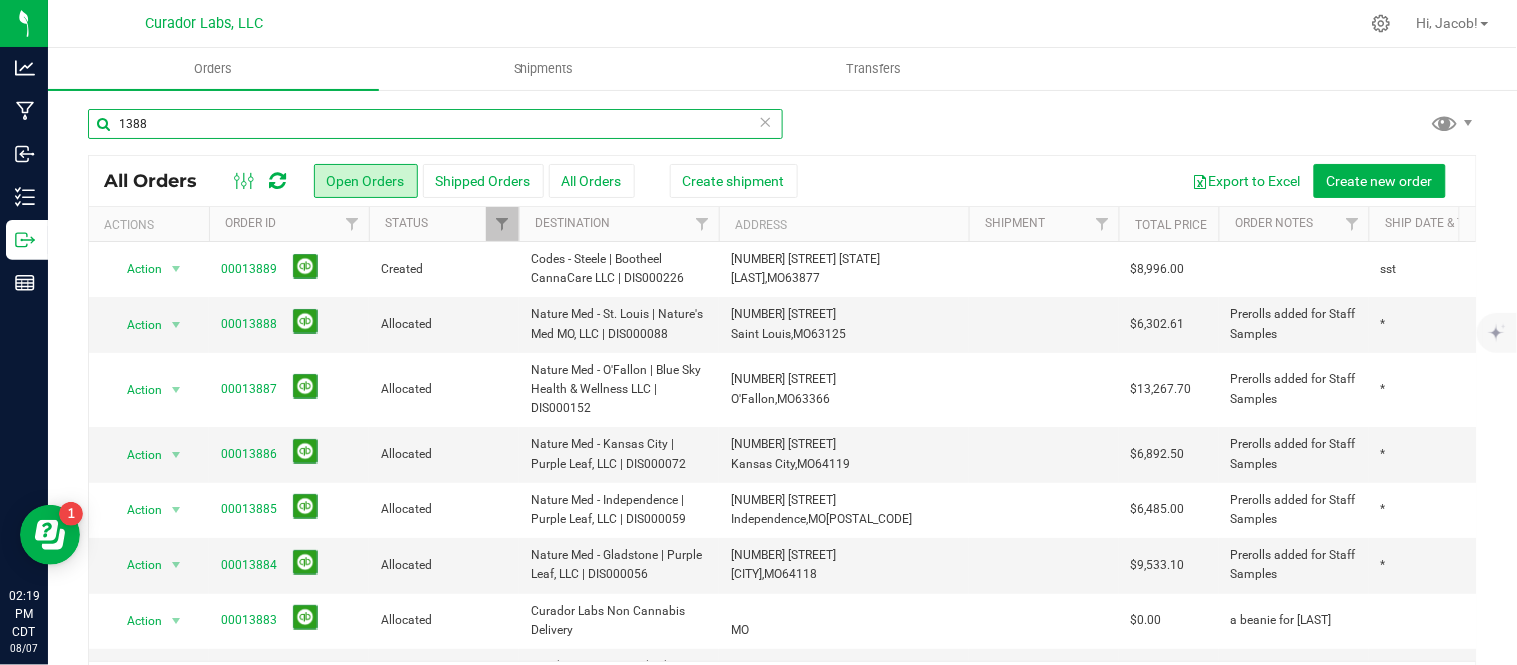 click on "1388" at bounding box center [435, 124] 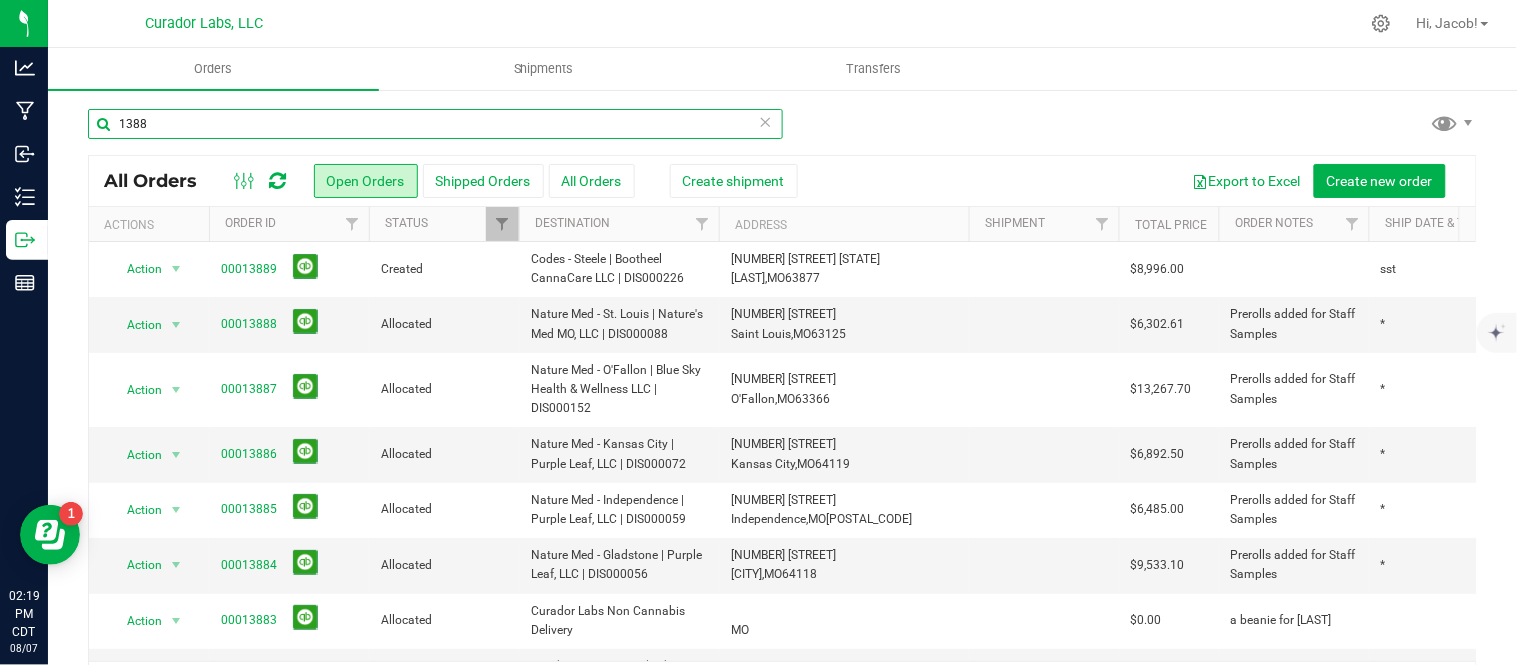 click on "1388" at bounding box center [435, 124] 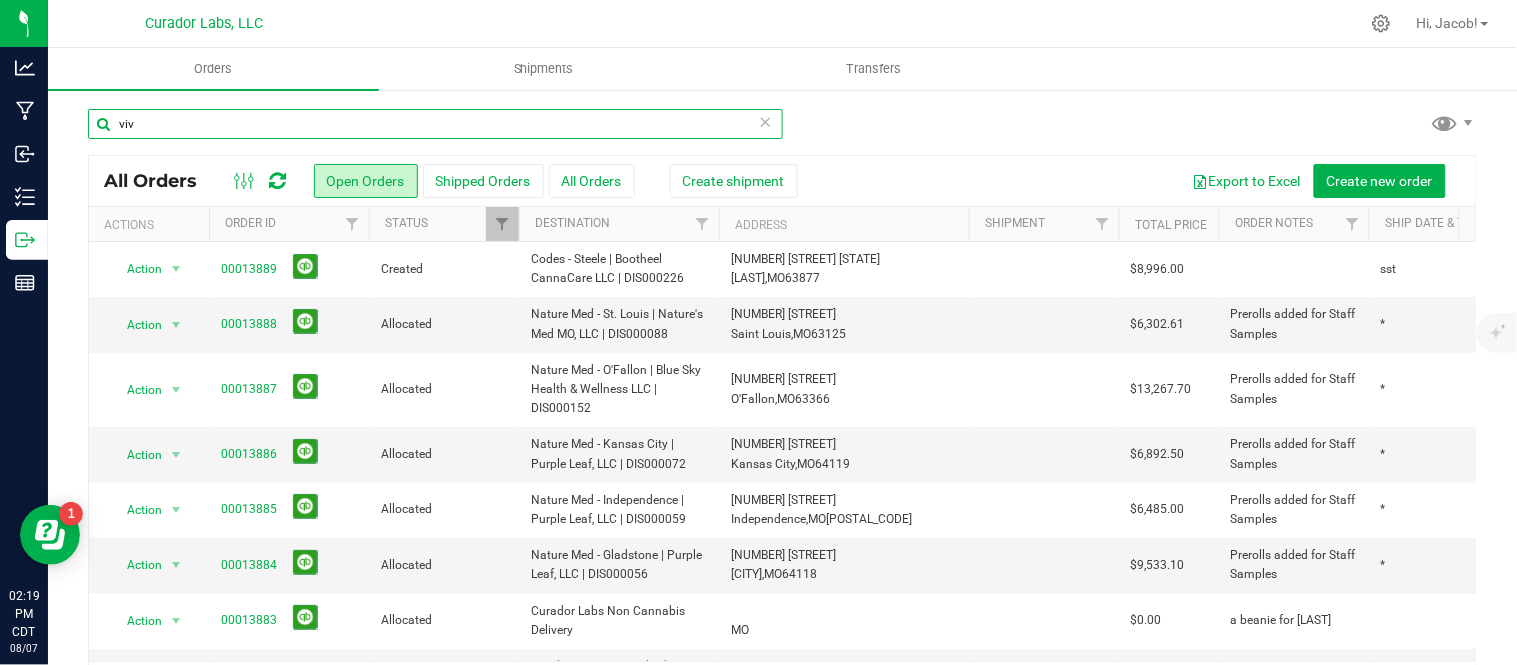type on "viv" 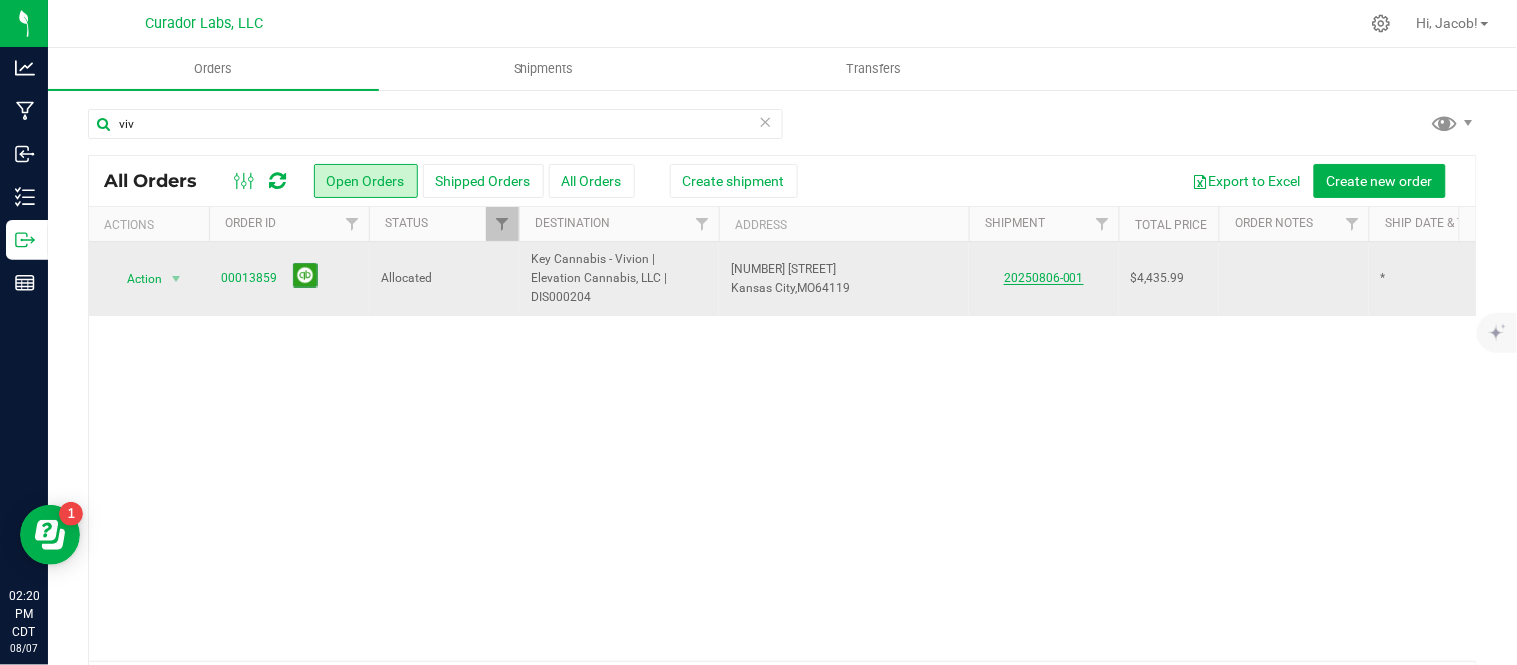 click on "20250806-001" at bounding box center (1044, 278) 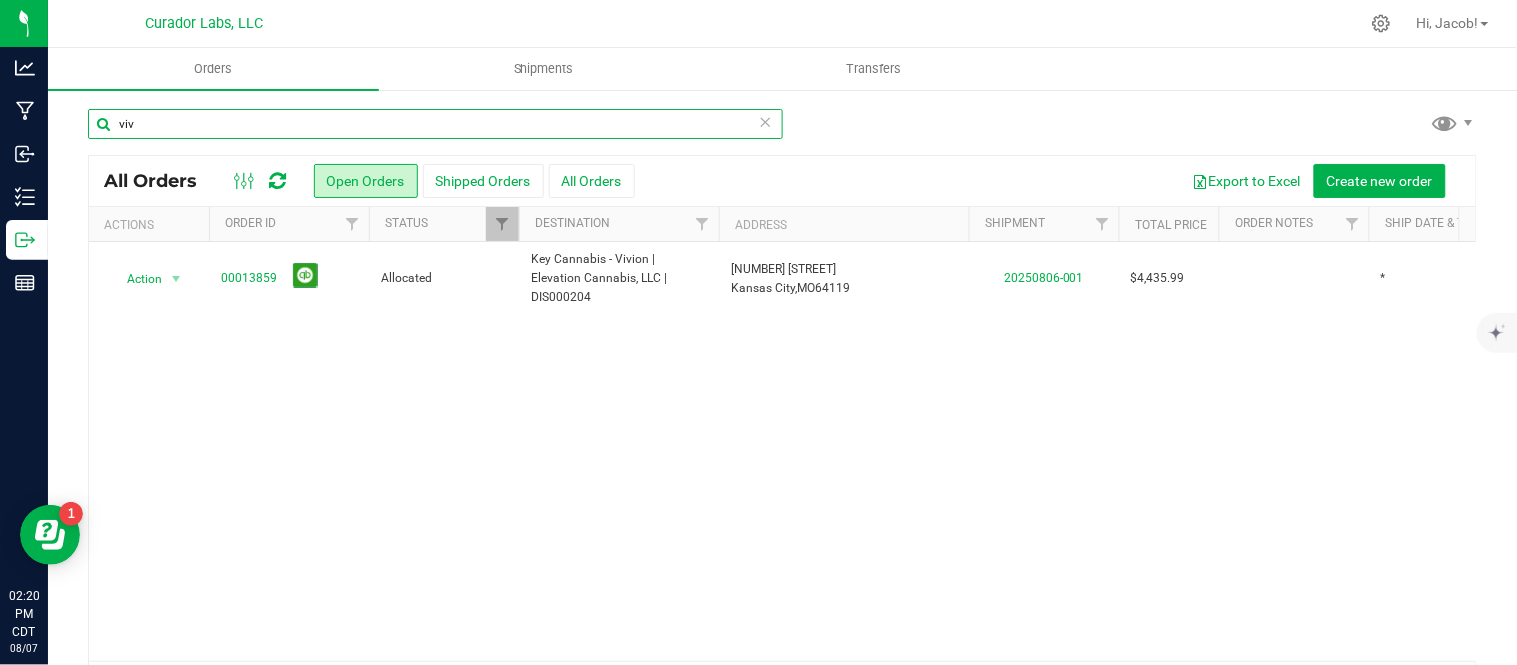 click on "viv" at bounding box center (435, 124) 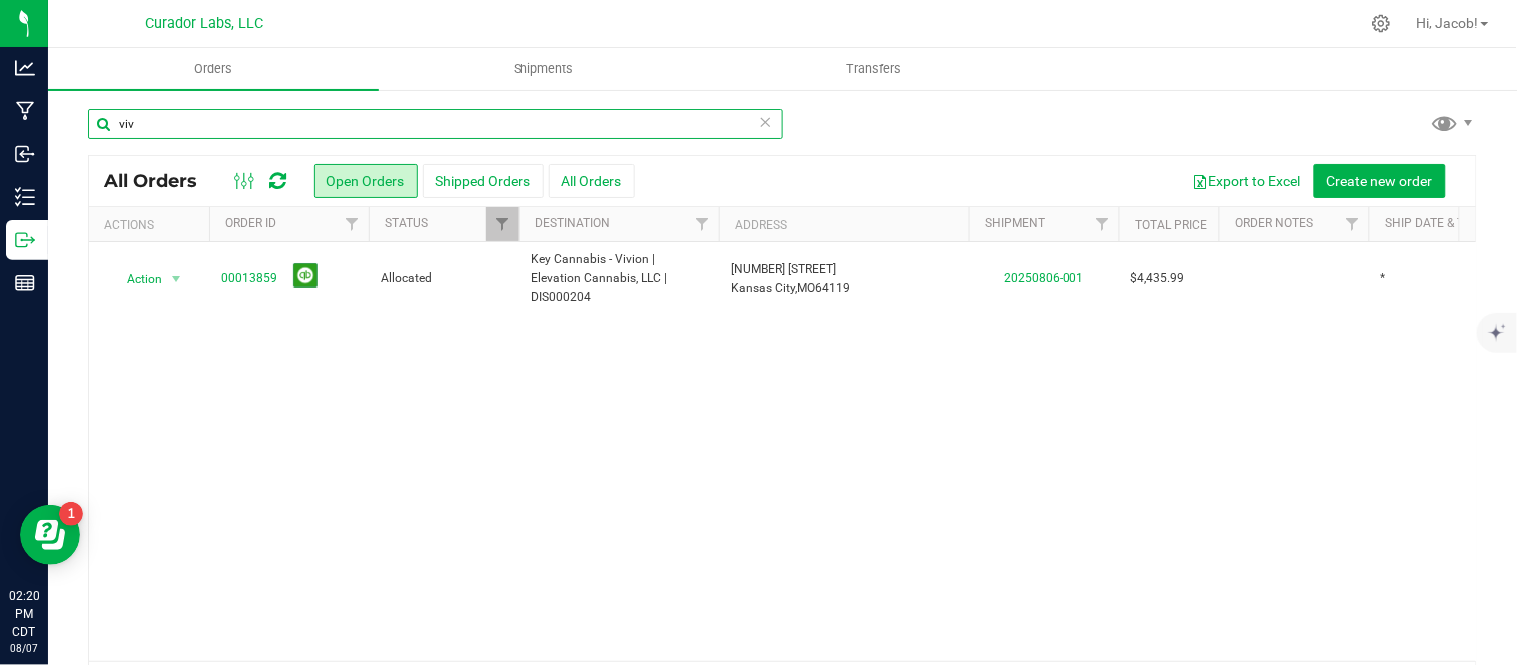 click on "viv" at bounding box center [435, 124] 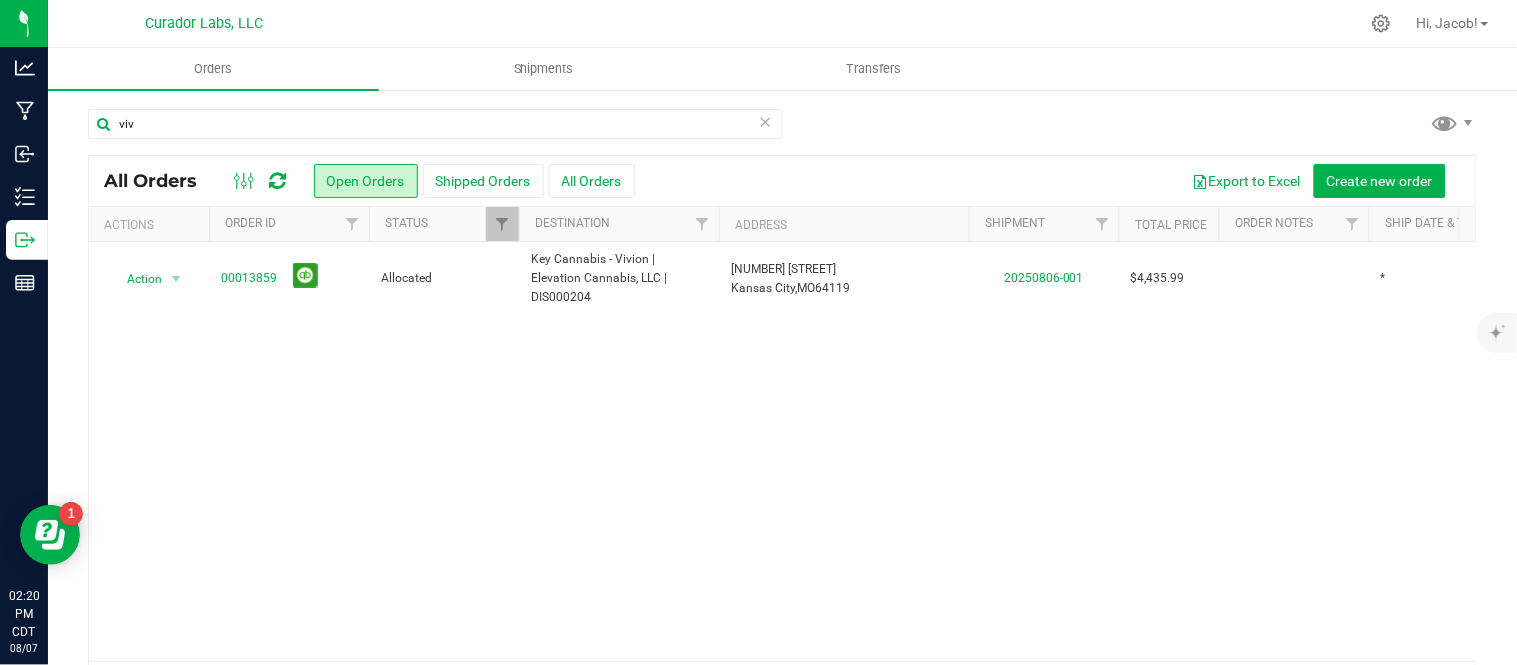 click at bounding box center [766, 121] 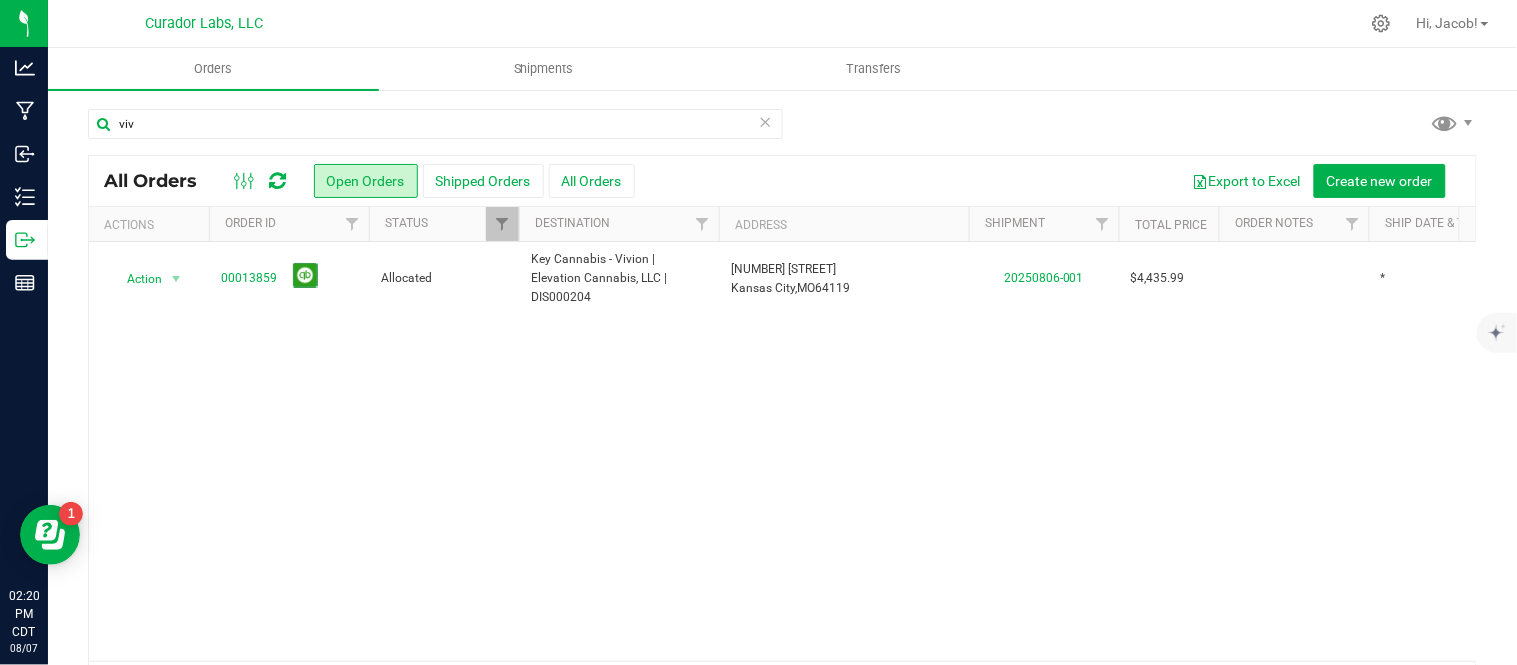 type 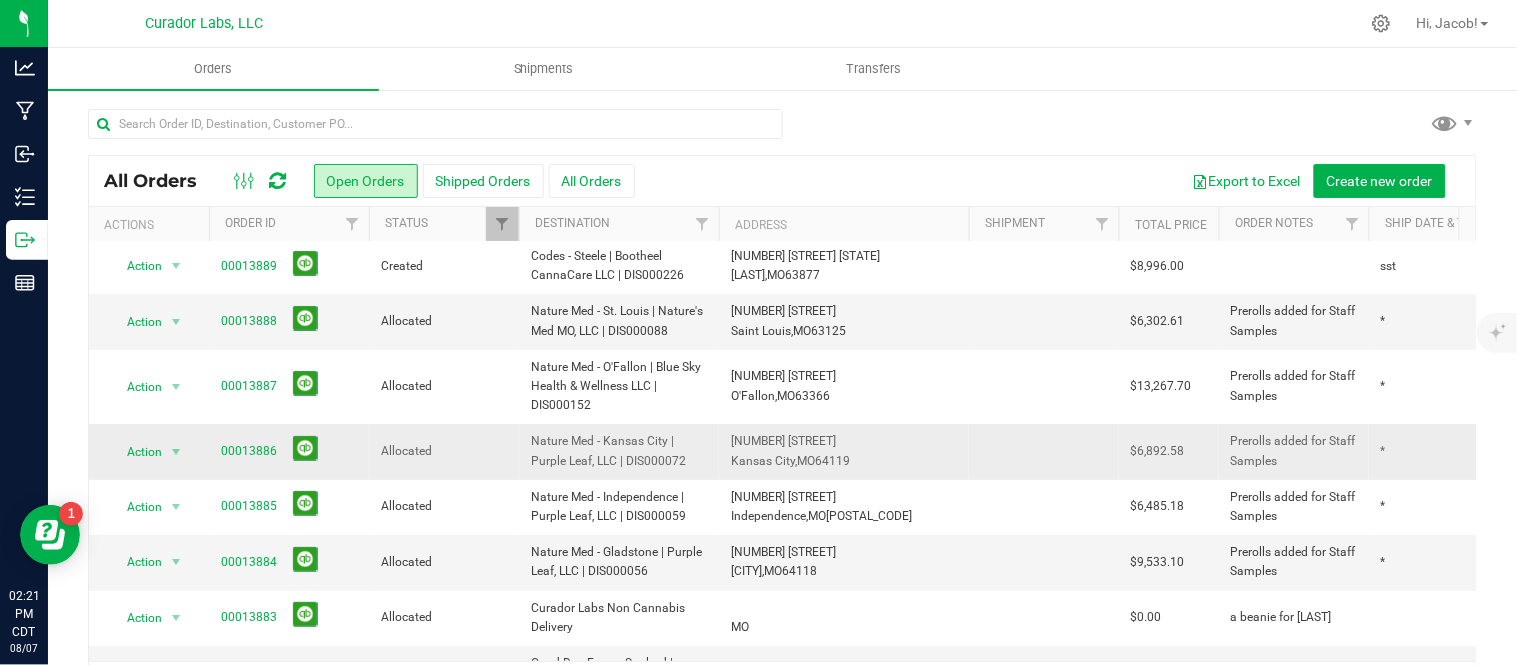 scroll, scrollTop: 0, scrollLeft: 0, axis: both 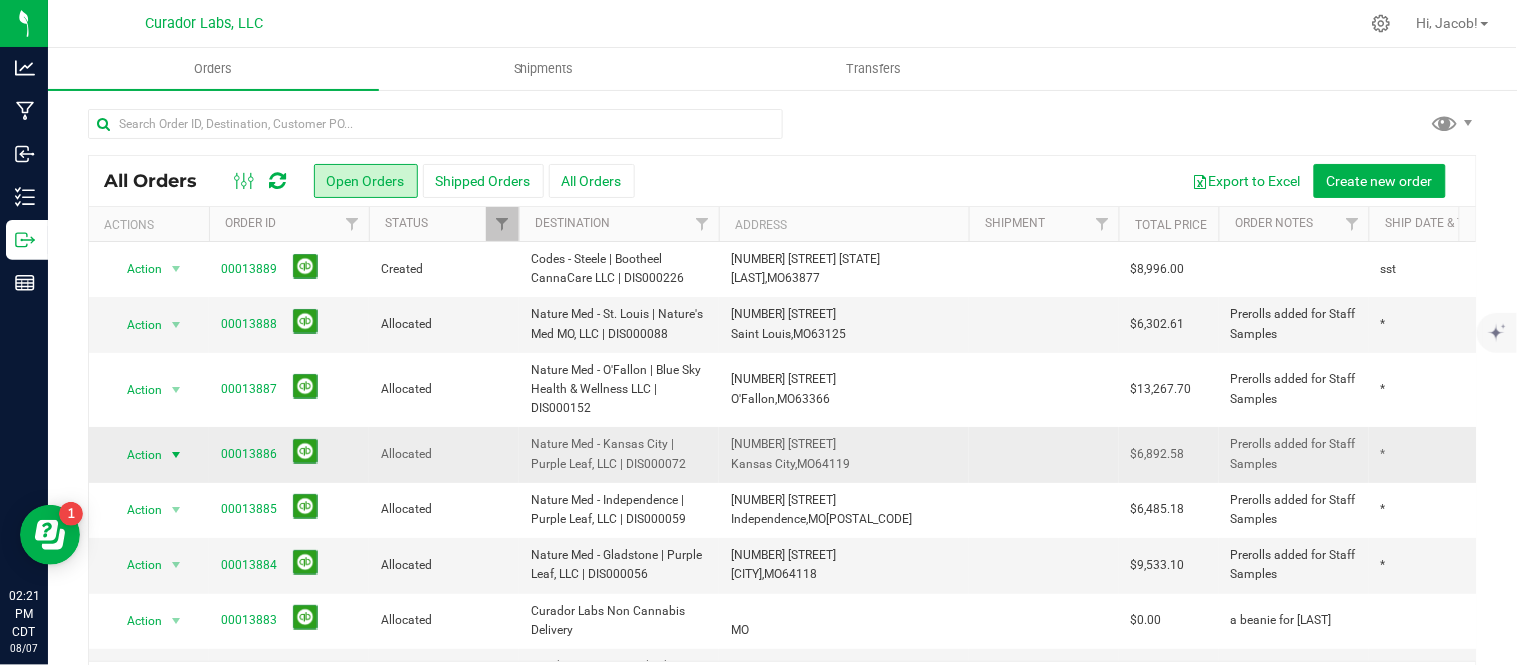 click on "Action" at bounding box center (136, 455) 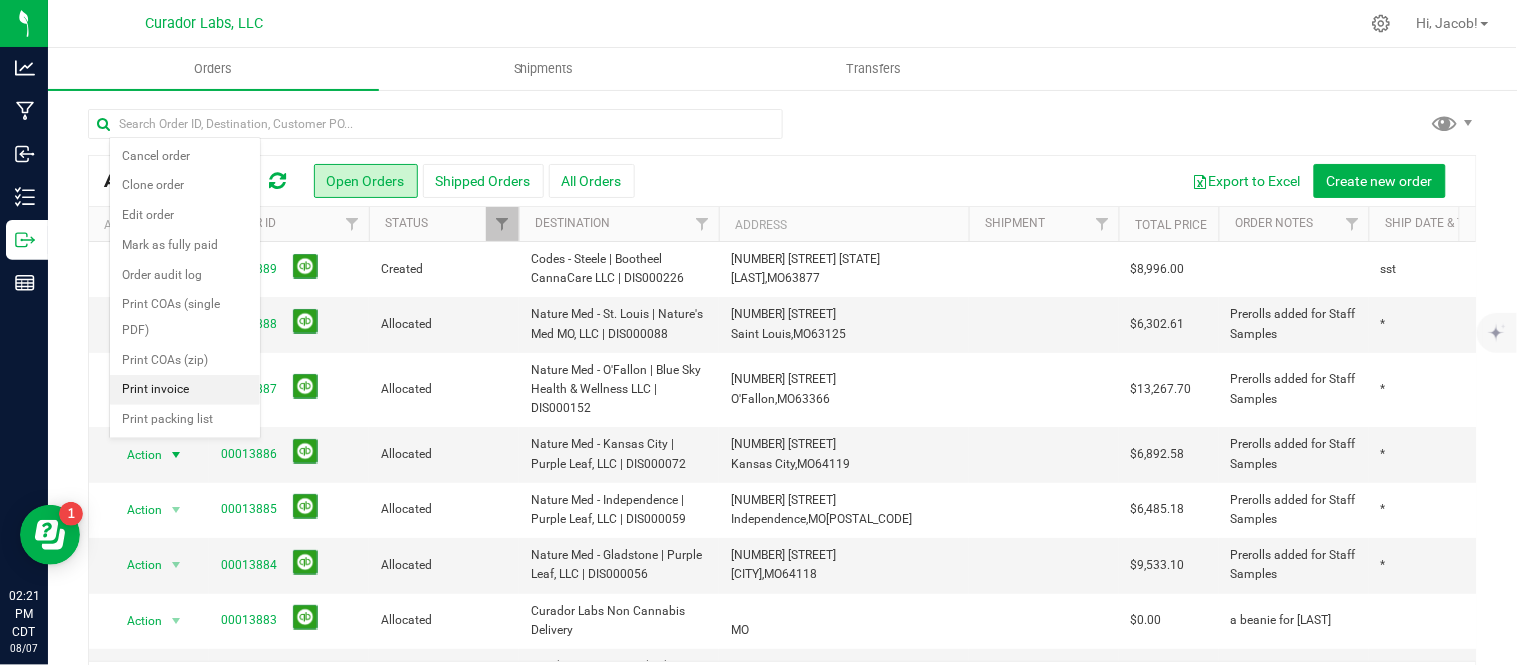 click on "Print invoice" at bounding box center [185, 390] 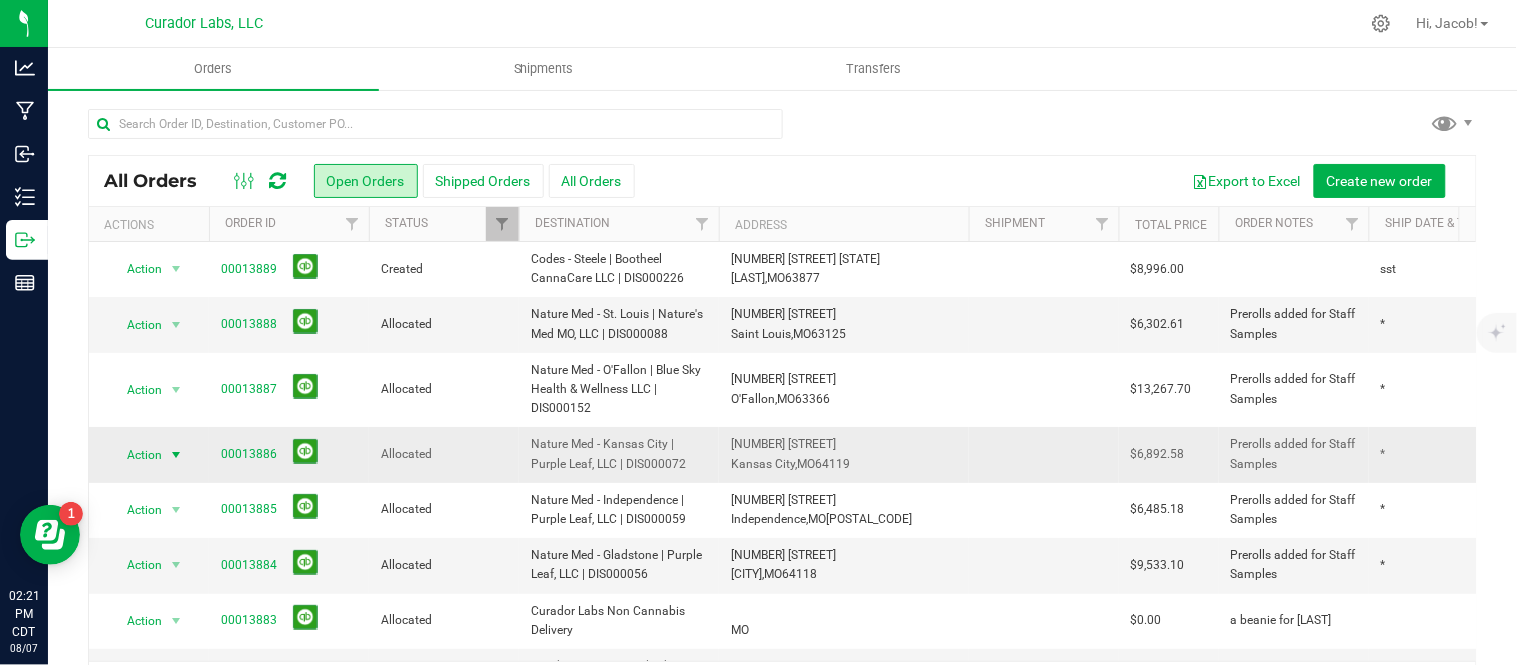 click at bounding box center [176, 455] 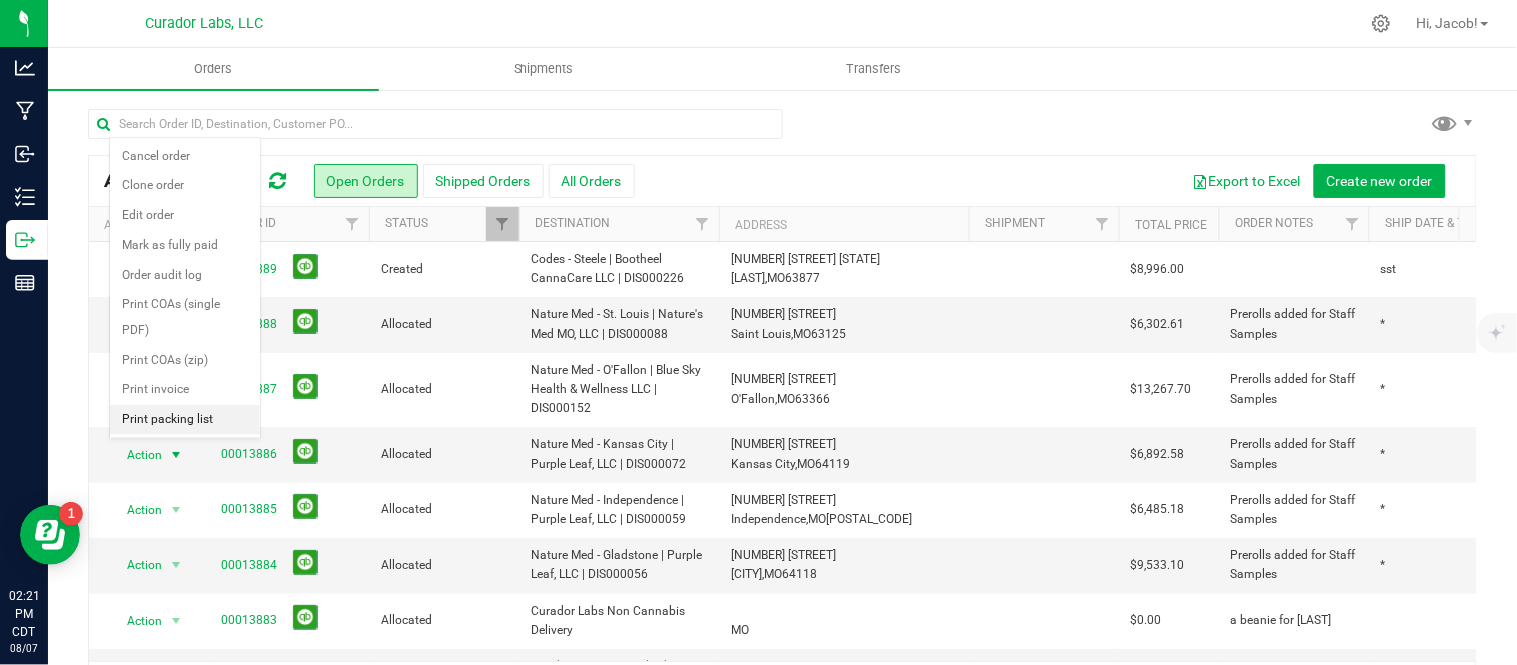 click on "Print packing list" at bounding box center (185, 420) 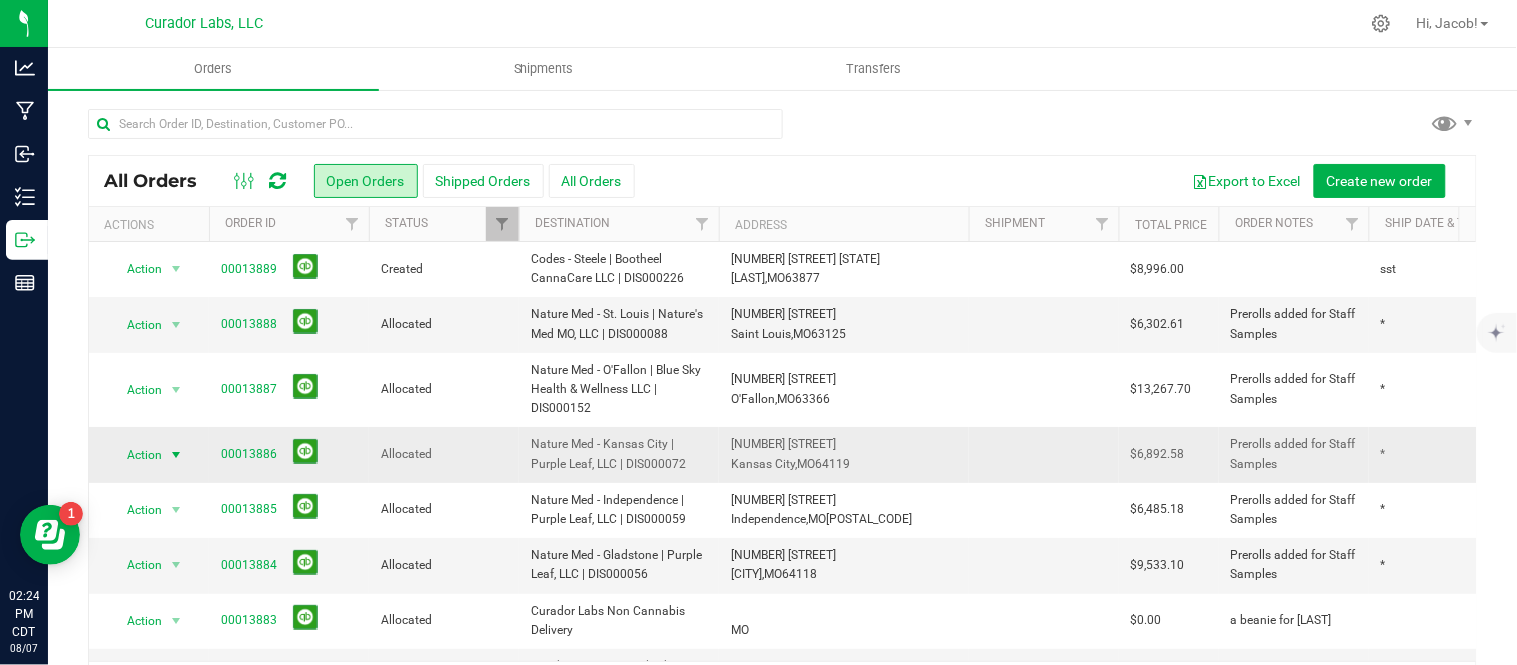 click on "Action" at bounding box center (136, 455) 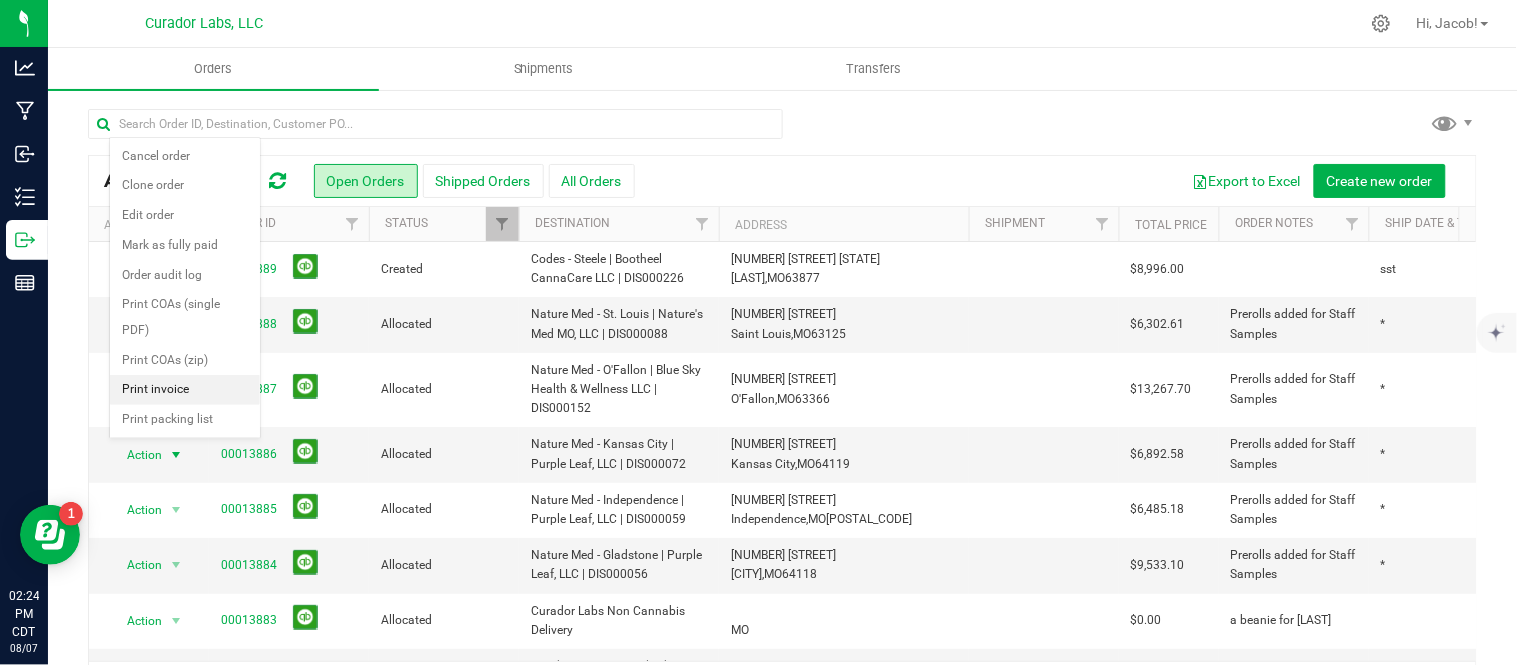 click on "Print invoice" at bounding box center [185, 390] 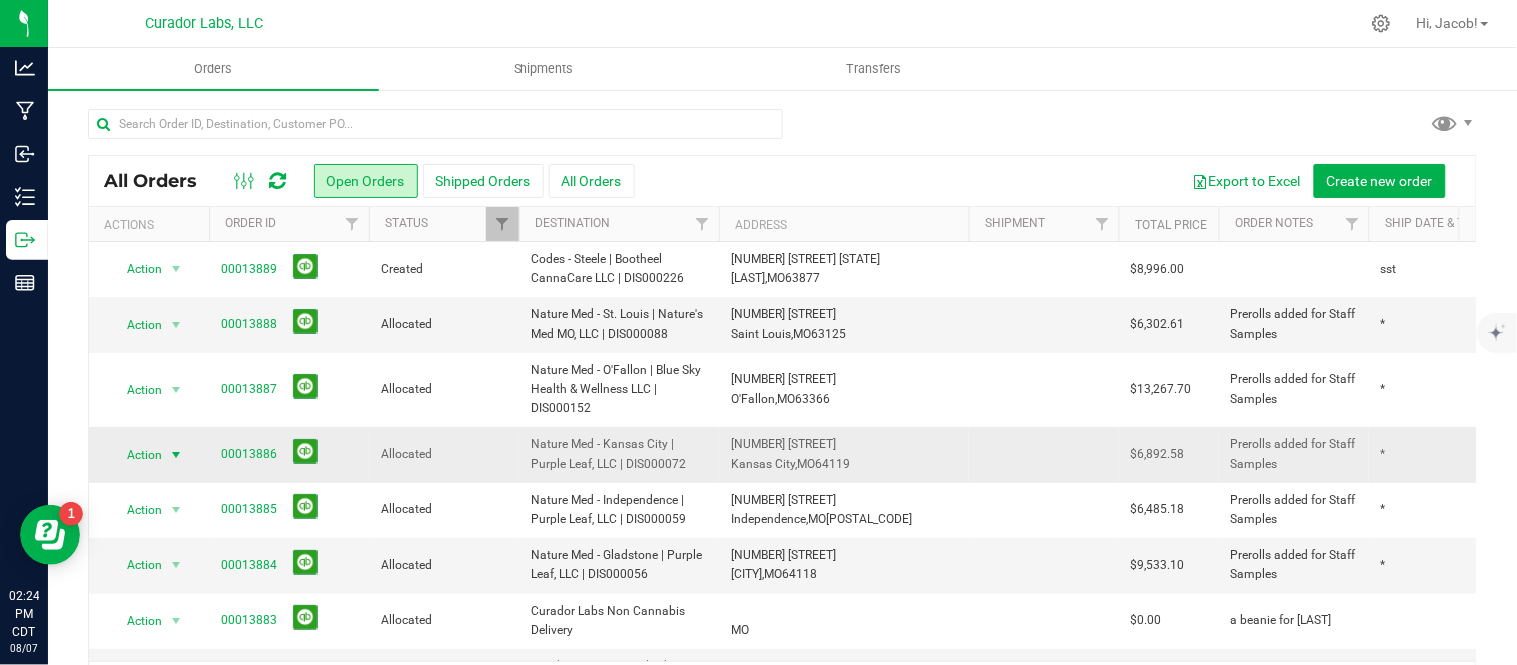 click at bounding box center [176, 455] 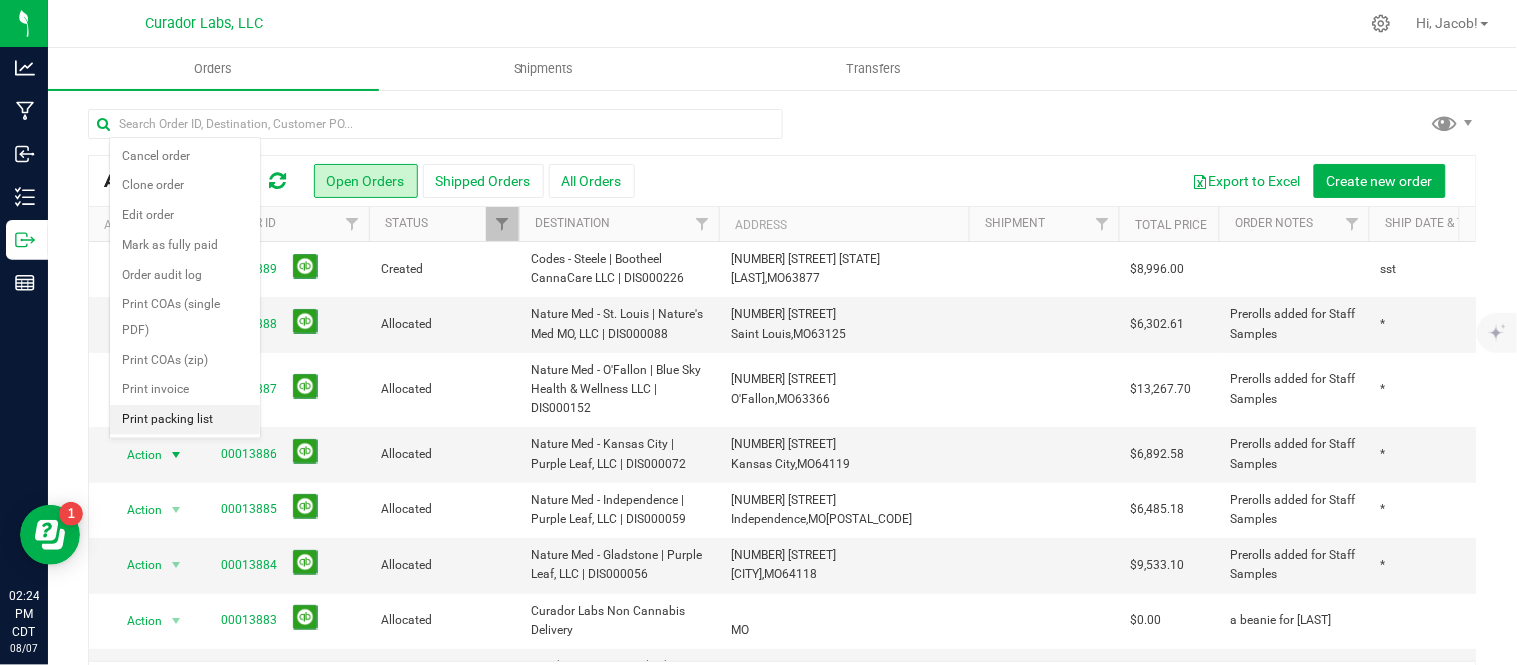 click on "Print packing list" at bounding box center [185, 420] 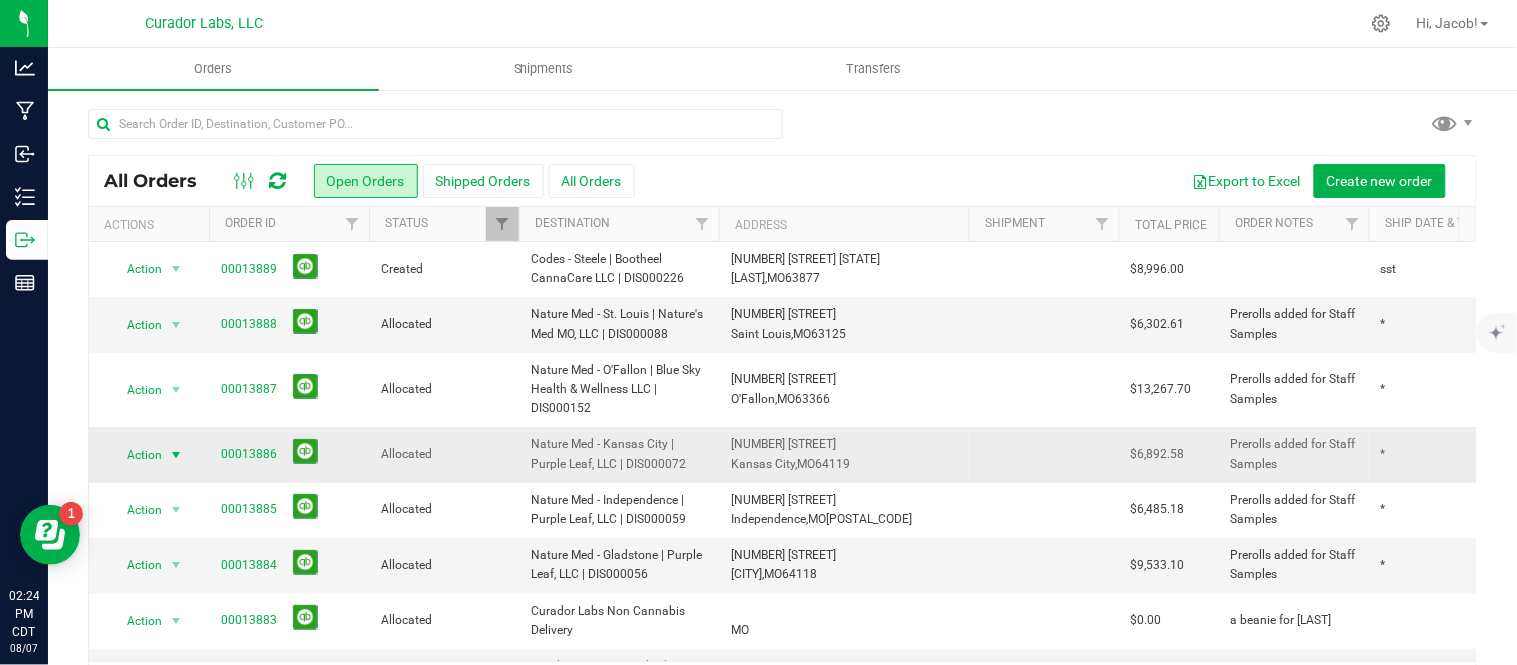 click on "Prerolls added for Staff Samples" at bounding box center (1294, 454) 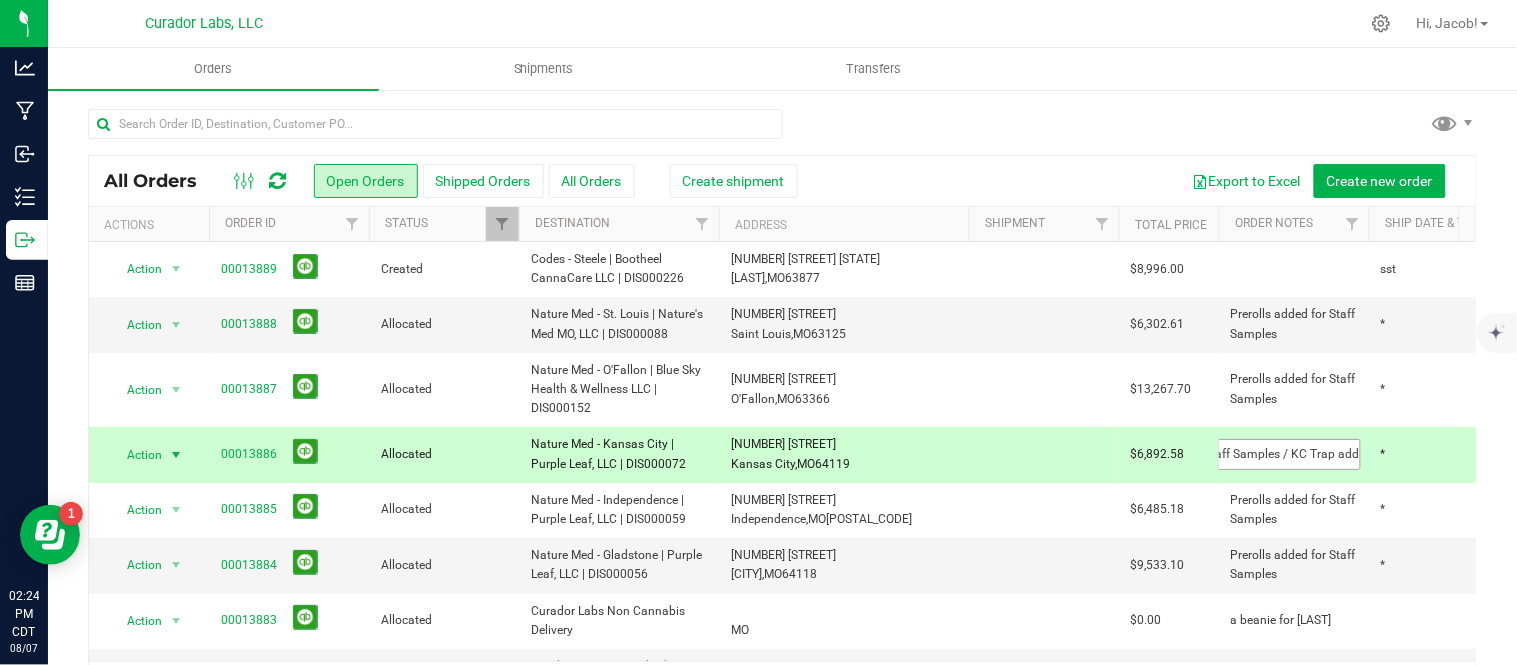 scroll, scrollTop: 0, scrollLeft: 130, axis: horizontal 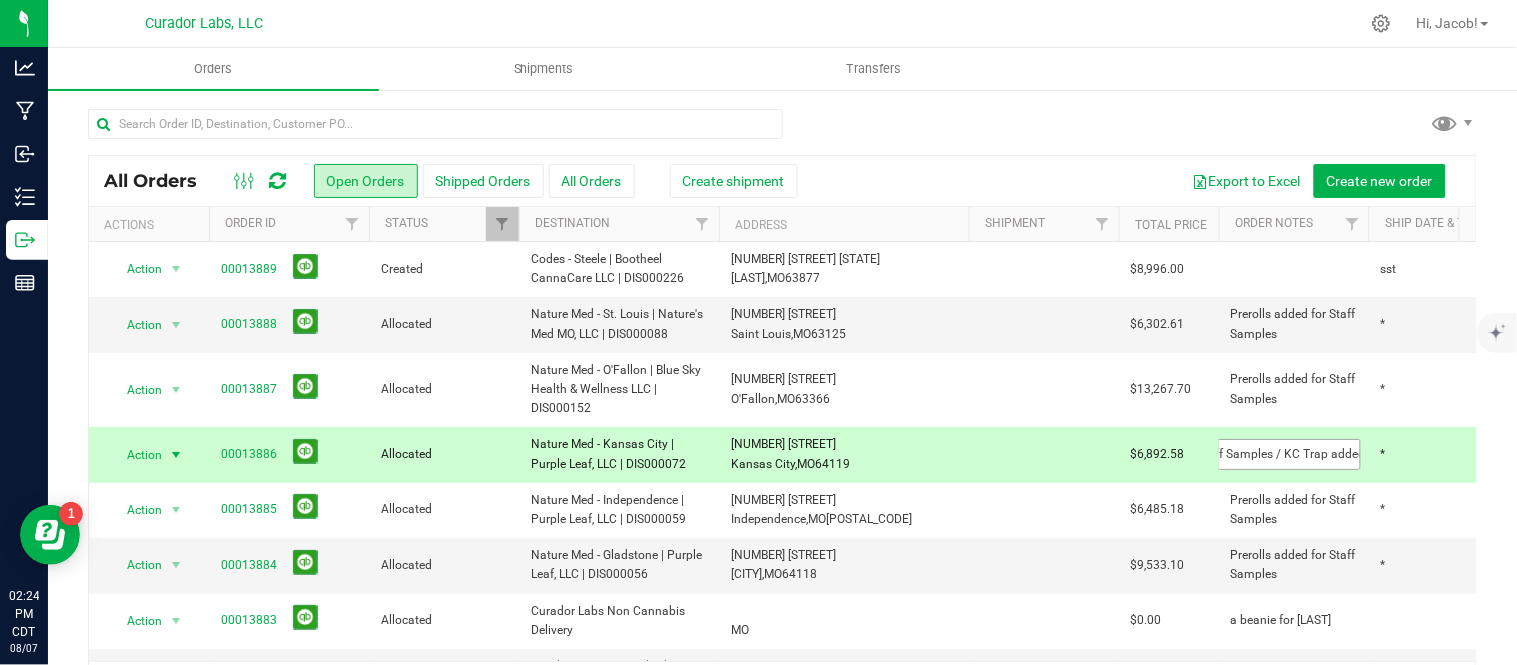 click on "Prerolls added for Staff Samples / KC Trap added" at bounding box center (1289, 454) 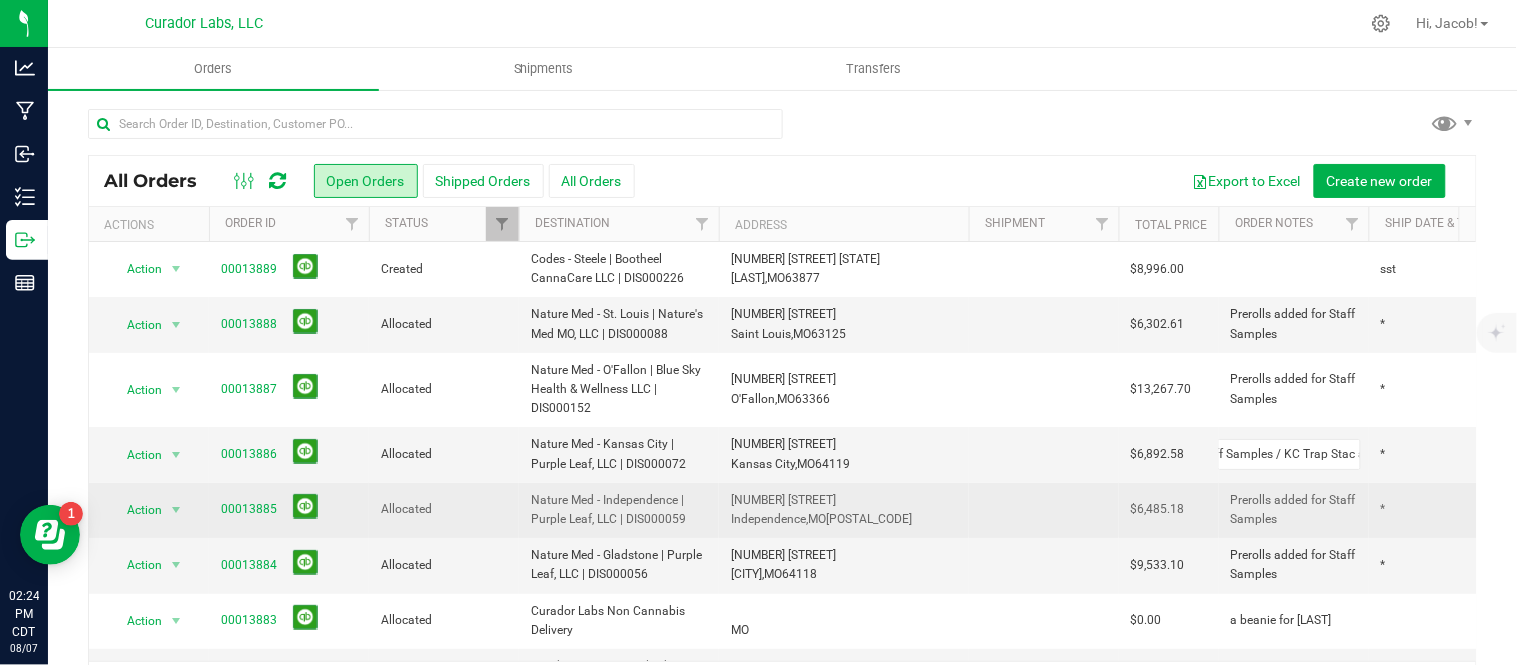 type on "Prerolls added for Staff Samples / KC Trap Stack added" 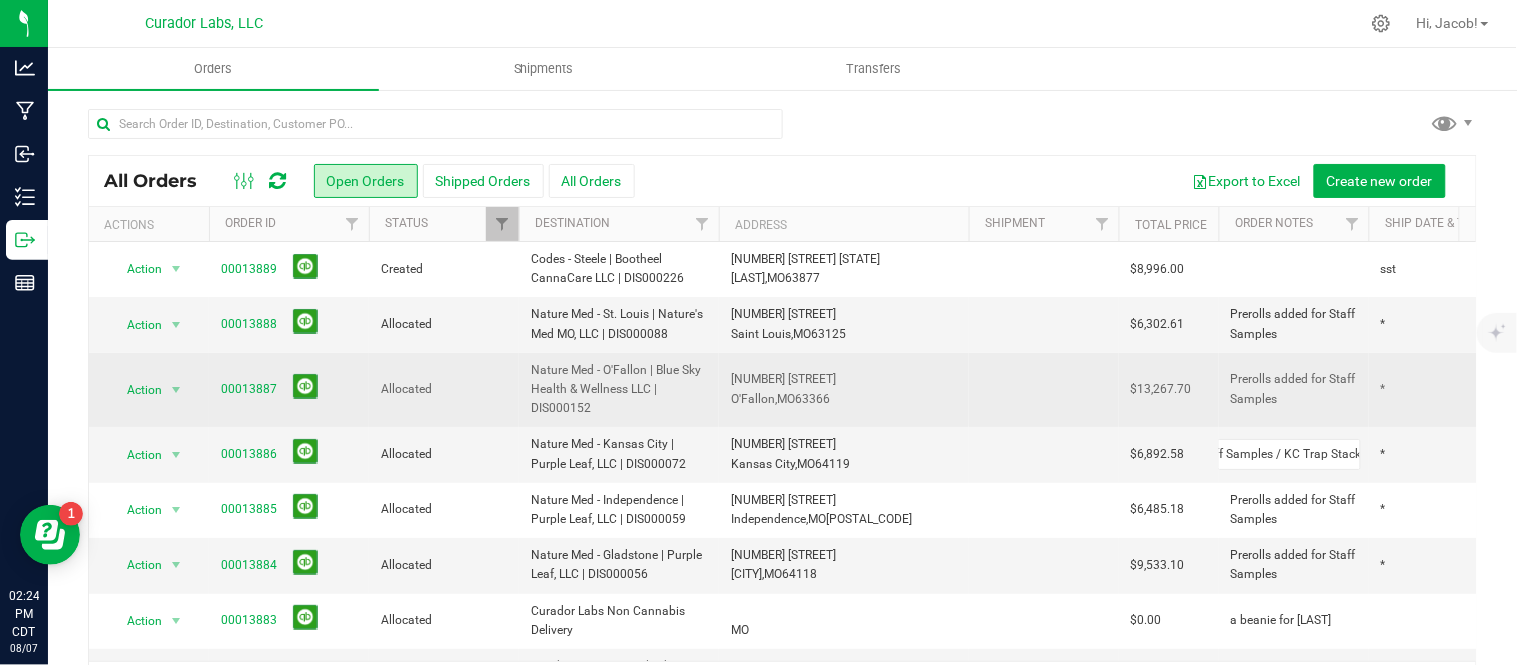 click on "All Orders
Open Orders
Shipped Orders
All Orders
Export to Excel
Create new order
Actions Order ID Status Destination Address Shipment Total Price Order Notes Ship Date & Transporter Order Date Sales Rep Total Packages
Action Action Cancel order Change facility Clone order Edit order Mark as fully paid Order audit log Print COAs (single PDF) Print invoice" at bounding box center (782, 432) 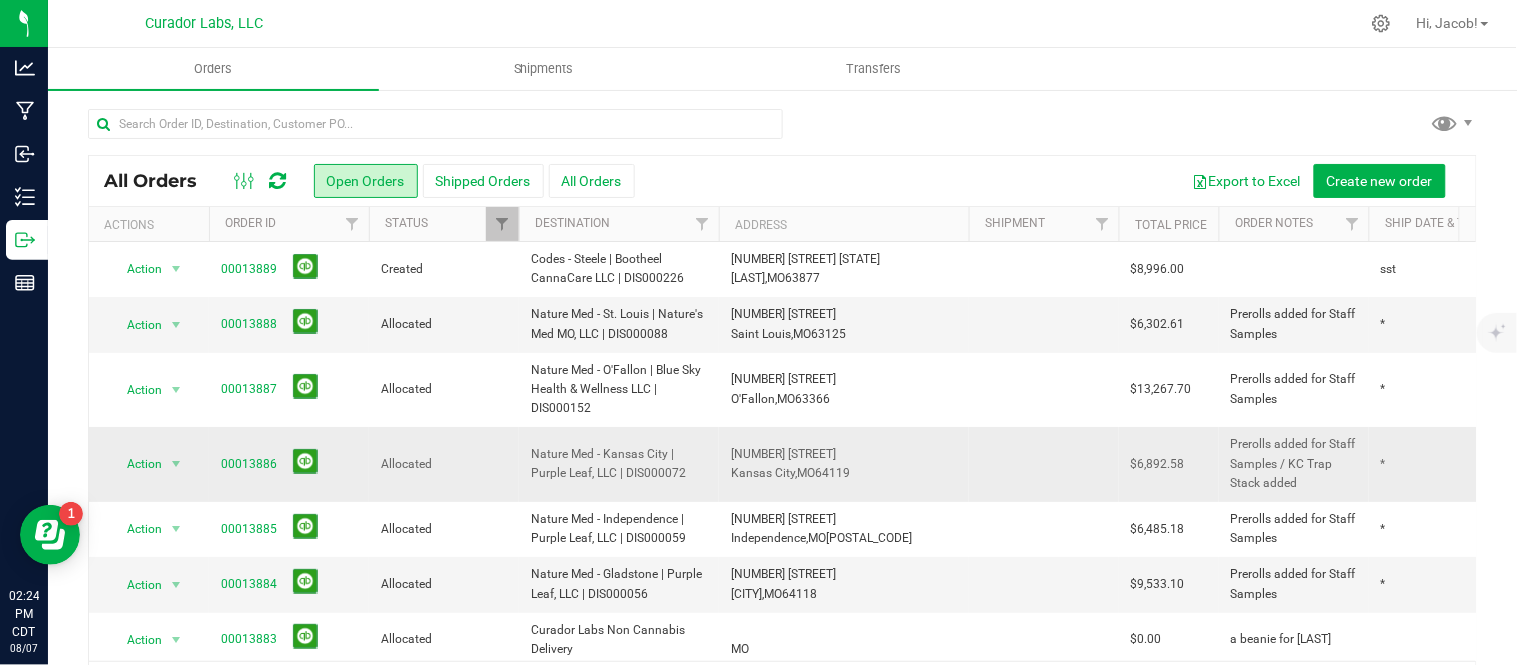click on "Prerolls added for Staff Samples / KC Trap Stack added" at bounding box center [1294, 464] 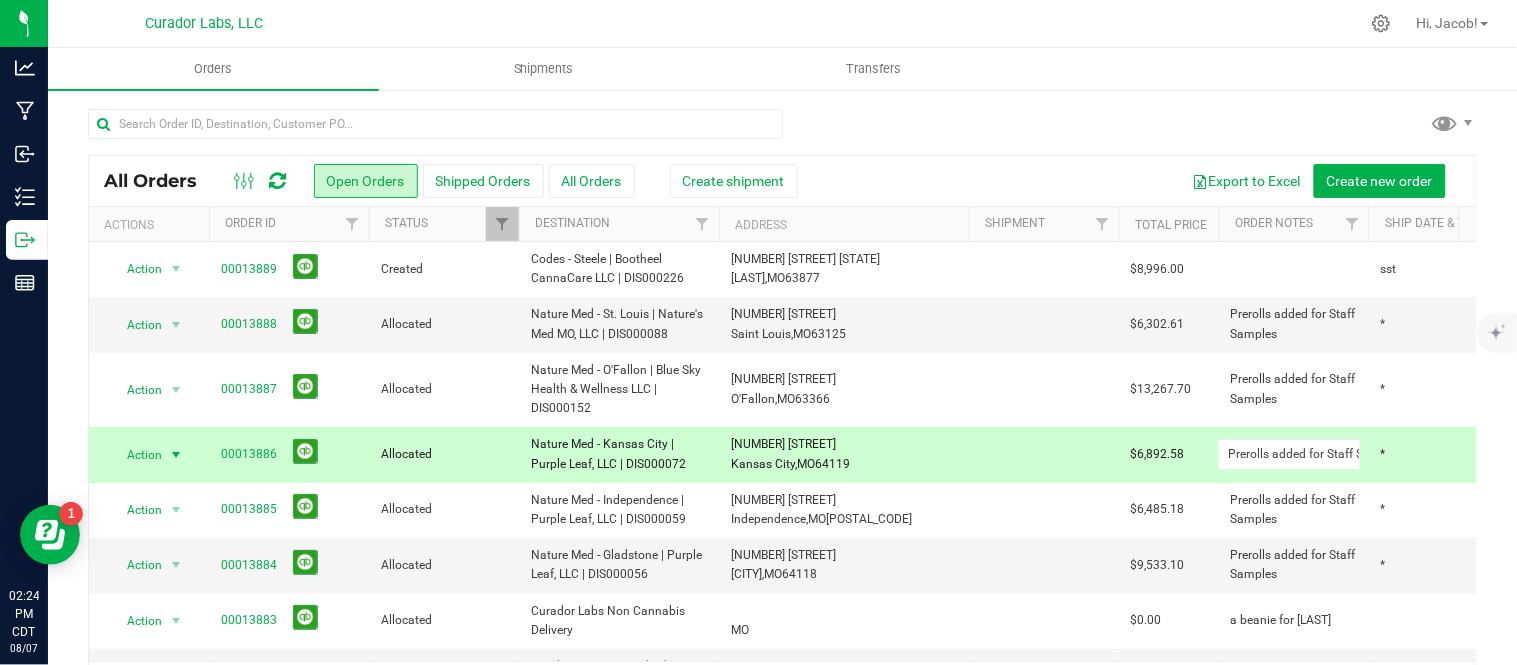 scroll, scrollTop: 0, scrollLeft: 0, axis: both 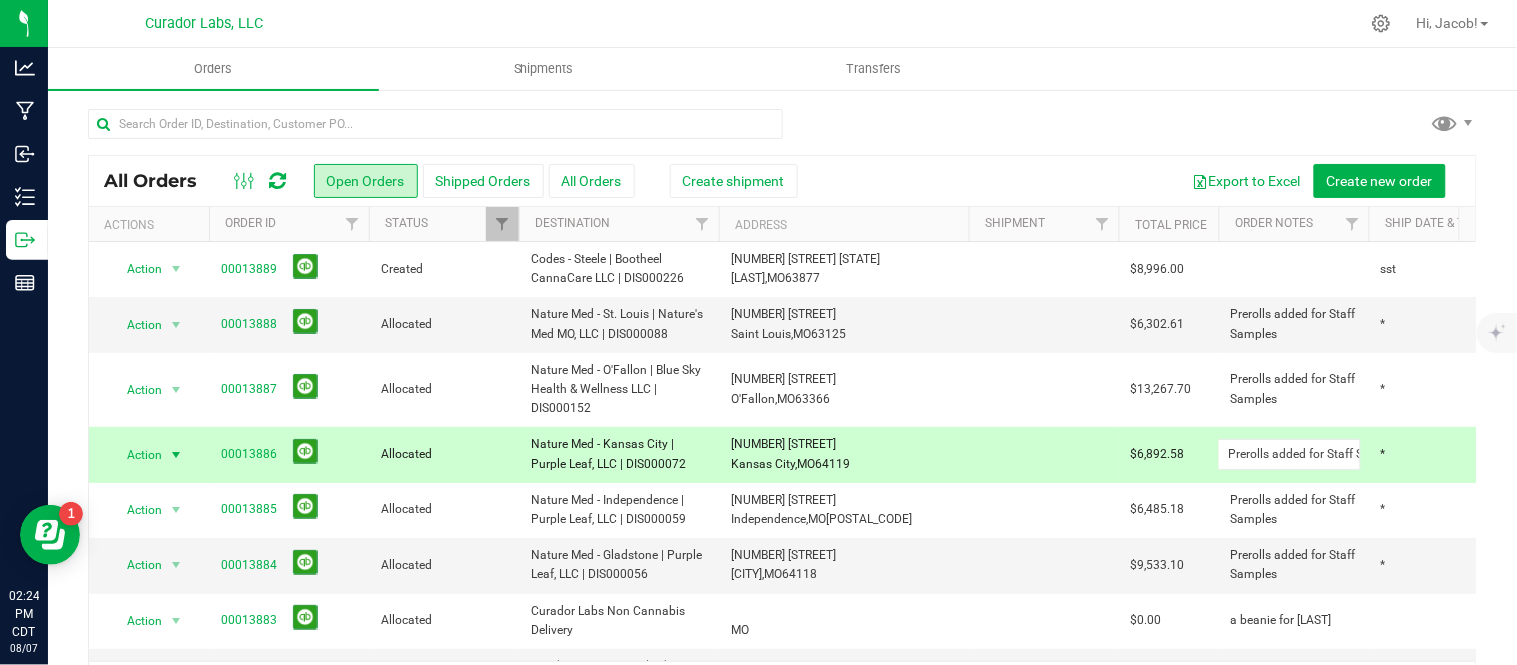 click on "Prerolls added for Staff Samples / KC Trap Stack added" at bounding box center (1294, 454) 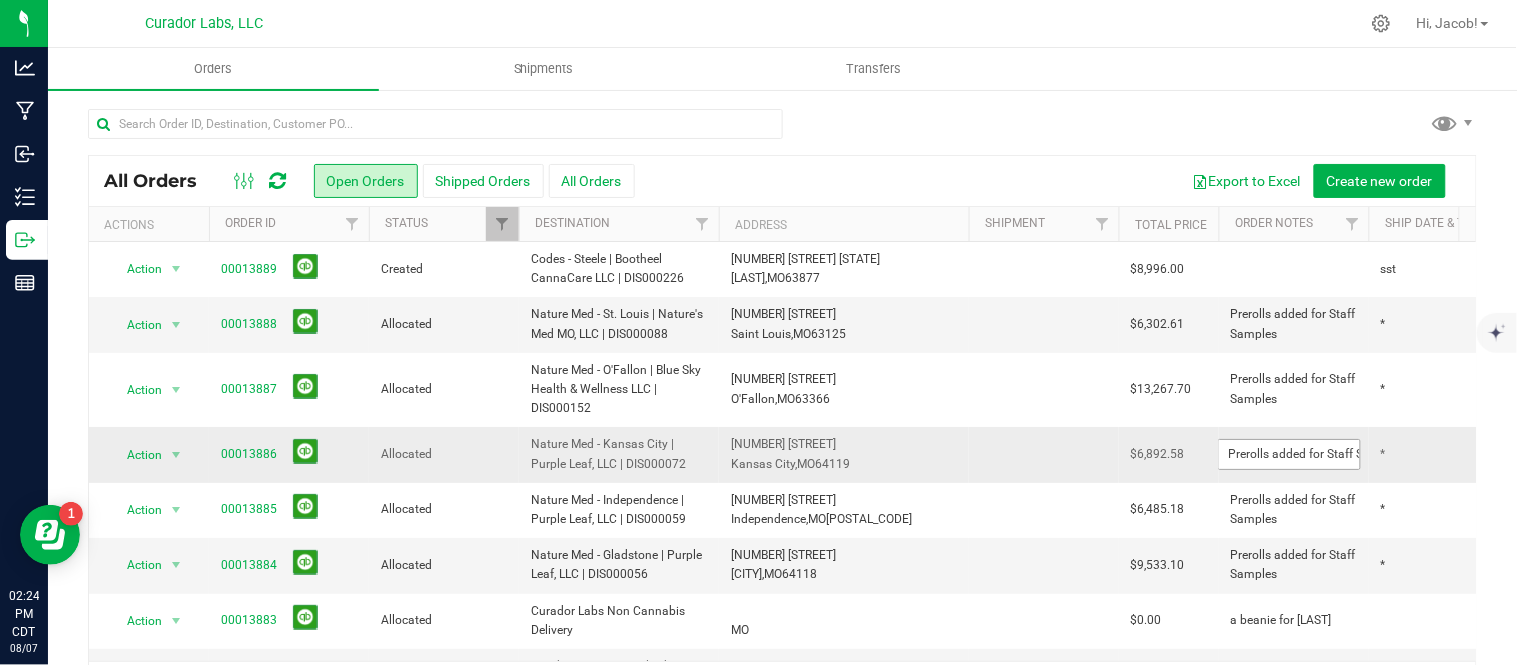 scroll, scrollTop: 0, scrollLeft: 163, axis: horizontal 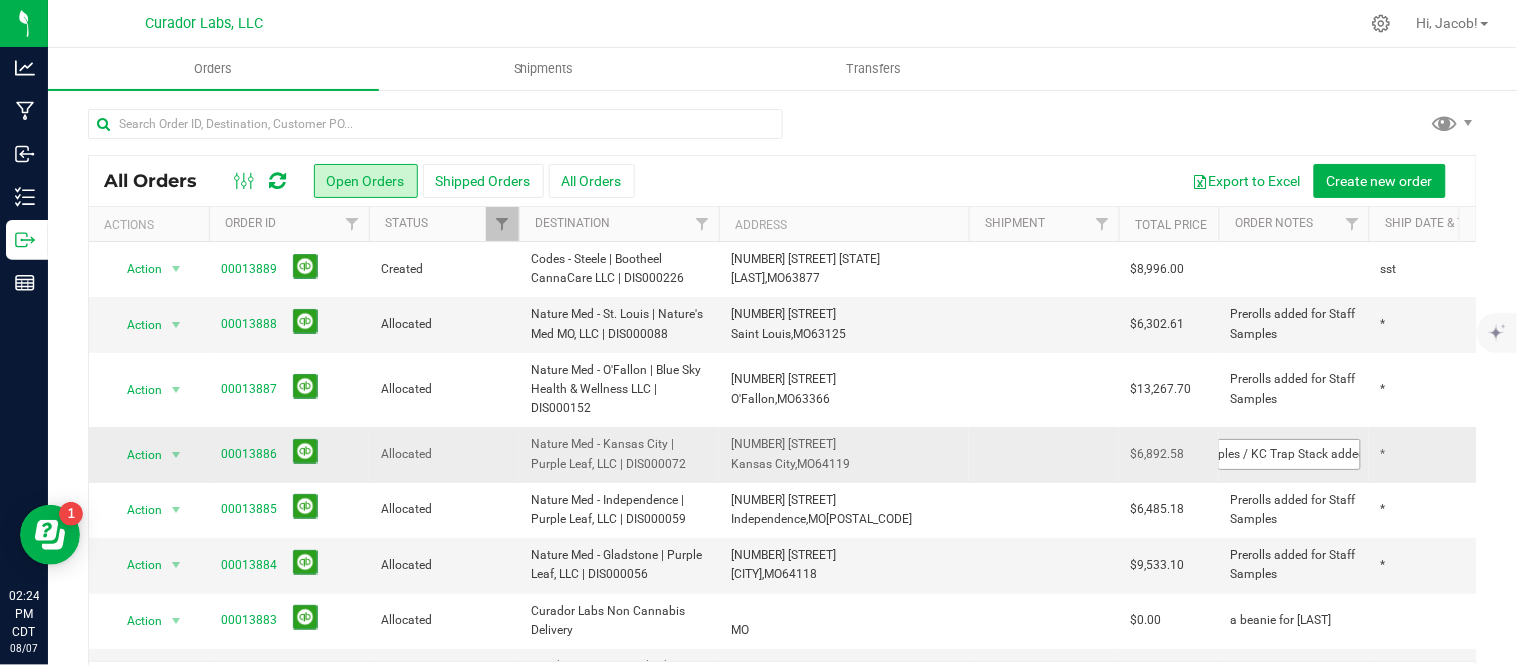 click on "Prerolls added for Staff Samples / KC Trap Stack added" at bounding box center (1289, 454) 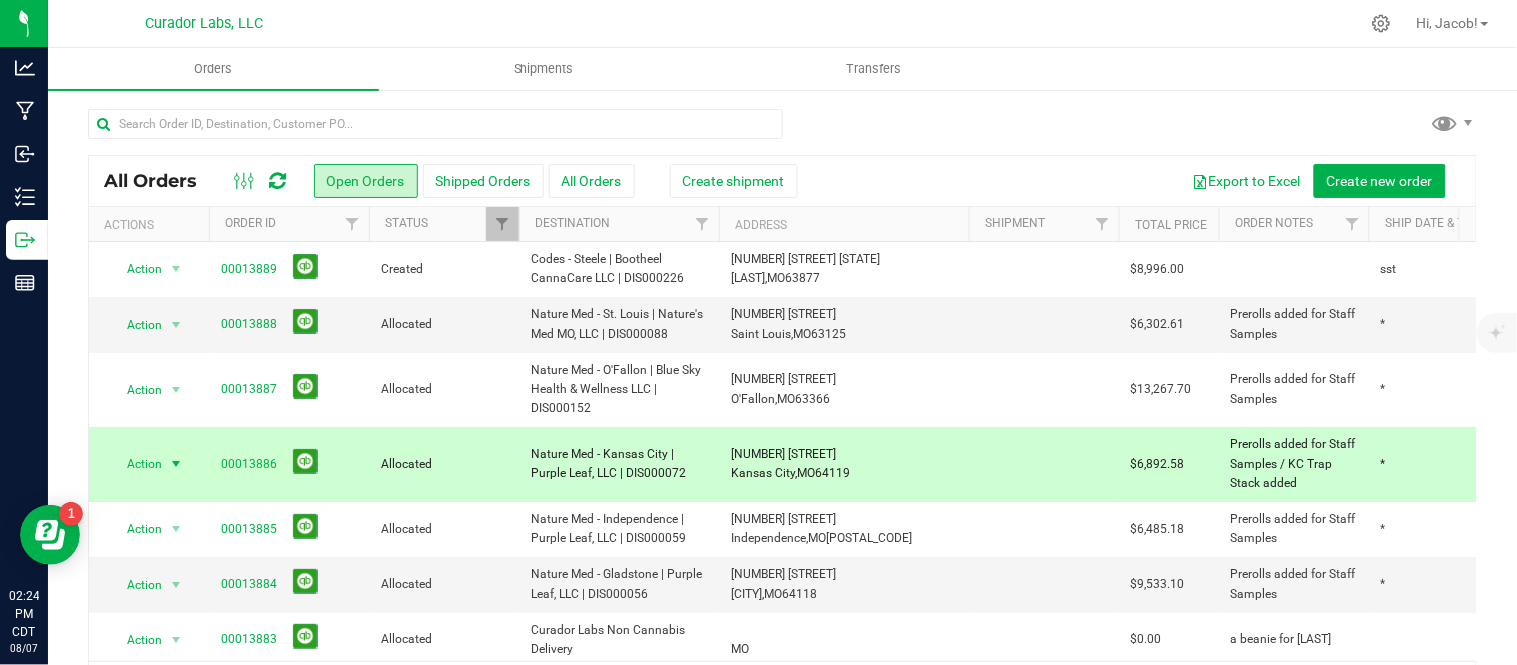 click on "Prerolls added for Staff Samples / KC Trap Stack added" at bounding box center [1294, 464] 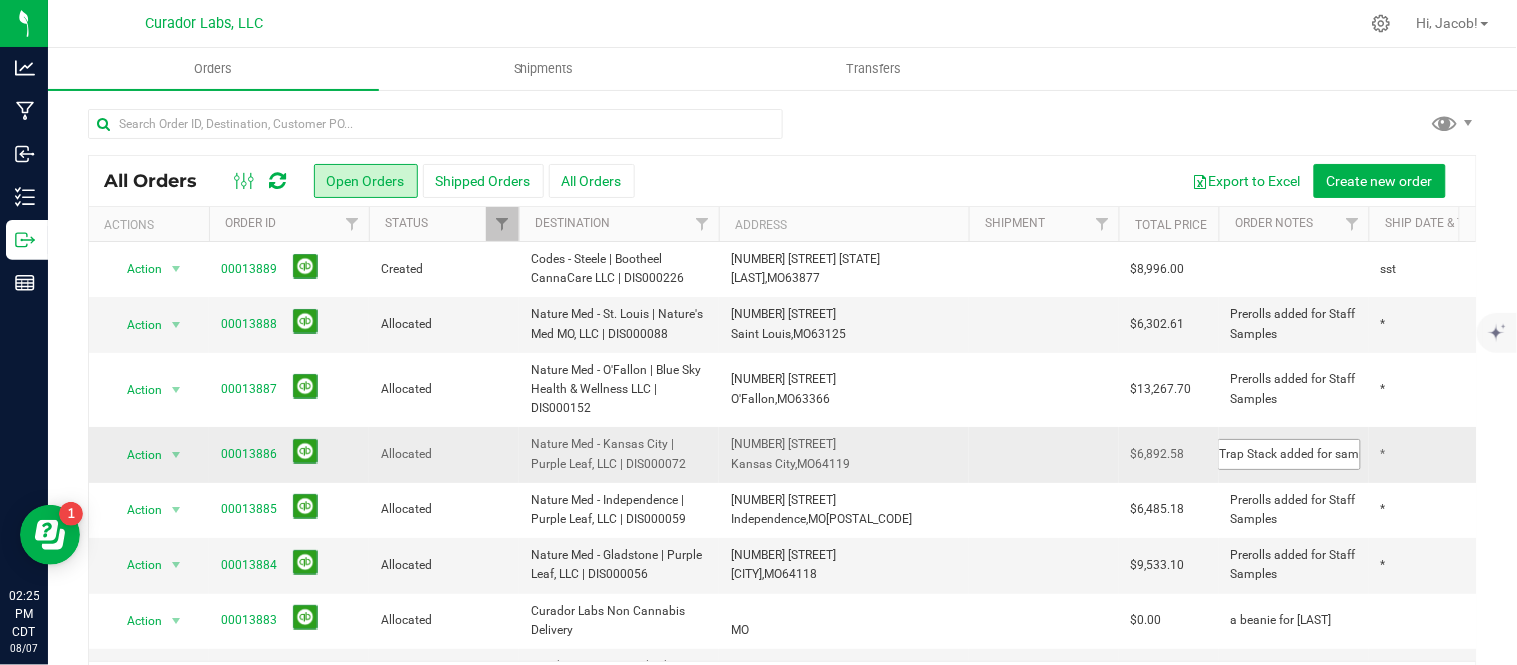 scroll, scrollTop: 0, scrollLeft: 221, axis: horizontal 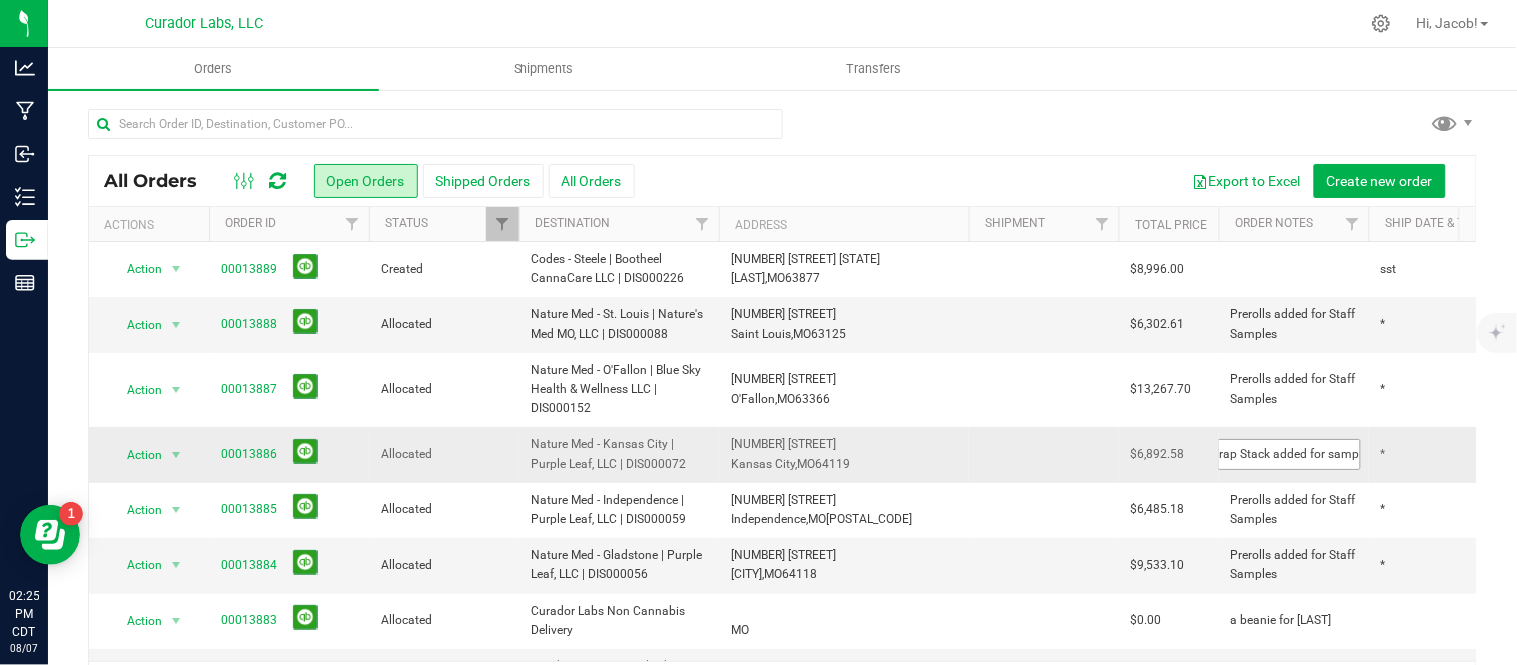 type on "Prerolls added for Staff Samples / KC Trap Stack added for samps" 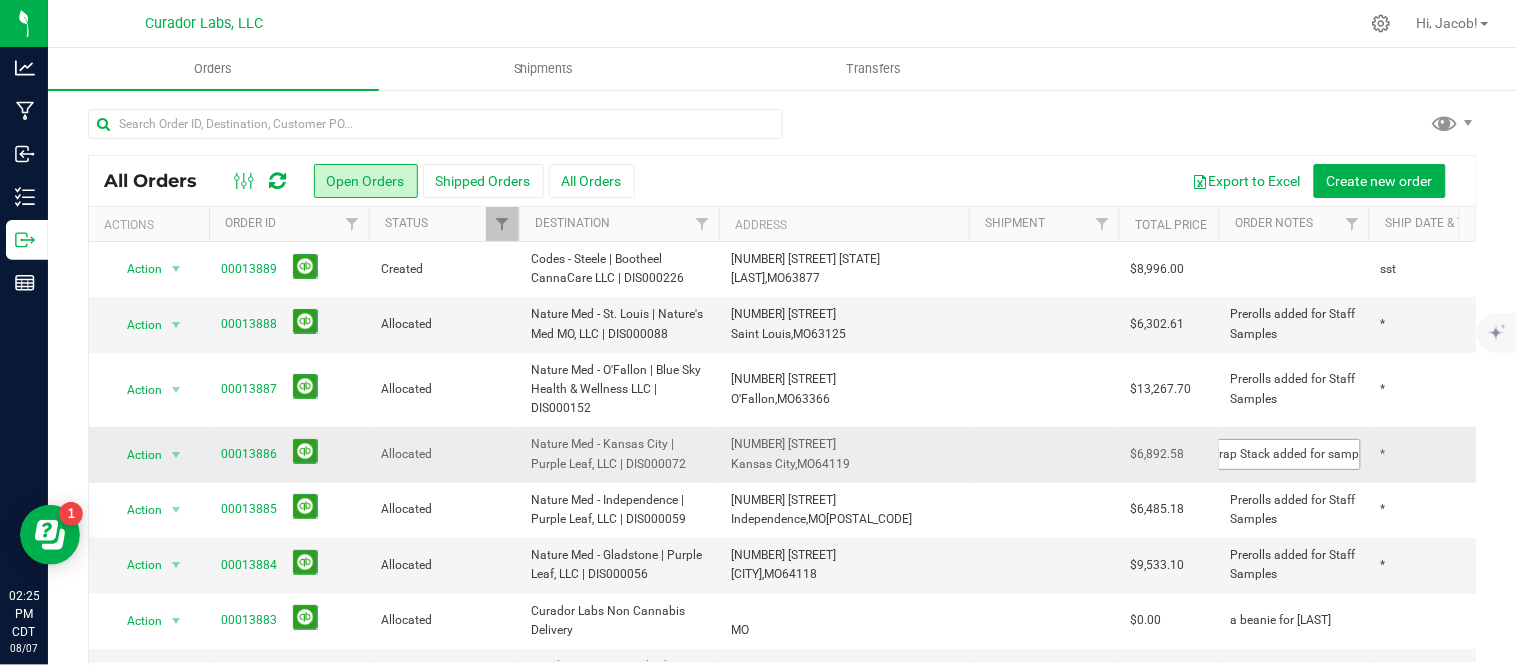scroll, scrollTop: 0, scrollLeft: 220, axis: horizontal 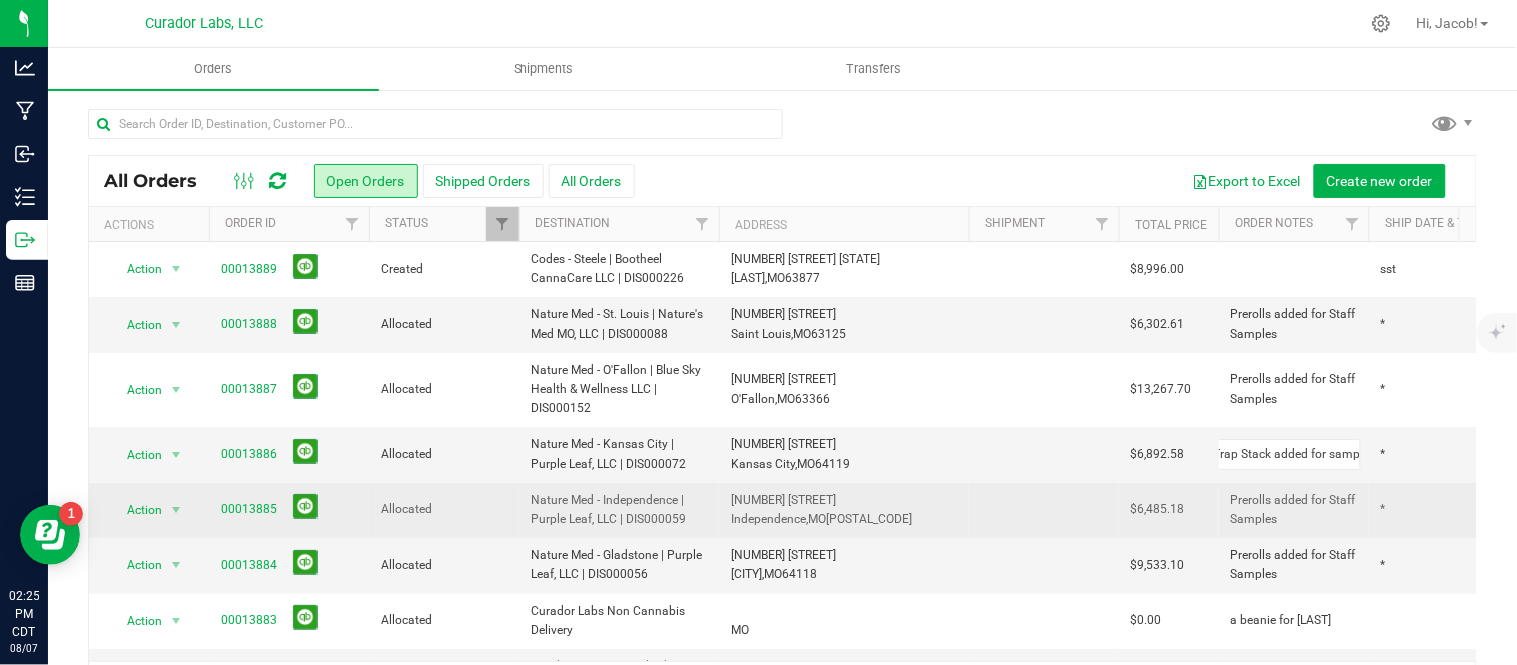 click on "All Orders
Open Orders
Shipped Orders
All Orders
Export to Excel
Create new order
Actions Order ID Status Destination Address Shipment Total Price Order Notes Ship Date & Transporter Order Date Sales Rep Total Packages
Action Action Cancel order Change facility Clone order Edit order Mark as fully paid Order audit log Print COAs (single PDF) Print invoice" at bounding box center [782, 432] 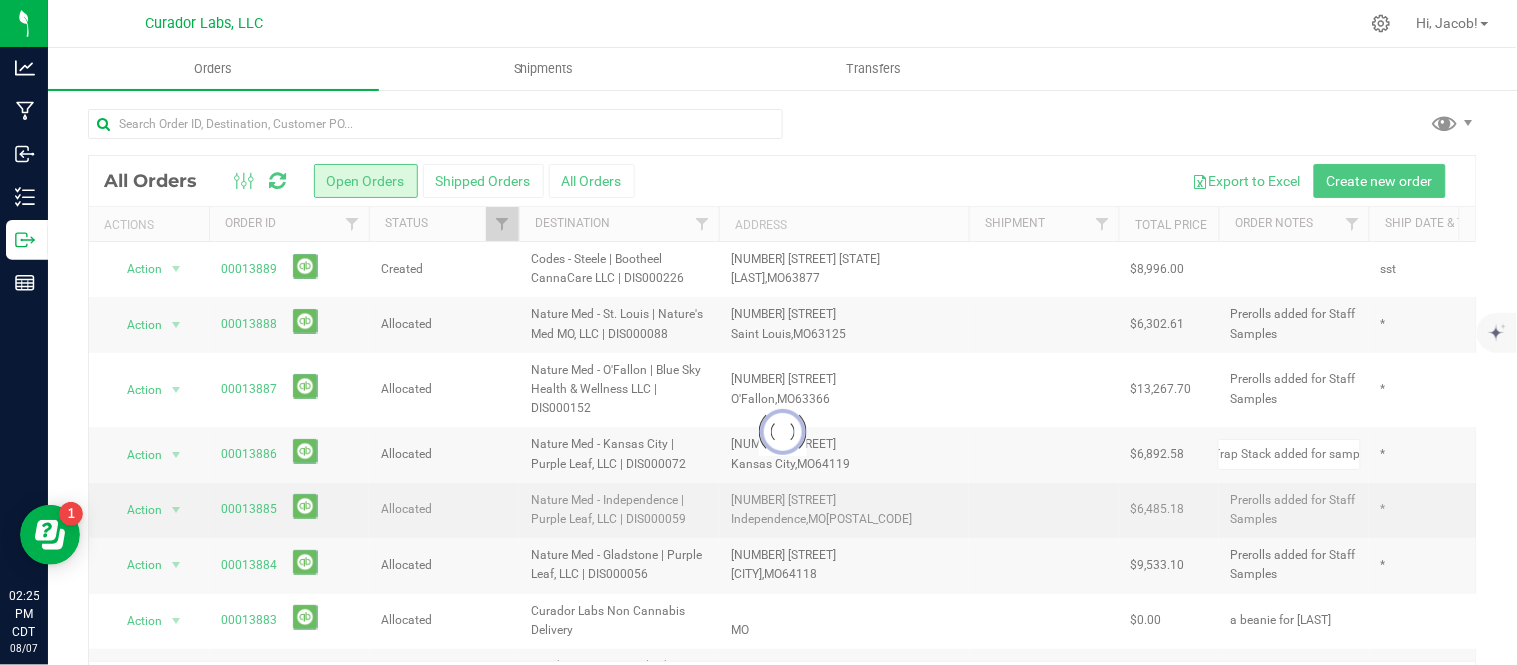 scroll, scrollTop: 0, scrollLeft: 0, axis: both 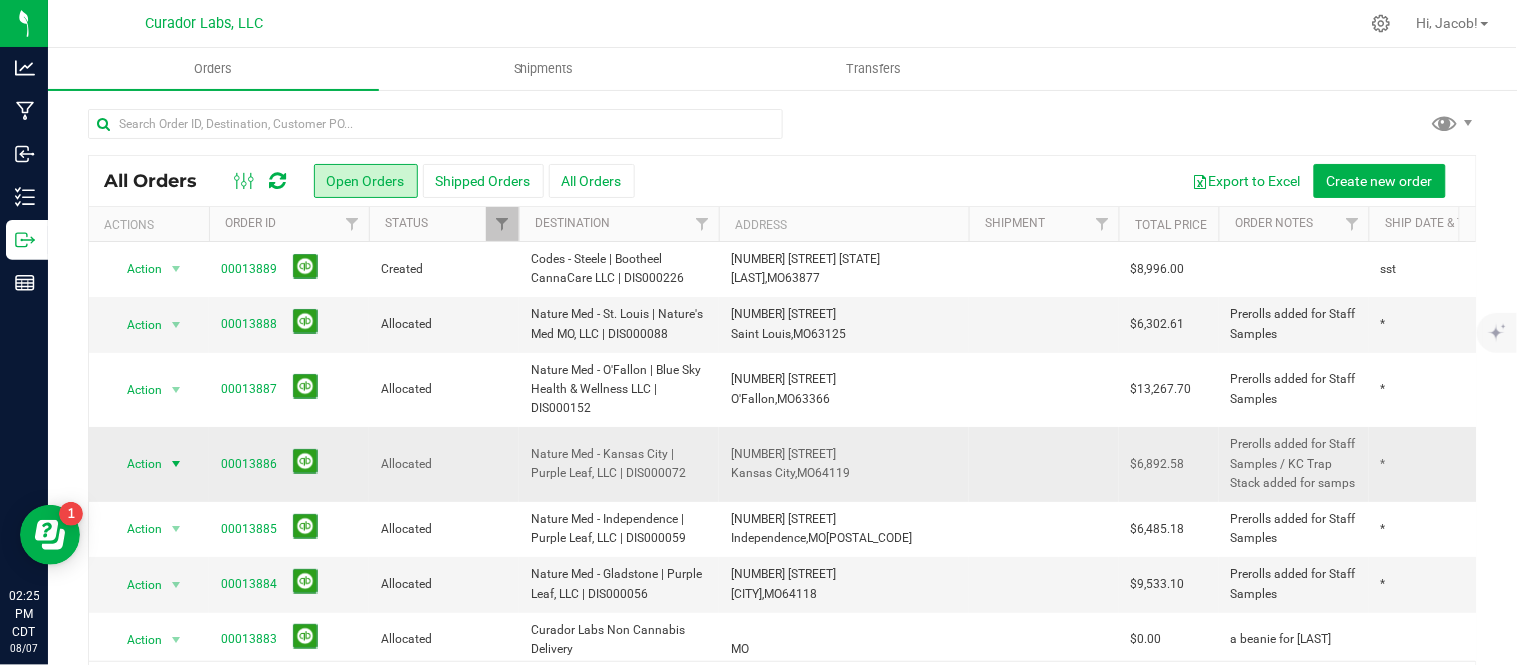 click at bounding box center [176, 464] 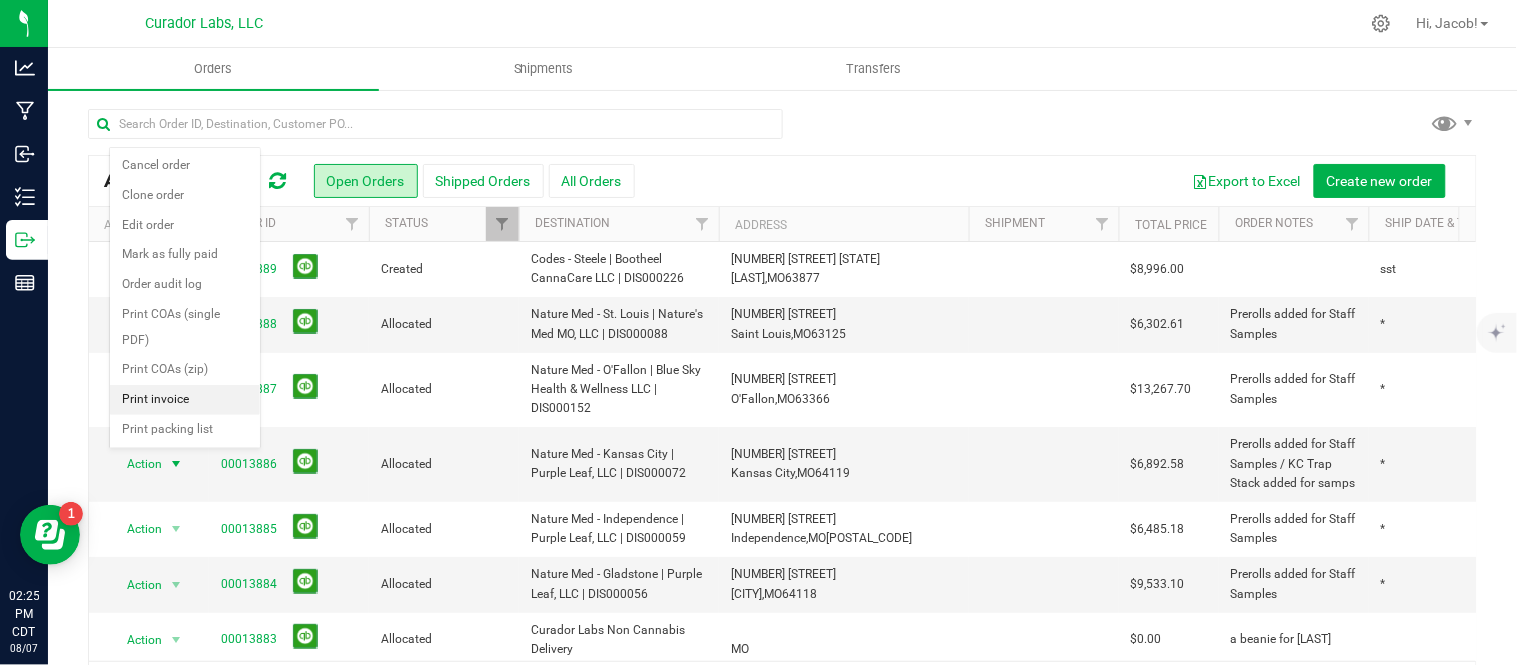 click on "Print invoice" at bounding box center [185, 400] 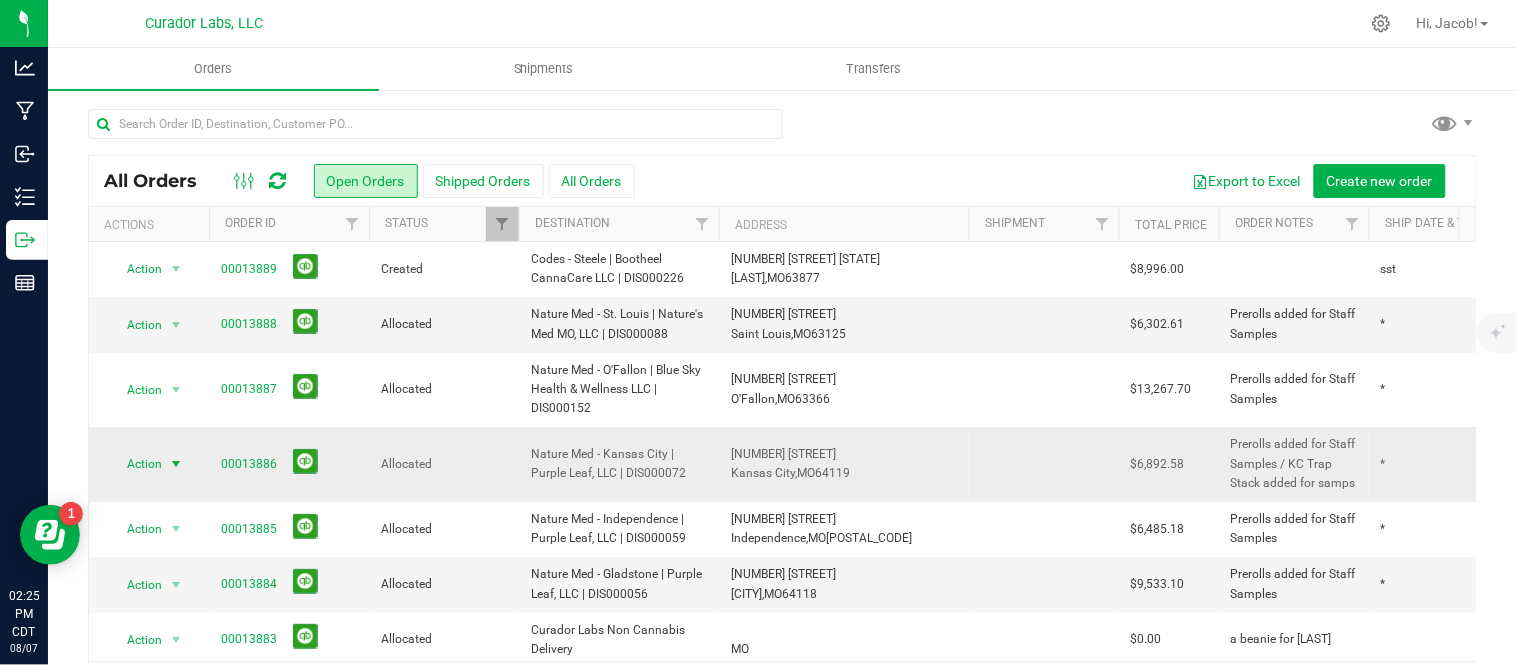 click at bounding box center [176, 464] 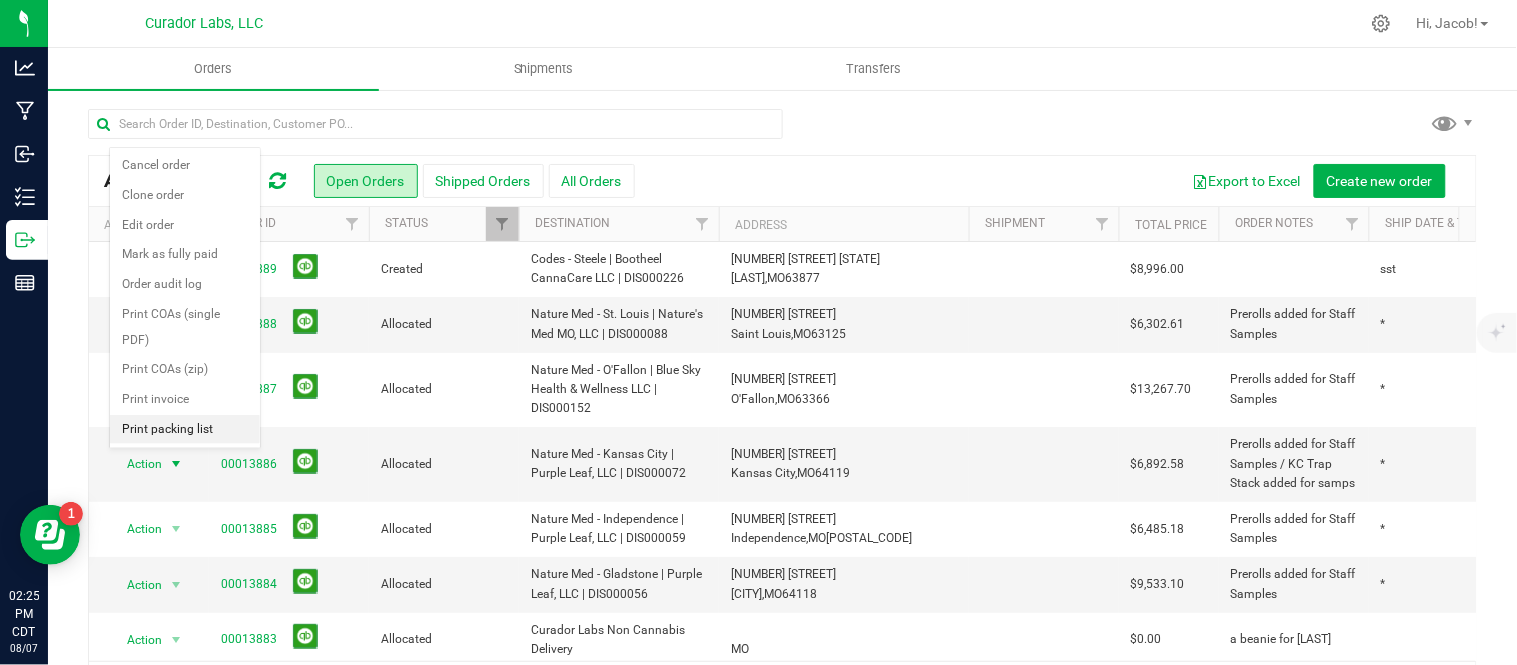 click on "Print packing list" at bounding box center [185, 430] 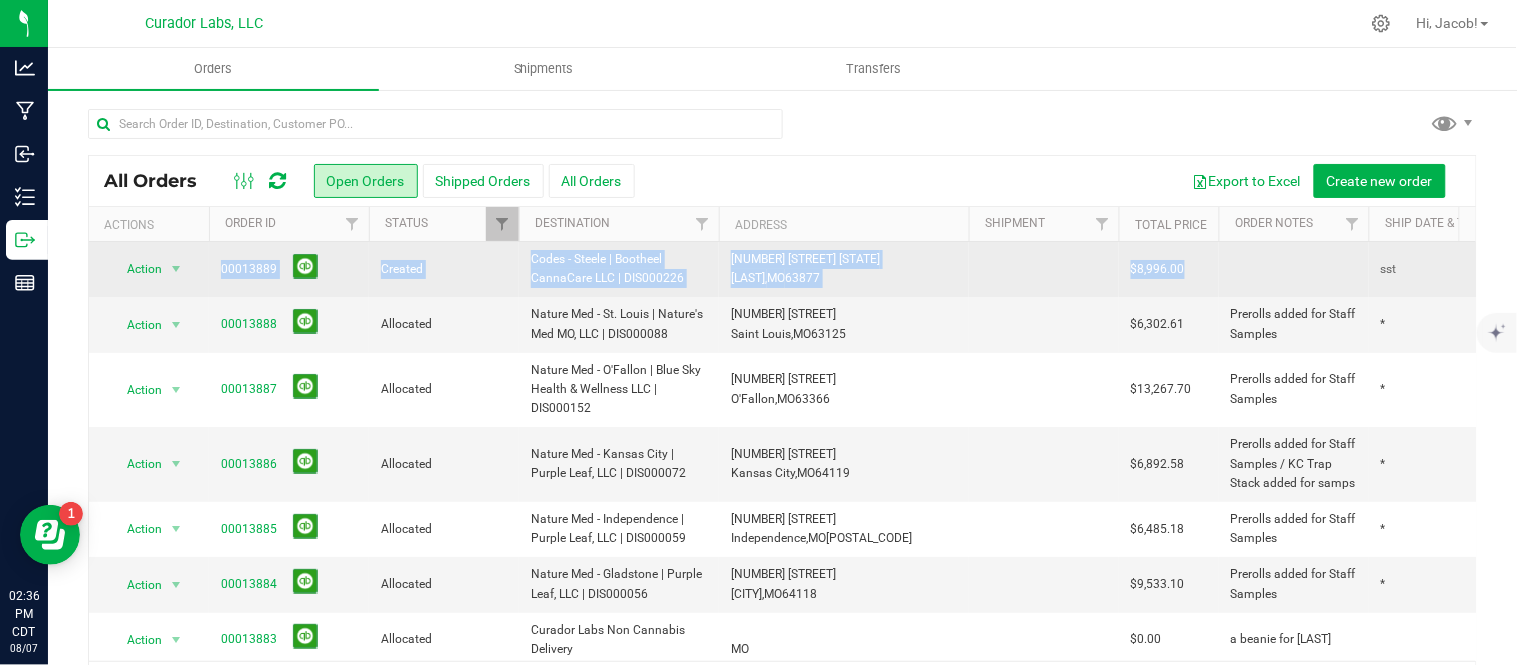 drag, startPoint x: 1220, startPoint y: 263, endPoint x: 207, endPoint y: 275, distance: 1013.07104 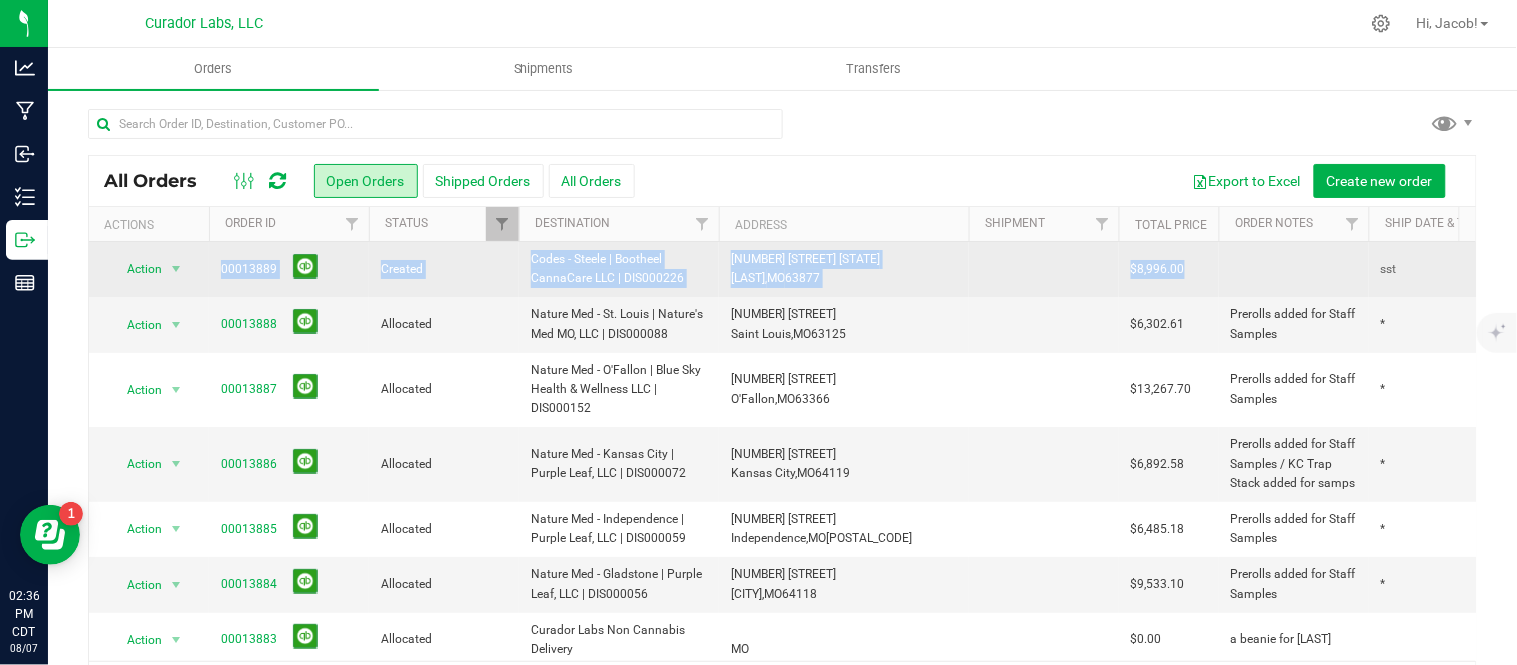 click on "Action Action Cancel order Change facility Clone order Edit order Mark as fully paid Order audit log Print COAs (single PDF) Print COAs (zip) Print invoice Print packing list
Created
Codes - Steele | Bootheel CannaCare LLC | DIS000226
[NUMBER] [STREET],
Steele,
MO
[POSTAL_CODE]
$8,996.00     sst  Aug 7, 2025 12:58:06 CDT
[FIRST] [LAST]
0" at bounding box center (1079, 269) 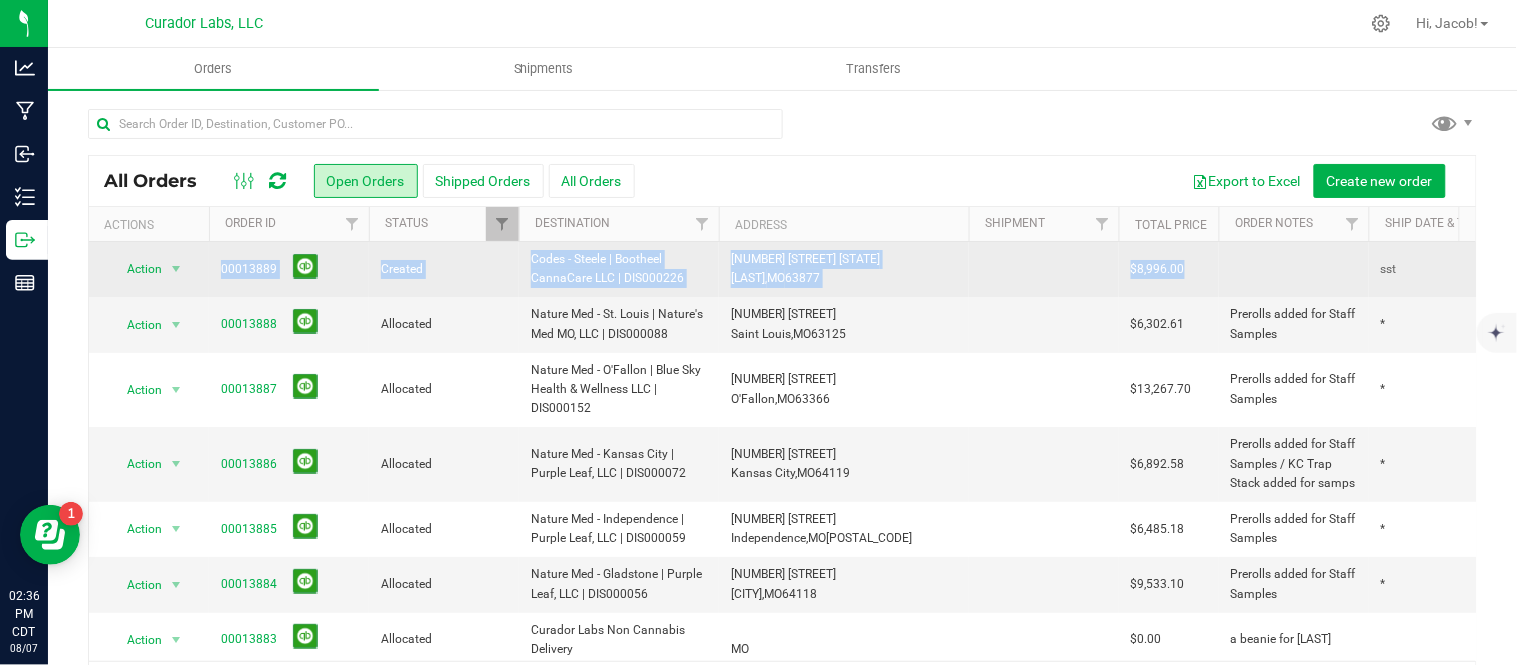 copy on "Action Cancel order Change facility Clone order Edit order Mark as fully paid Order audit log Print COAs (single PDF) Print COAs (zip) Print invoice Print packing list
00013889
Created
Codes - Steele | Bootheel CannaCare LLC | DIS000226
[NUMBER] [STREET],
Steele,
MO
[POSTAL_CODE]
$8,996.00" 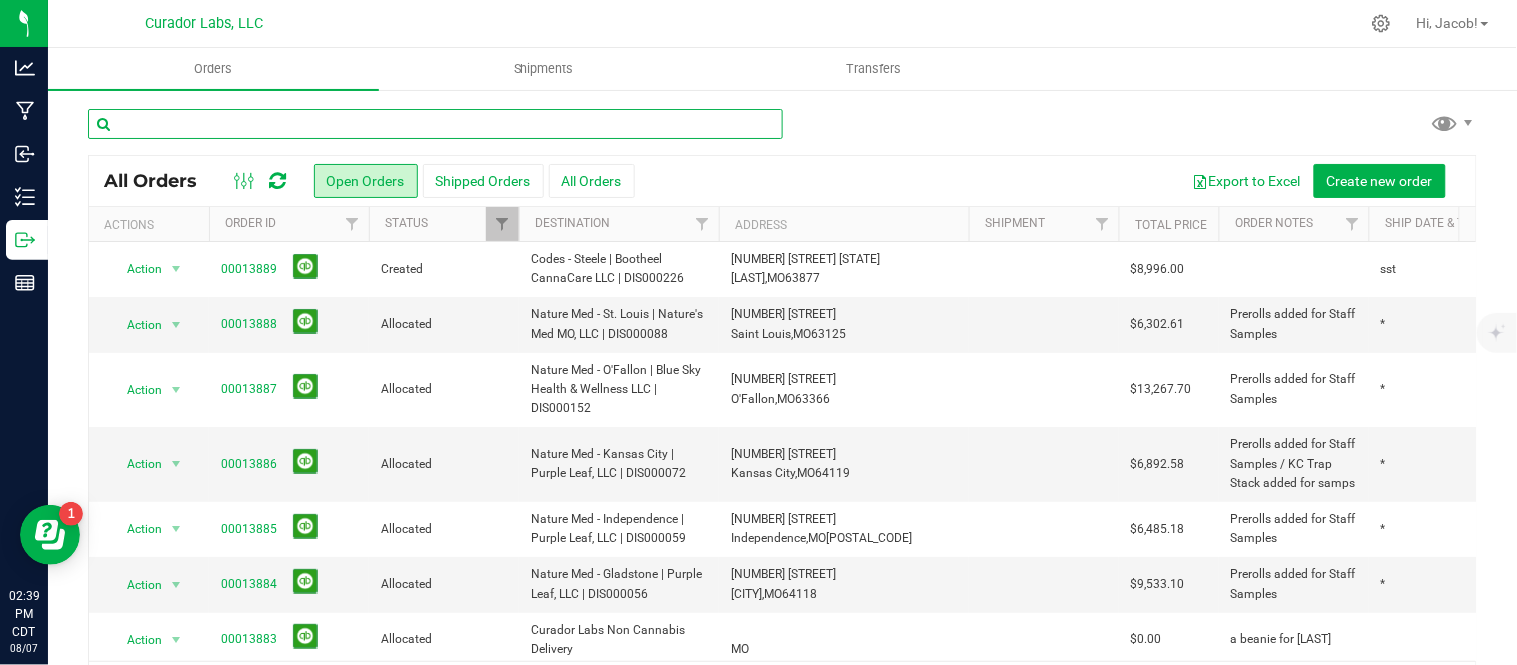 click at bounding box center (435, 124) 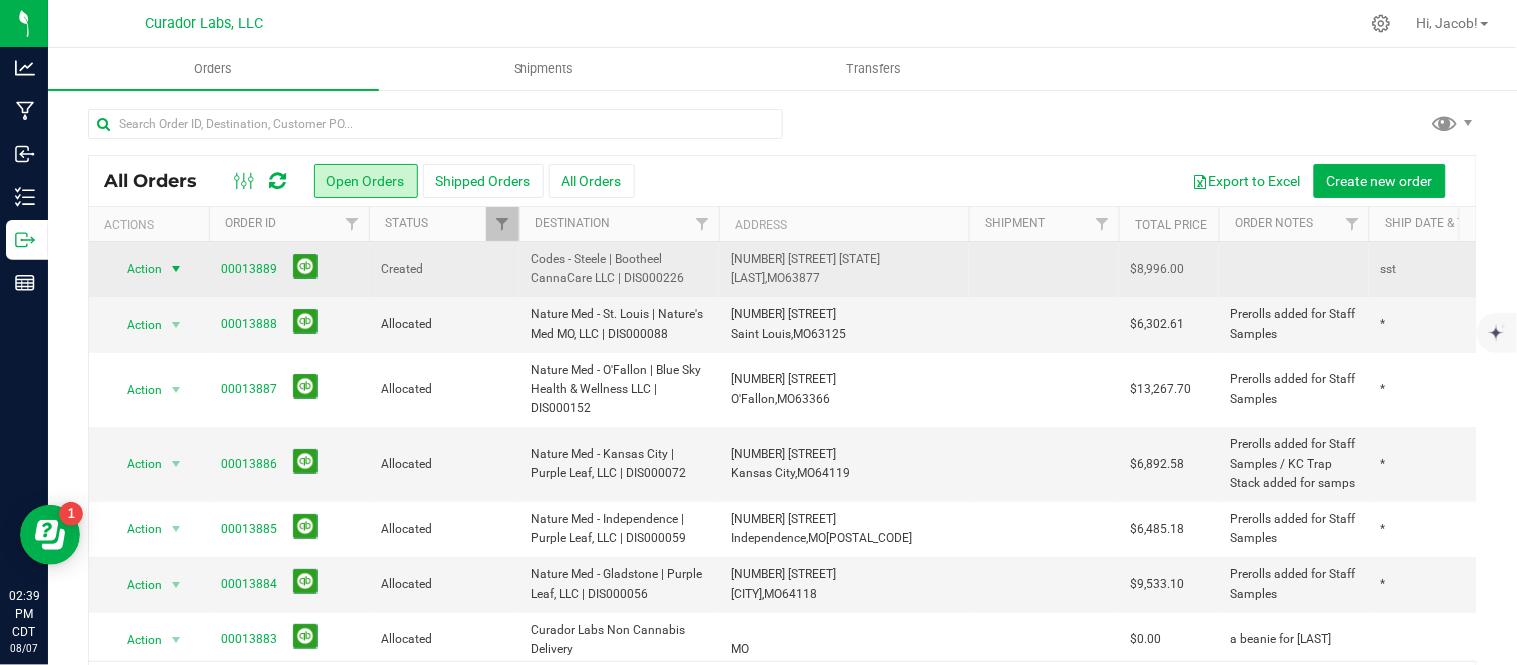 click on "Action" at bounding box center [136, 269] 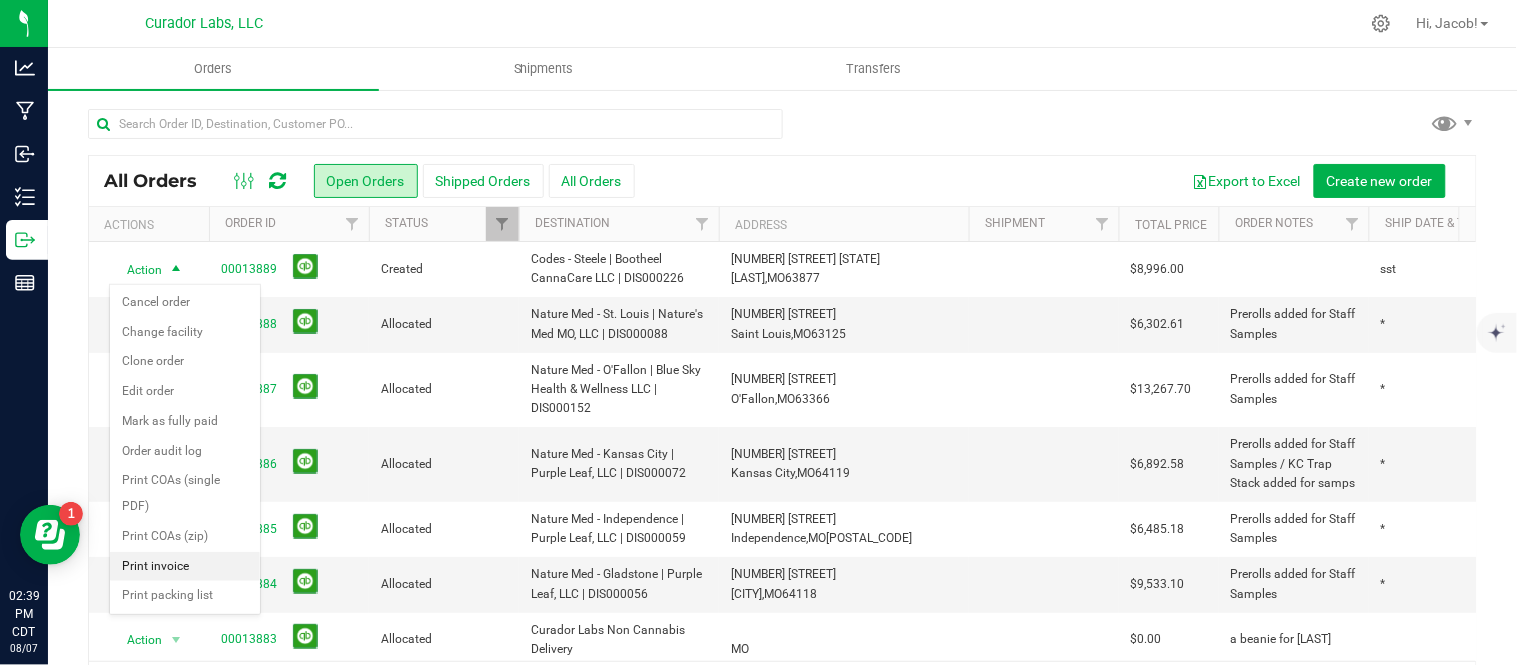 click on "Print invoice" at bounding box center (185, 567) 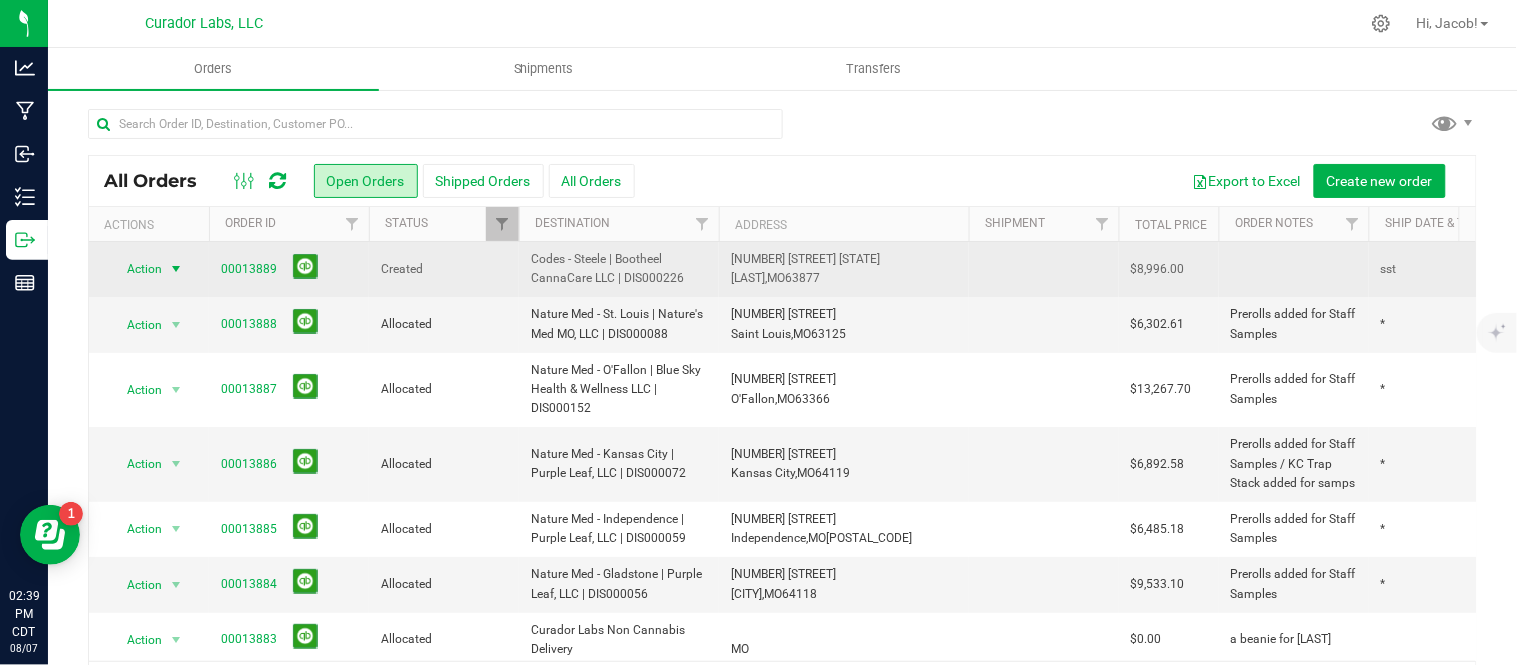 click at bounding box center [176, 269] 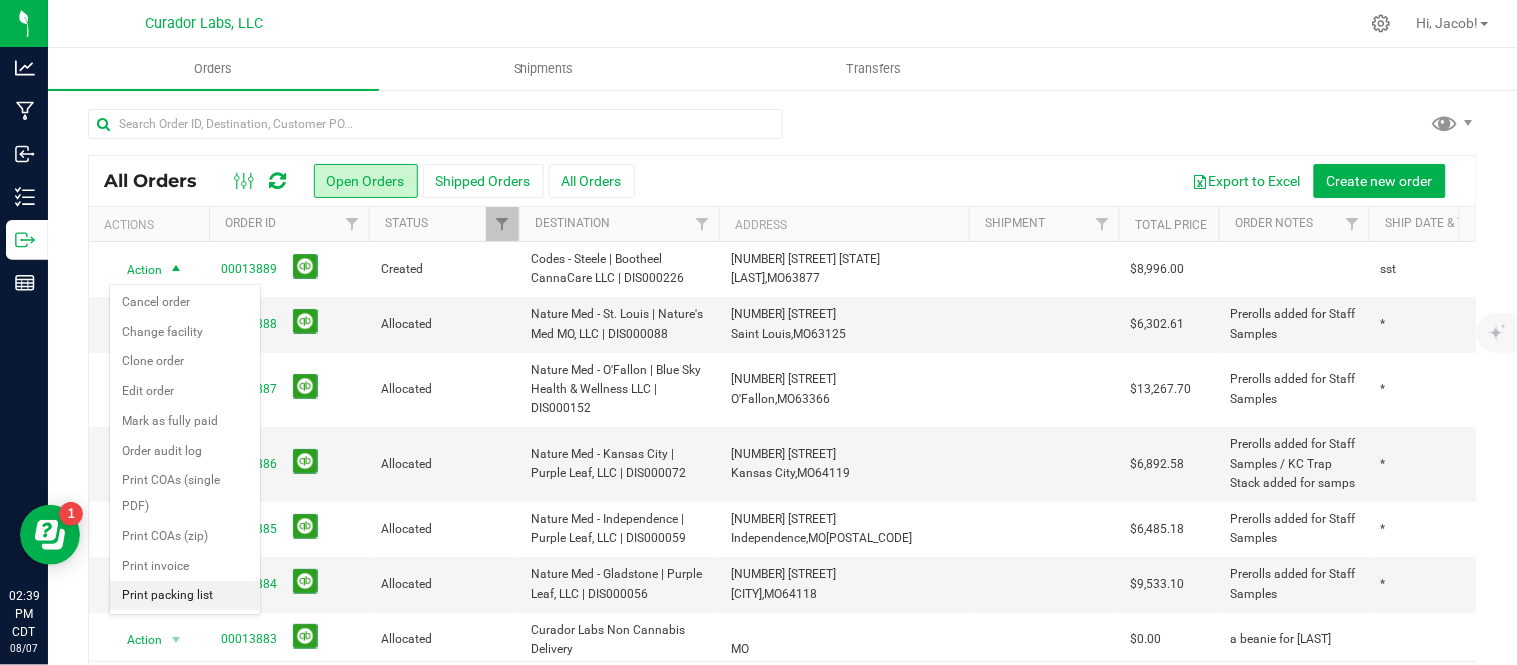 click on "Print packing list" at bounding box center [185, 596] 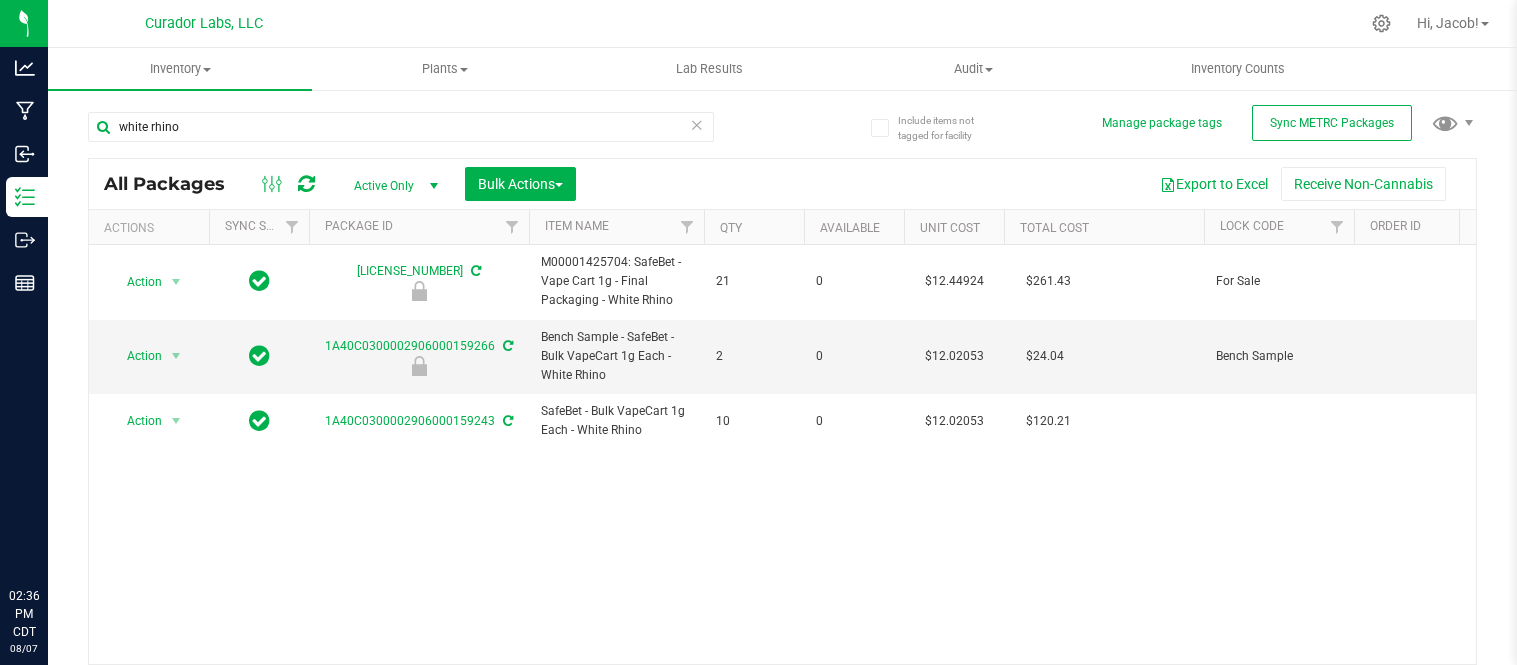 scroll, scrollTop: 0, scrollLeft: 0, axis: both 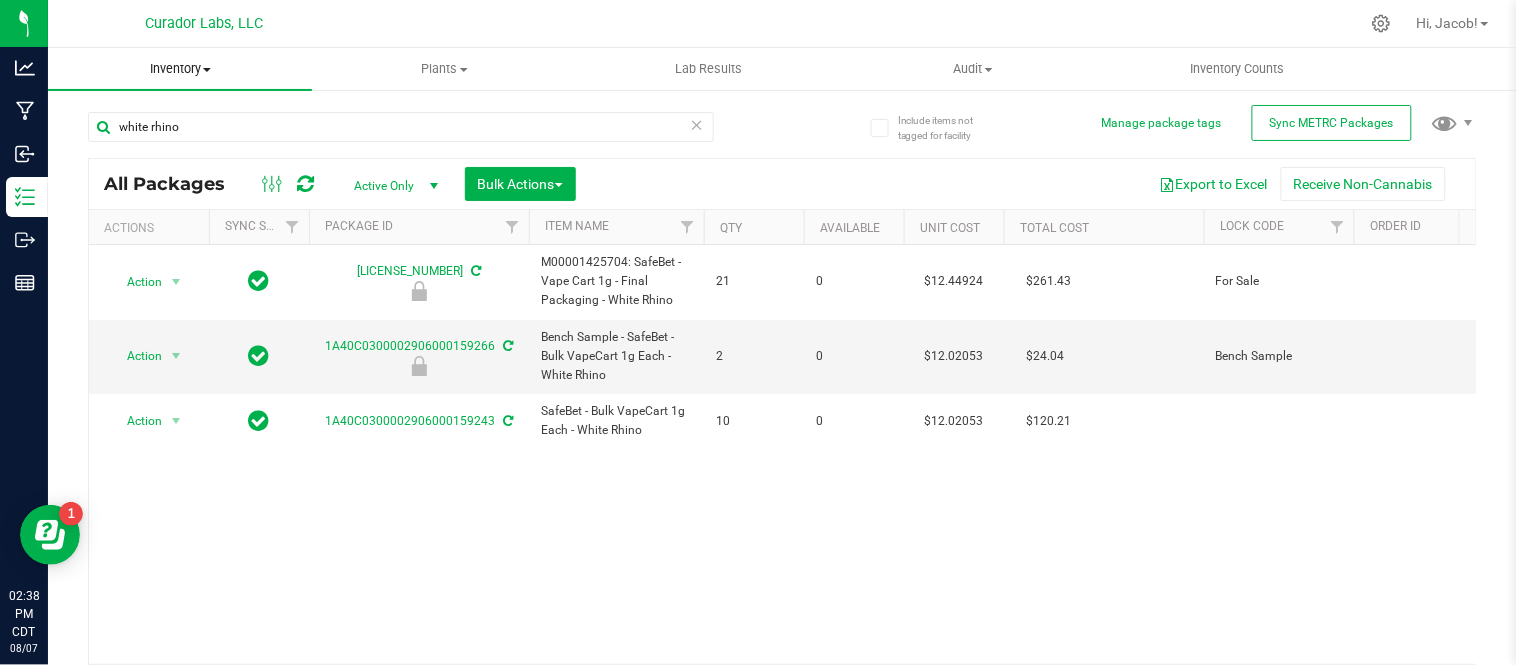 drag, startPoint x: 268, startPoint y: 100, endPoint x: 193, endPoint y: 63, distance: 83.630135 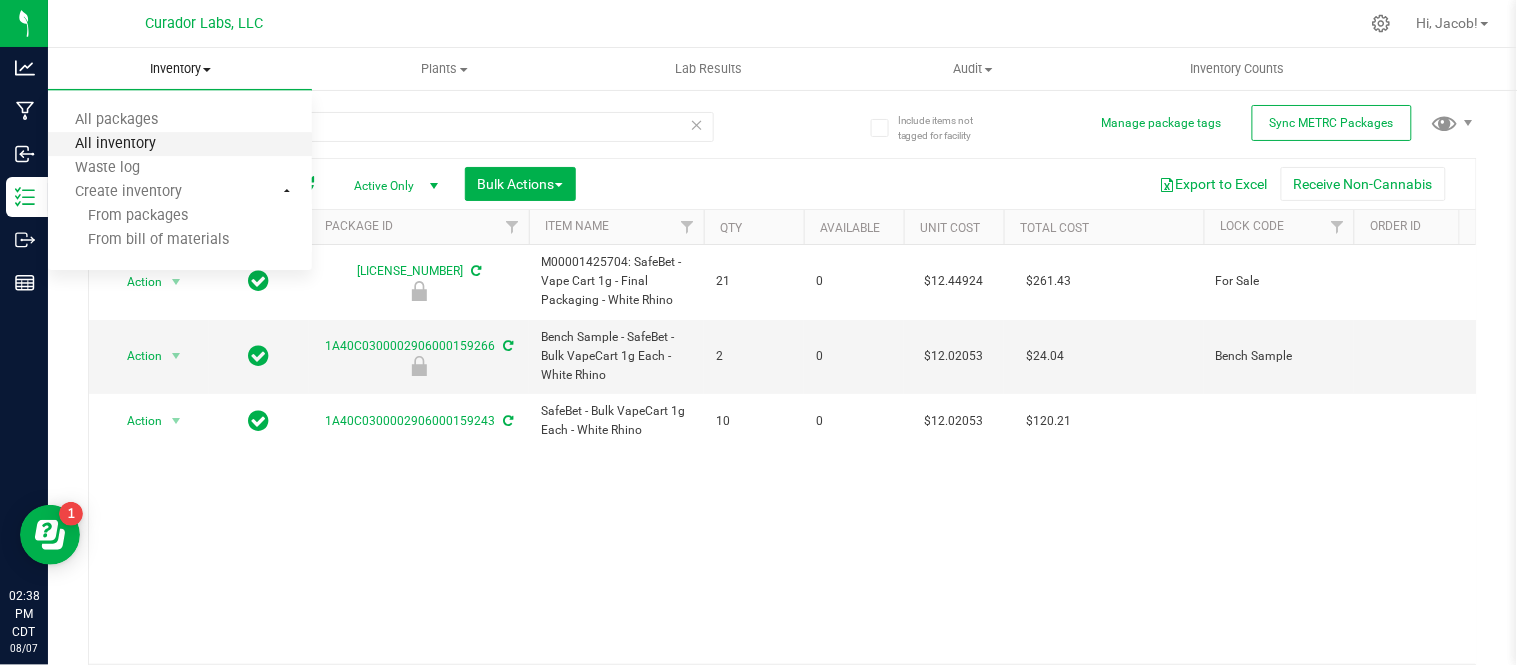 click on "All inventory" at bounding box center [115, 144] 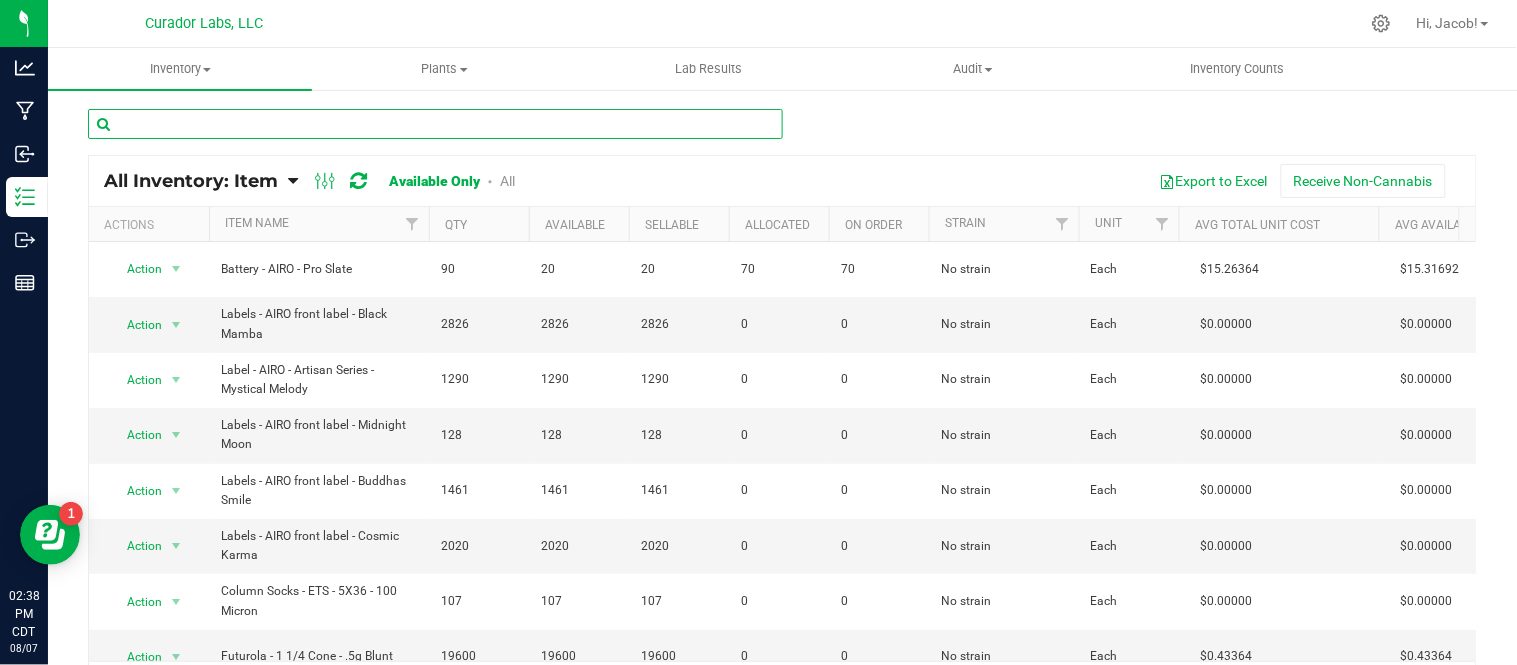 click at bounding box center [435, 124] 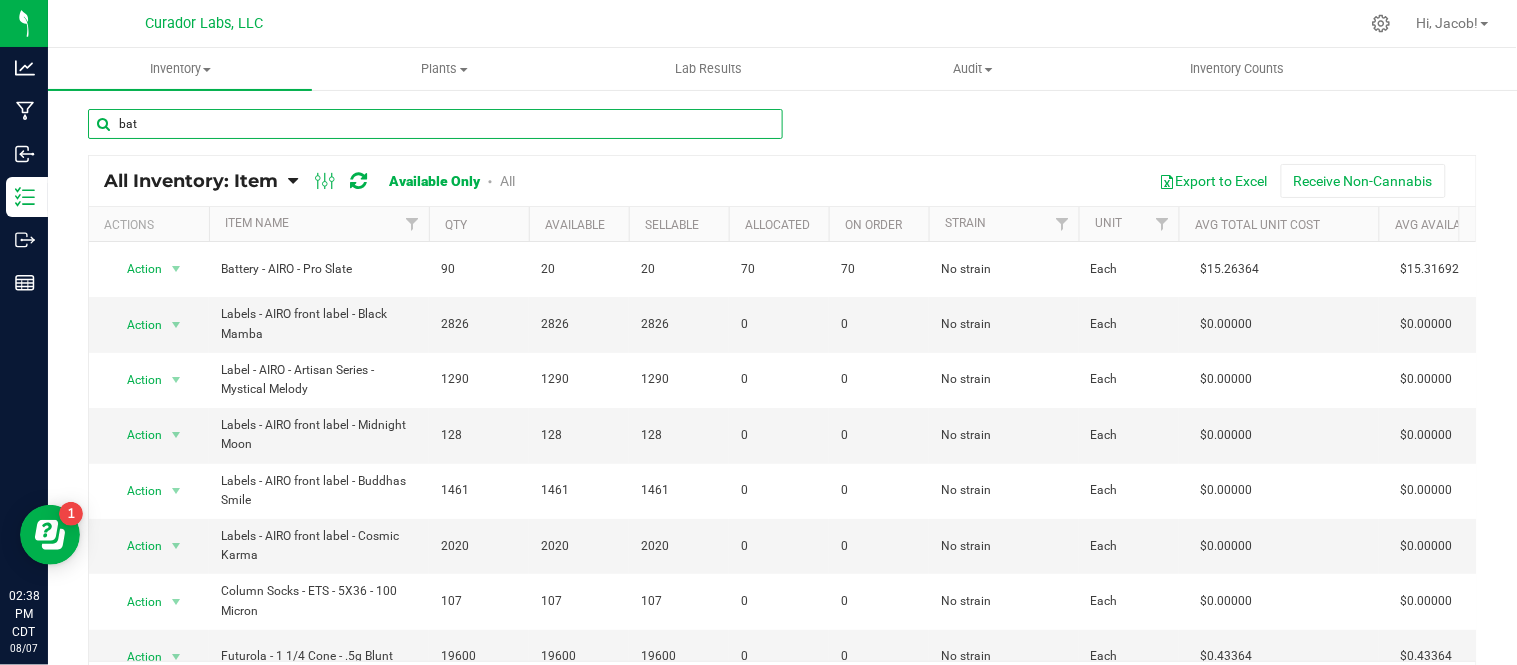 type on "bat" 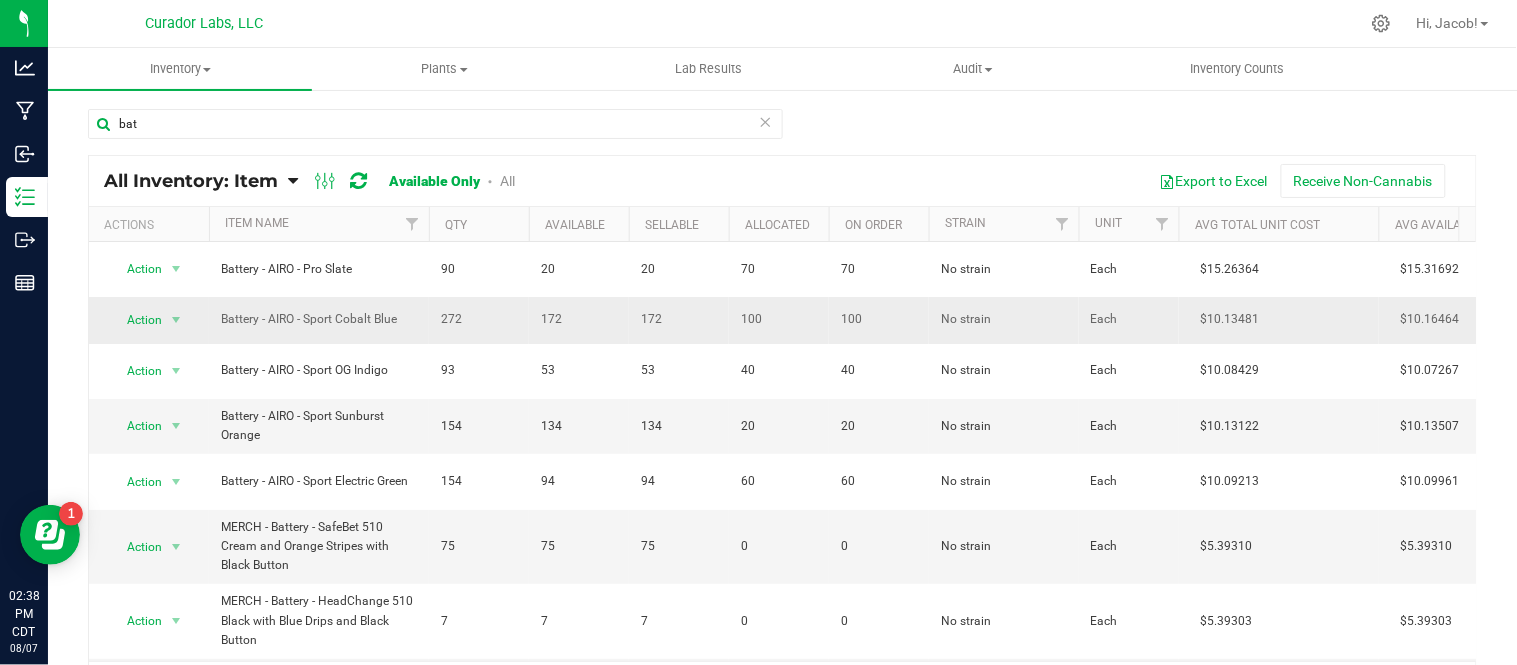 drag, startPoint x: 402, startPoint y: 315, endPoint x: 191, endPoint y: 312, distance: 211.02133 